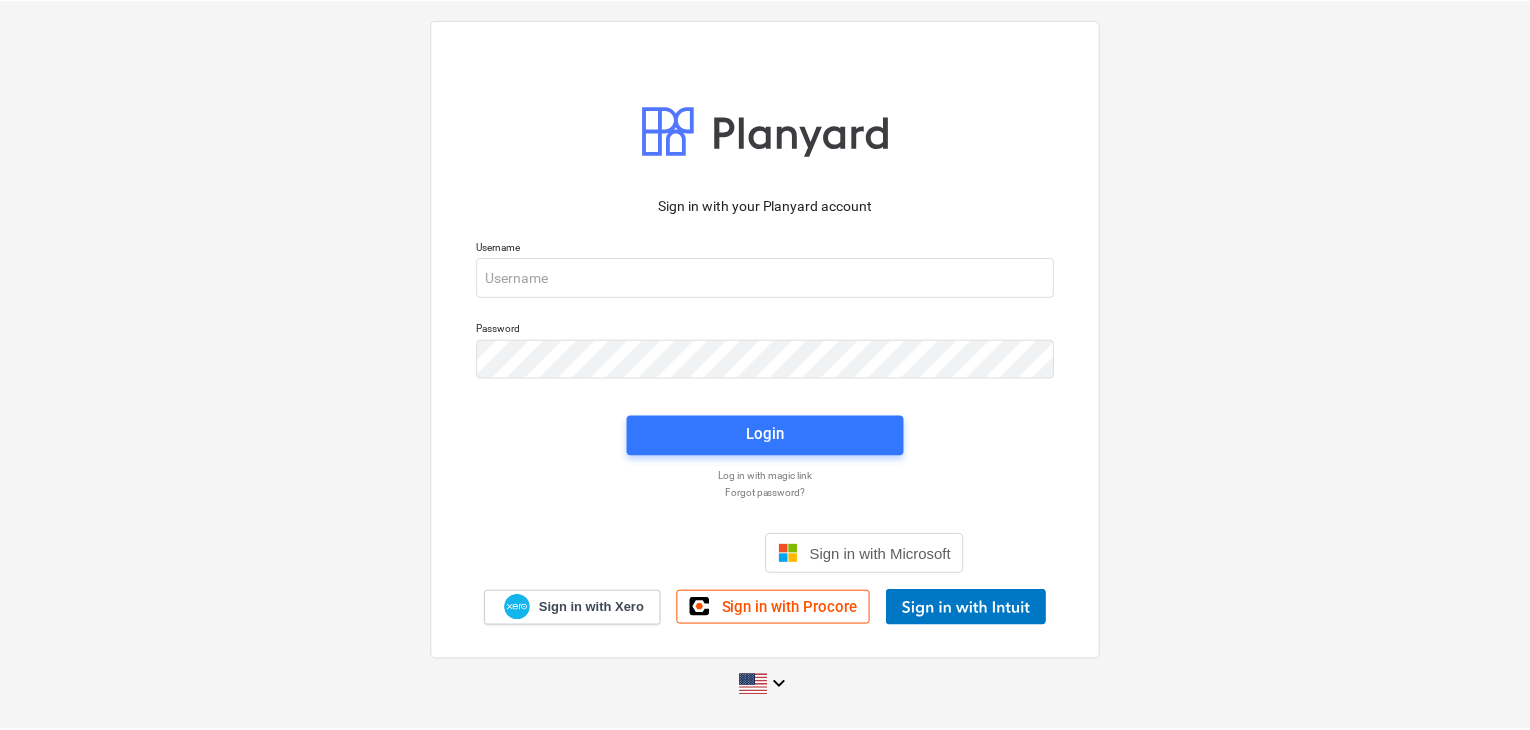 scroll, scrollTop: 0, scrollLeft: 0, axis: both 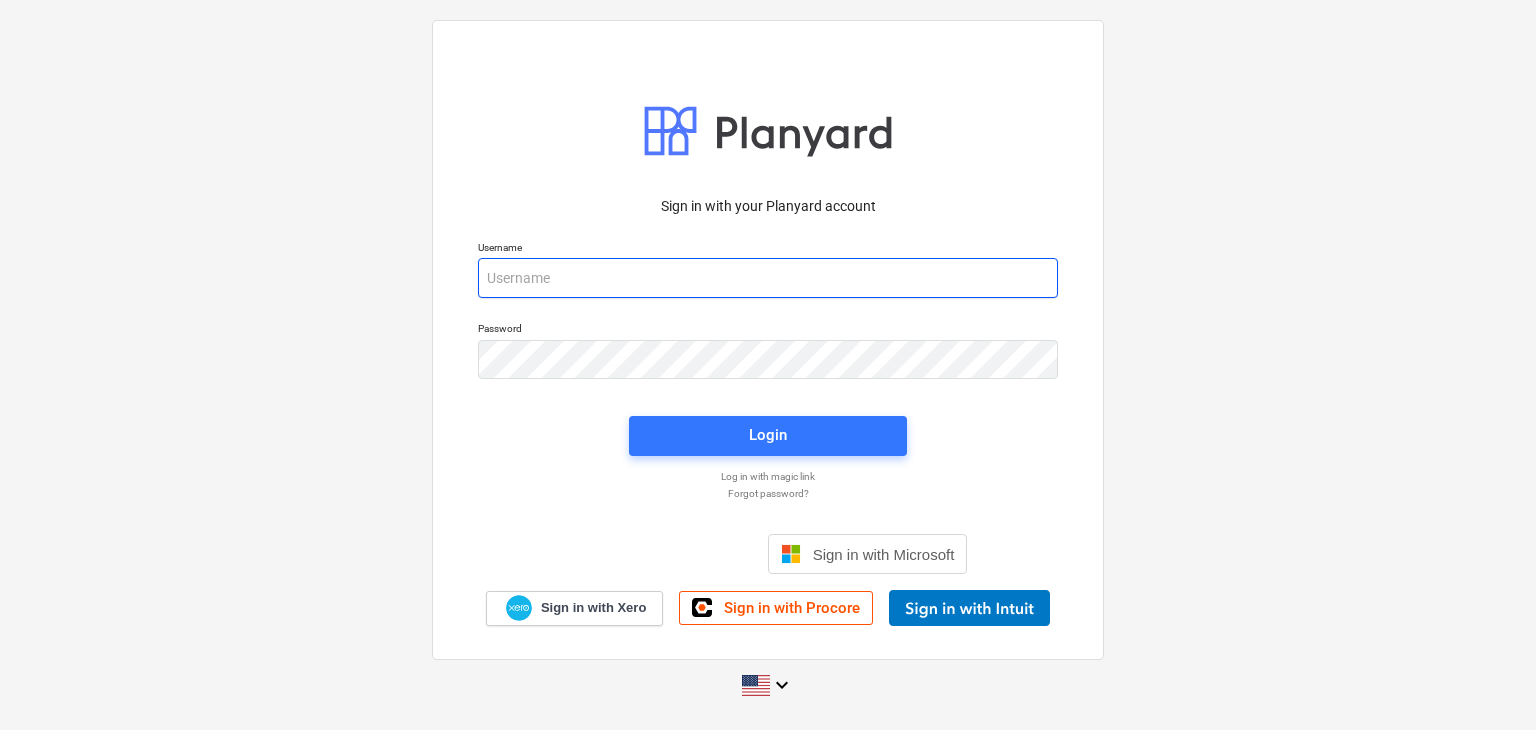 click at bounding box center [768, 278] 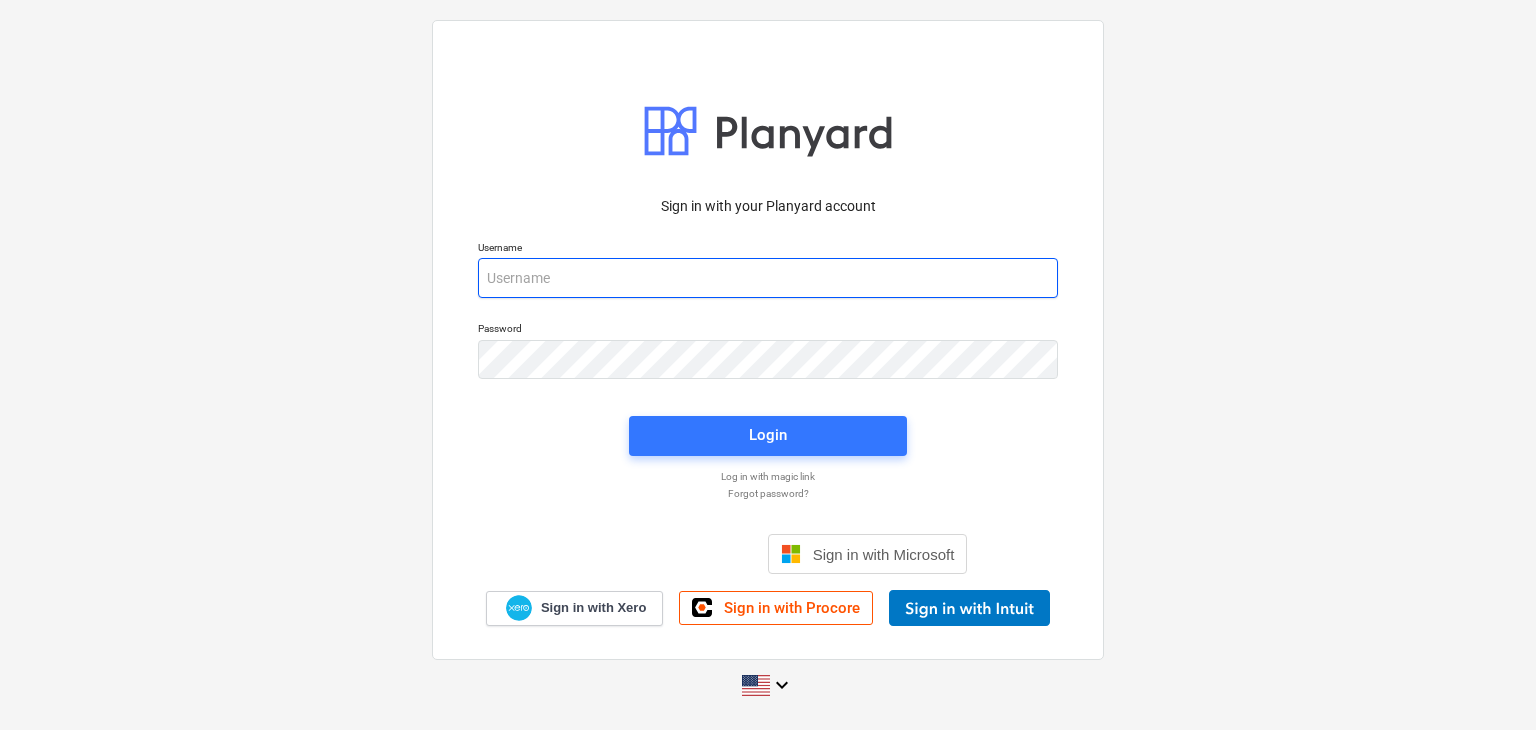 paste on "[EMAIL_ADDRESS][DOMAIN_NAME]" 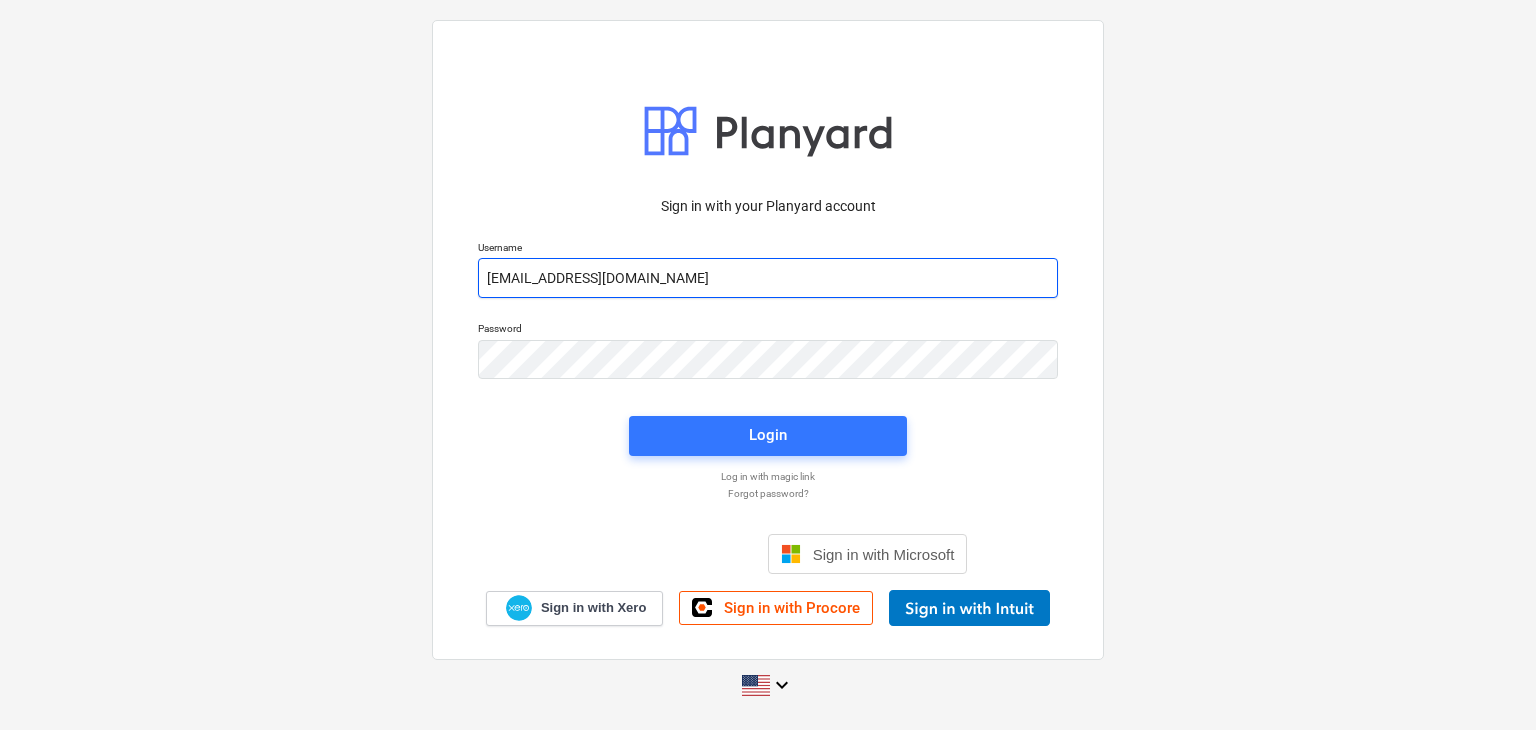type on "[EMAIL_ADDRESS][DOMAIN_NAME]" 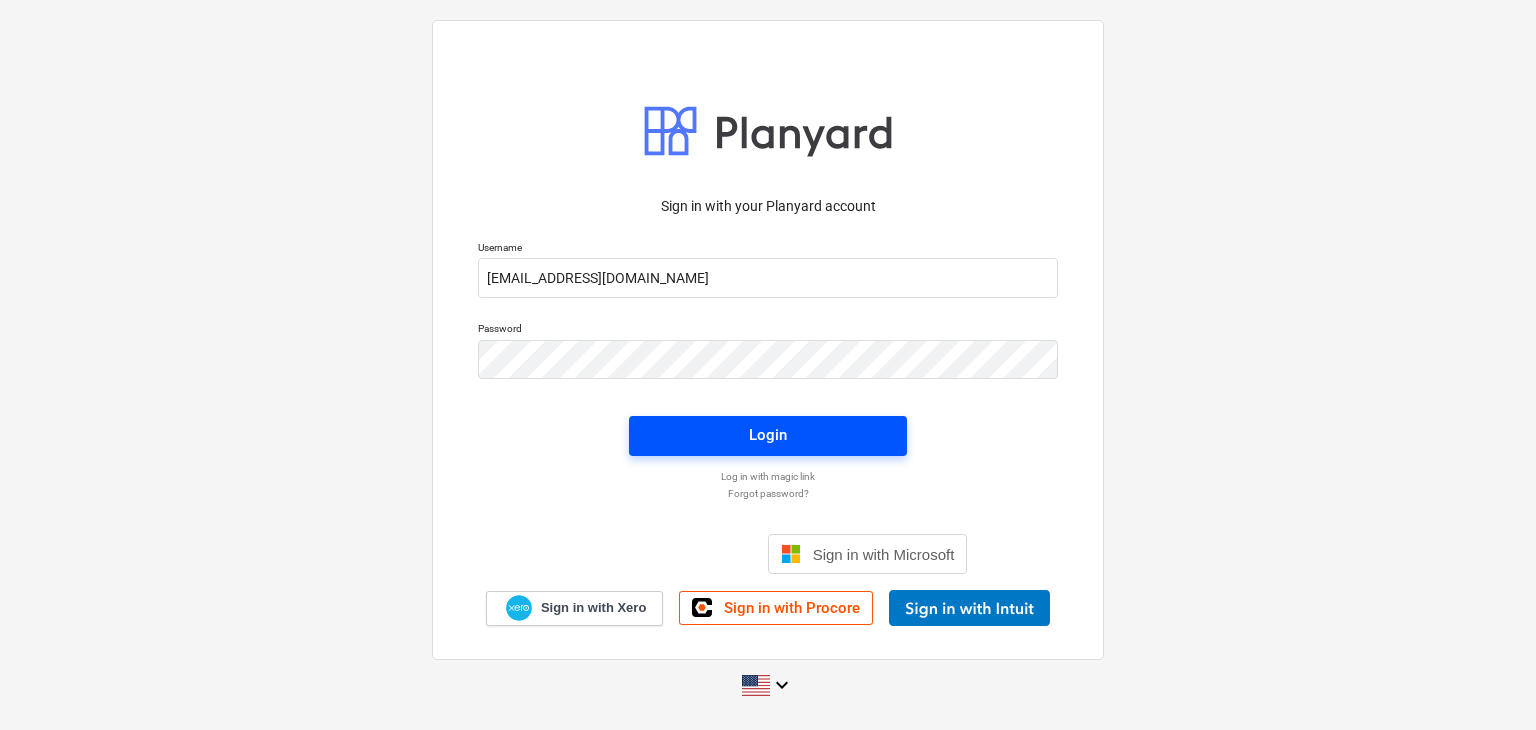 click on "Login" at bounding box center [768, 435] 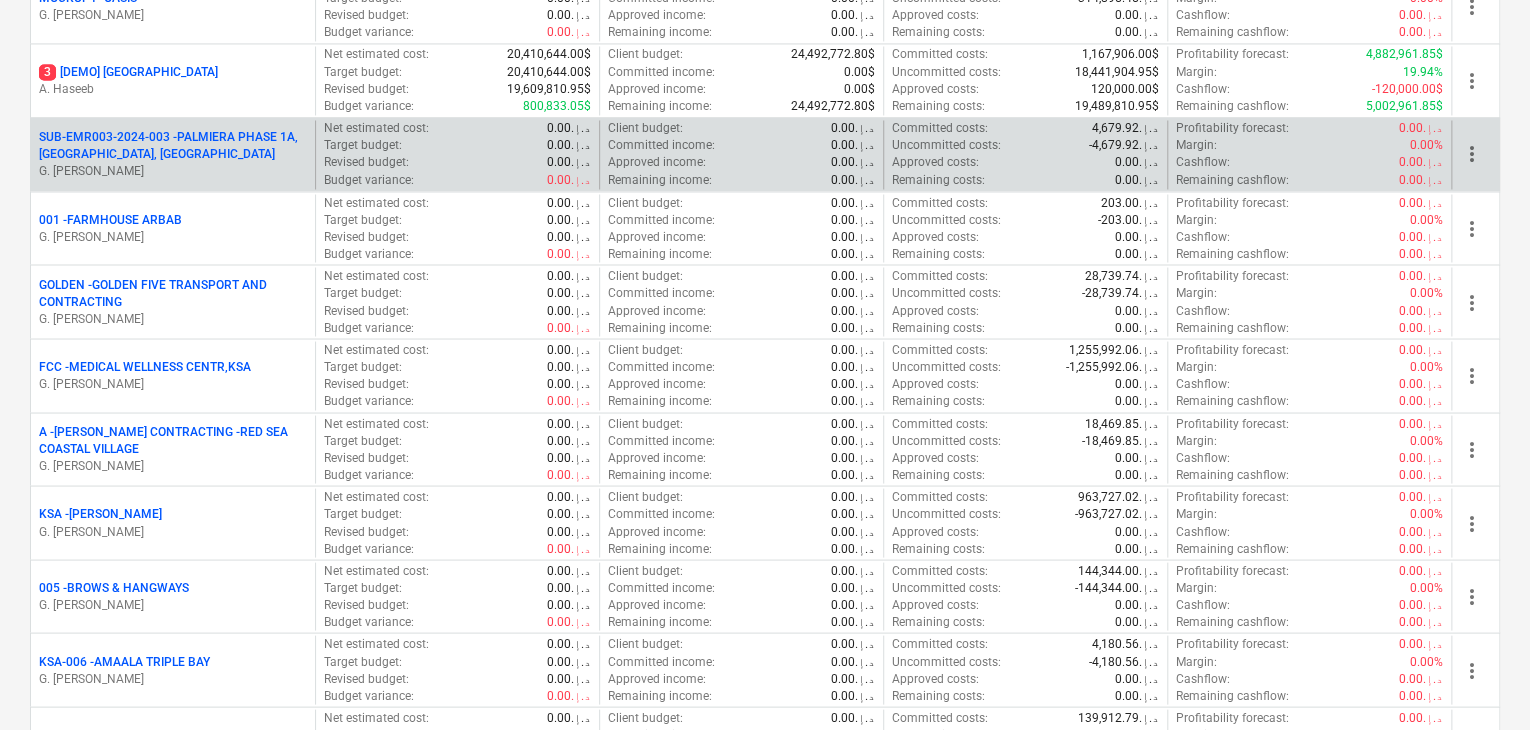 scroll, scrollTop: 1800, scrollLeft: 0, axis: vertical 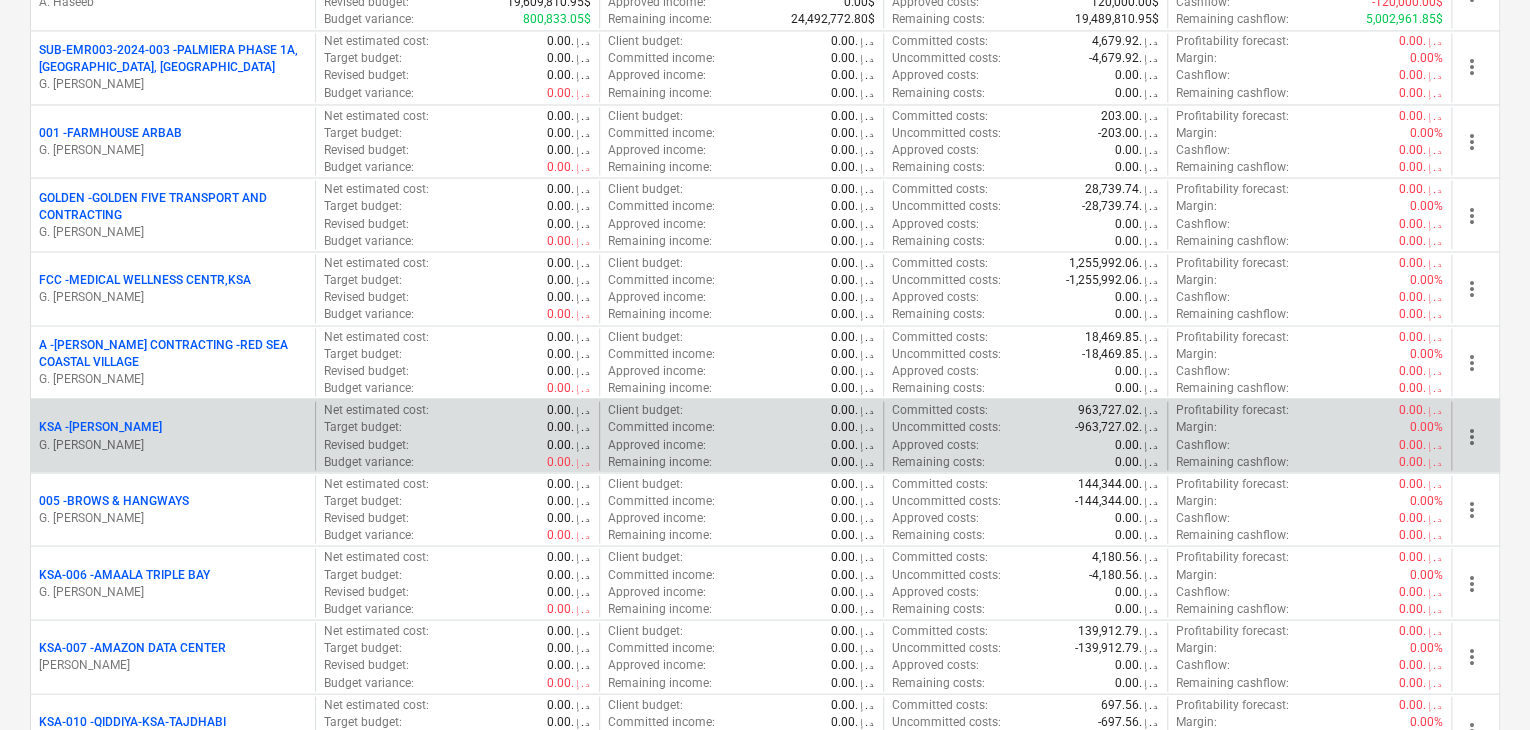 click on "G. [PERSON_NAME]" at bounding box center (173, 444) 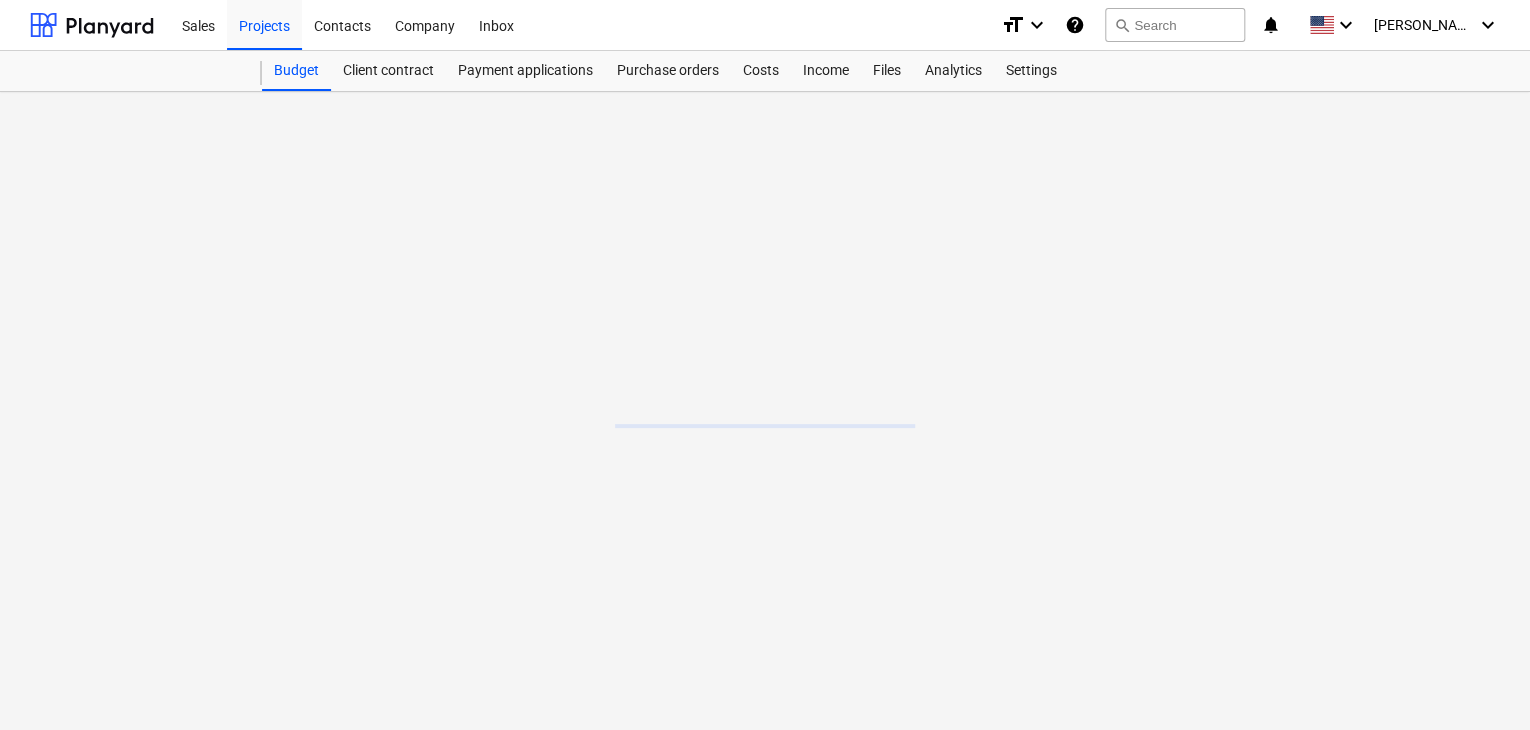 scroll, scrollTop: 0, scrollLeft: 0, axis: both 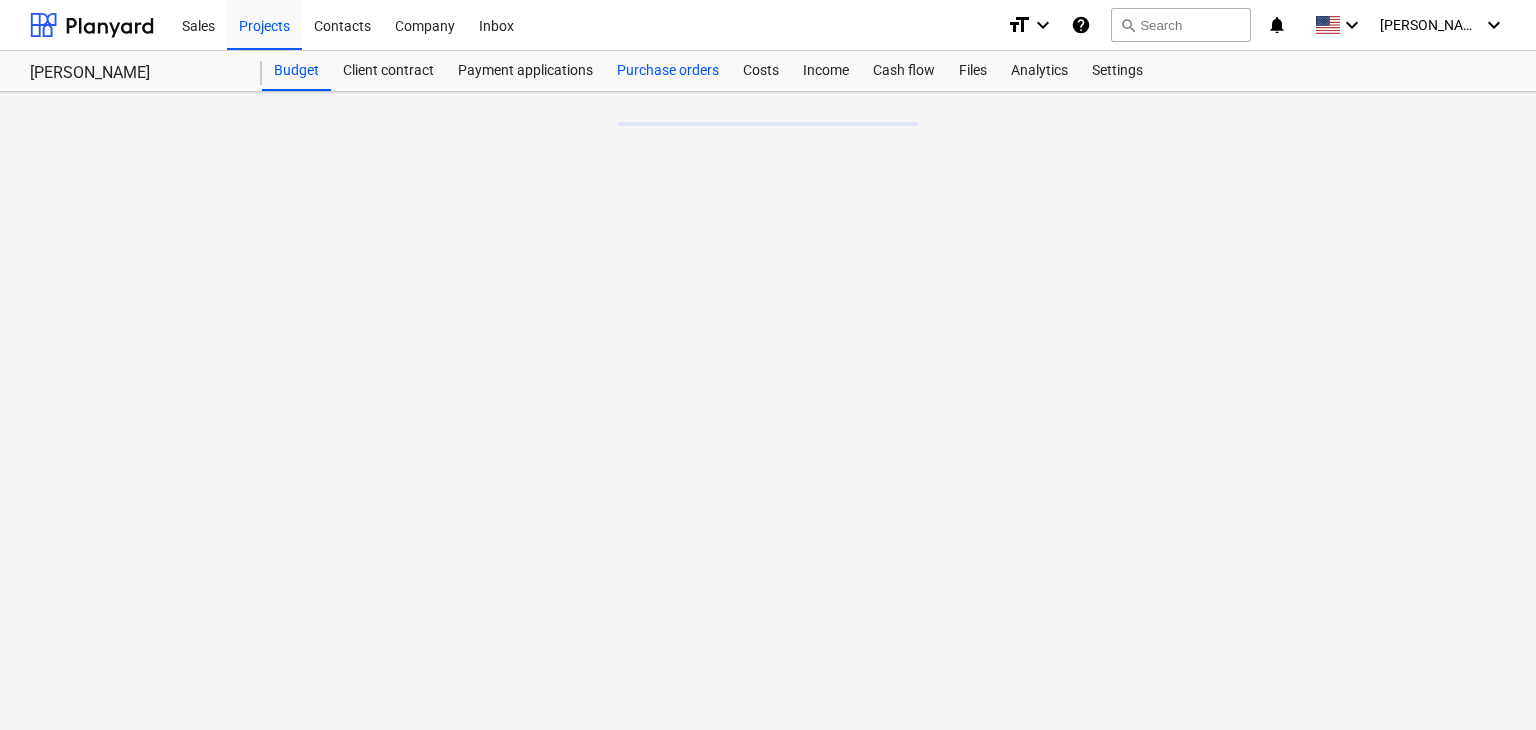 click on "Purchase orders" at bounding box center (668, 71) 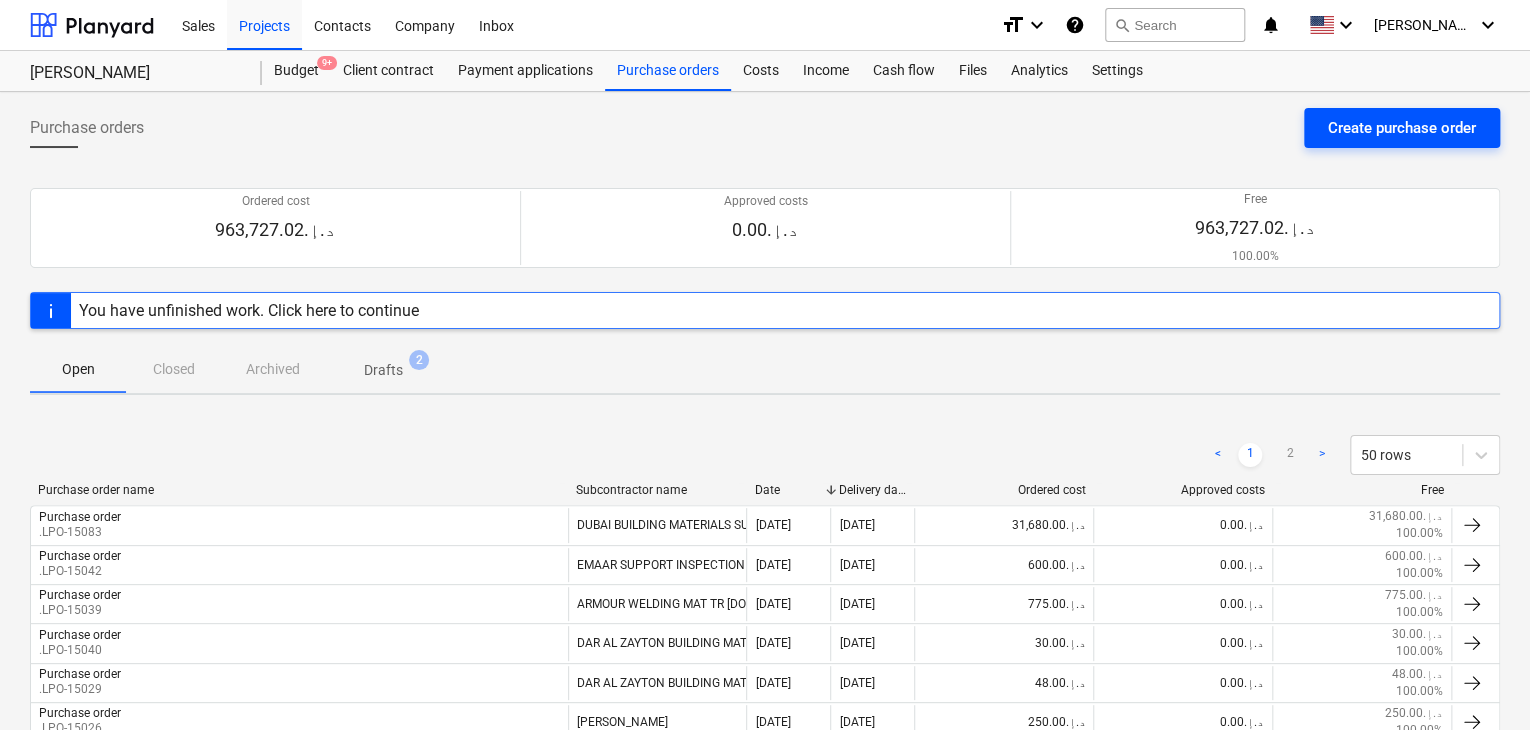 click on "Create purchase order" at bounding box center [1402, 128] 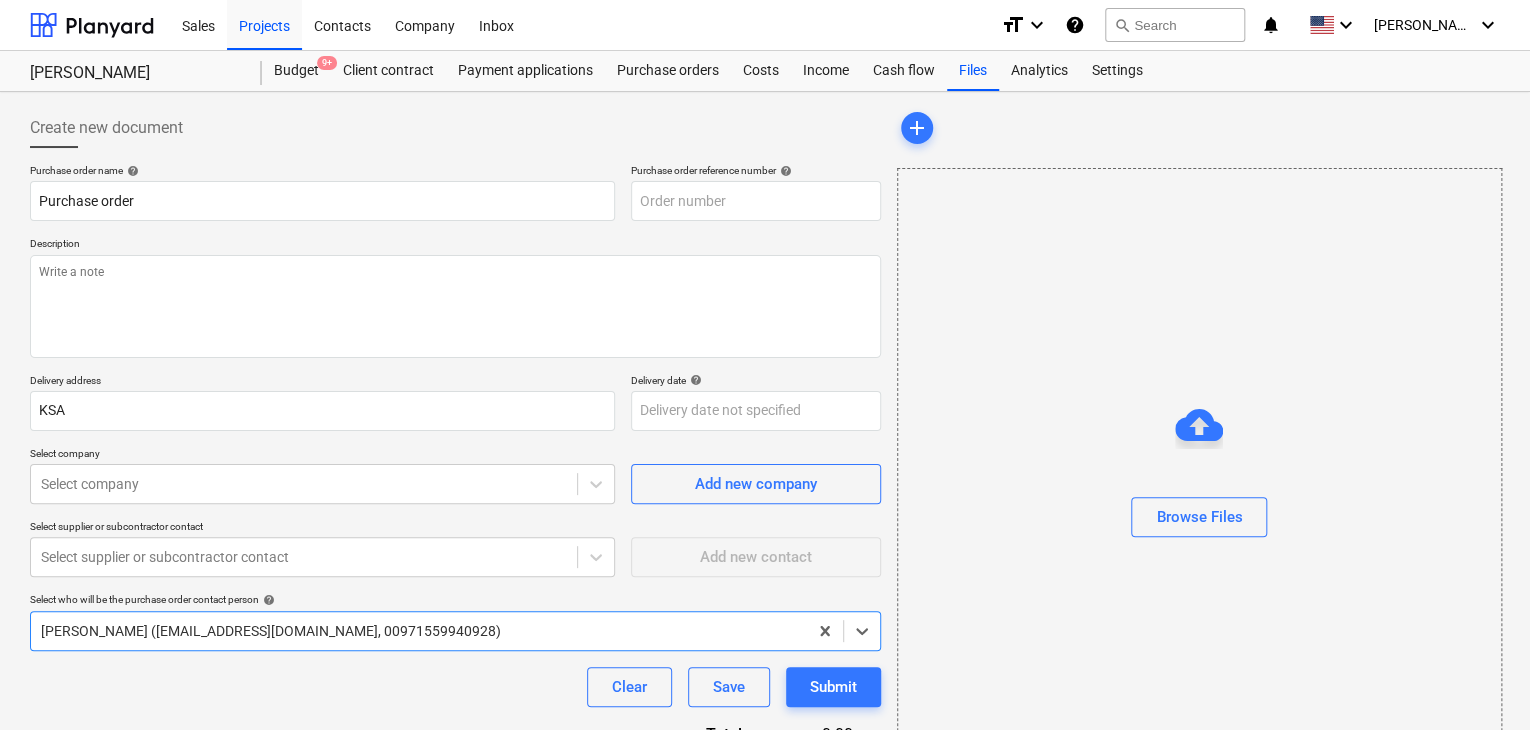 type on "x" 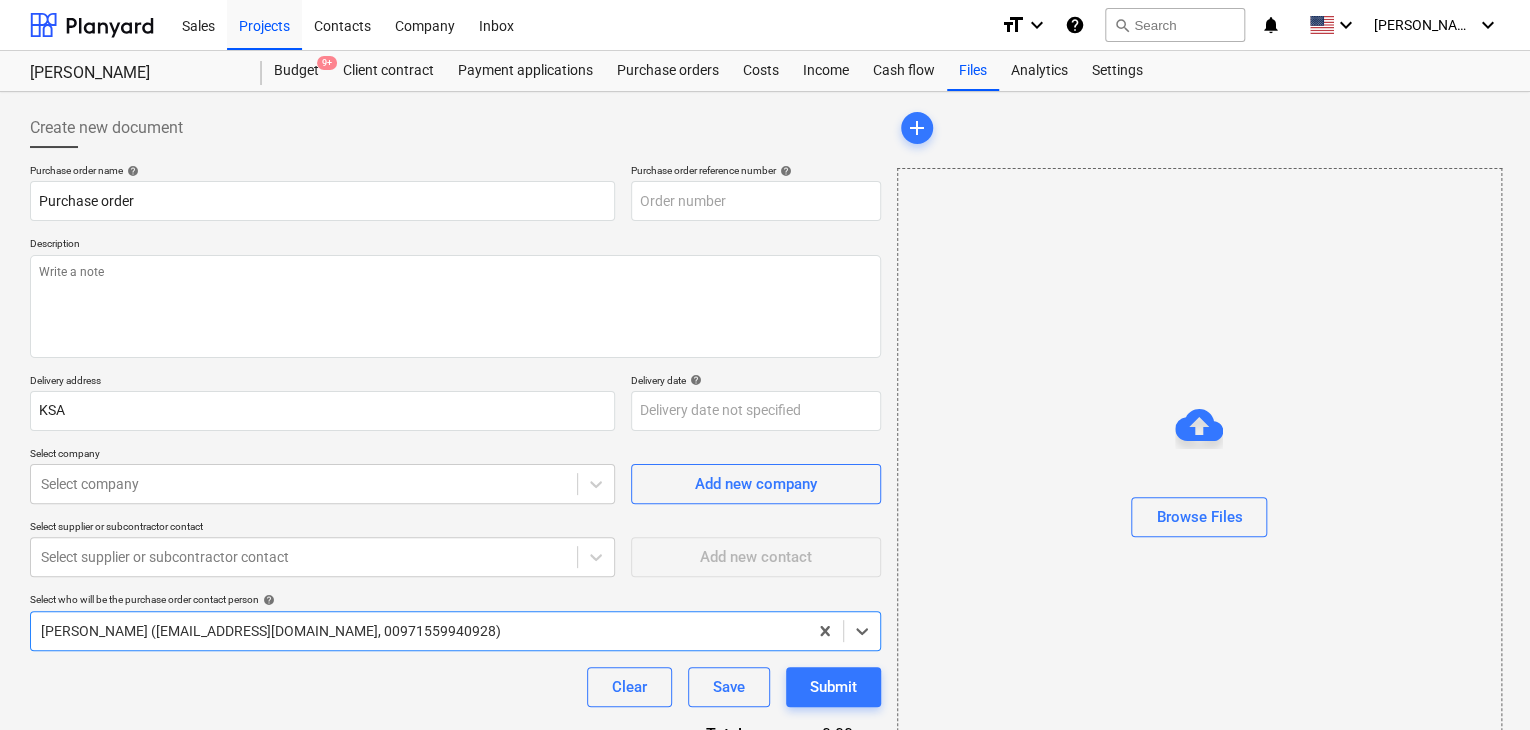 type on "KSA-PO-078" 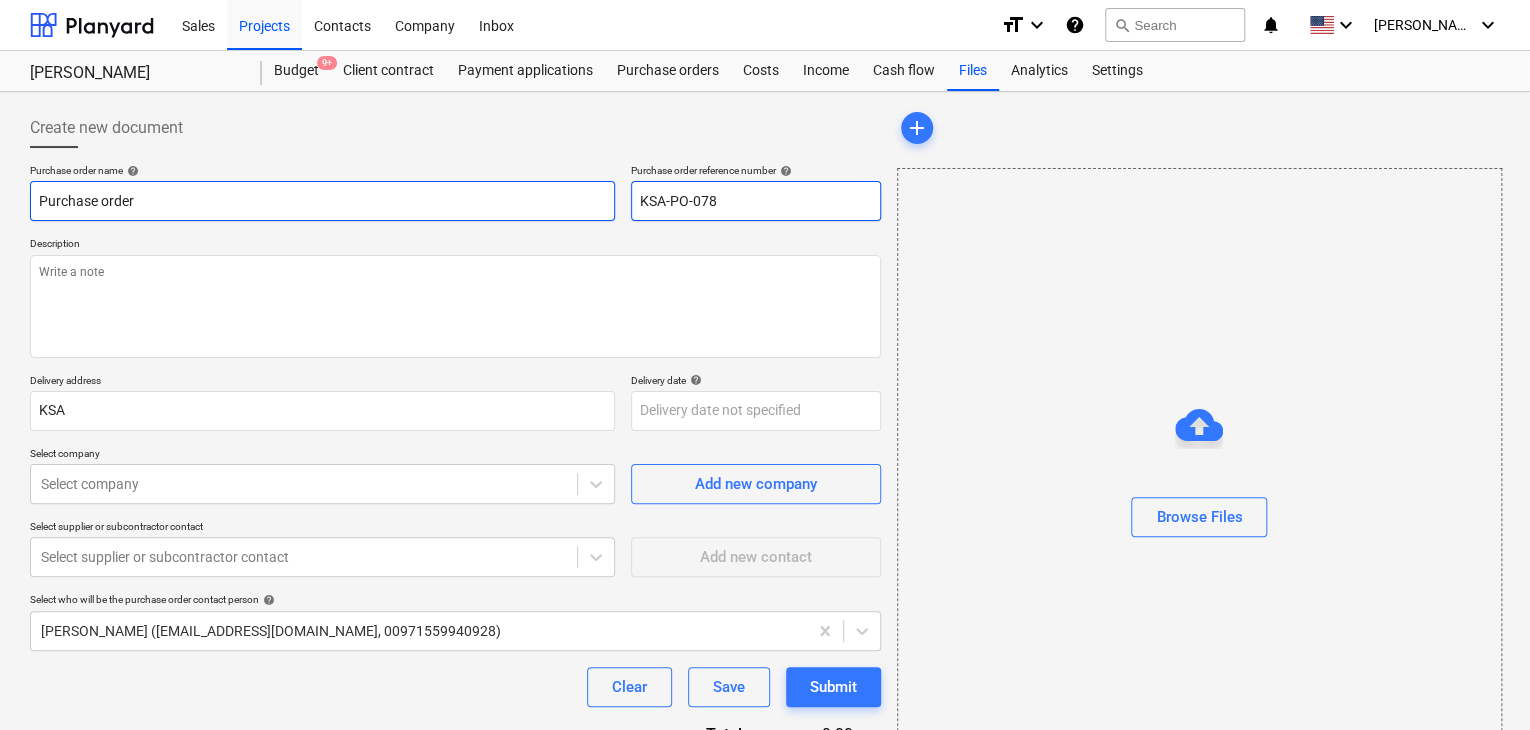 drag, startPoint x: 743, startPoint y: 201, endPoint x: 527, endPoint y: 201, distance: 216 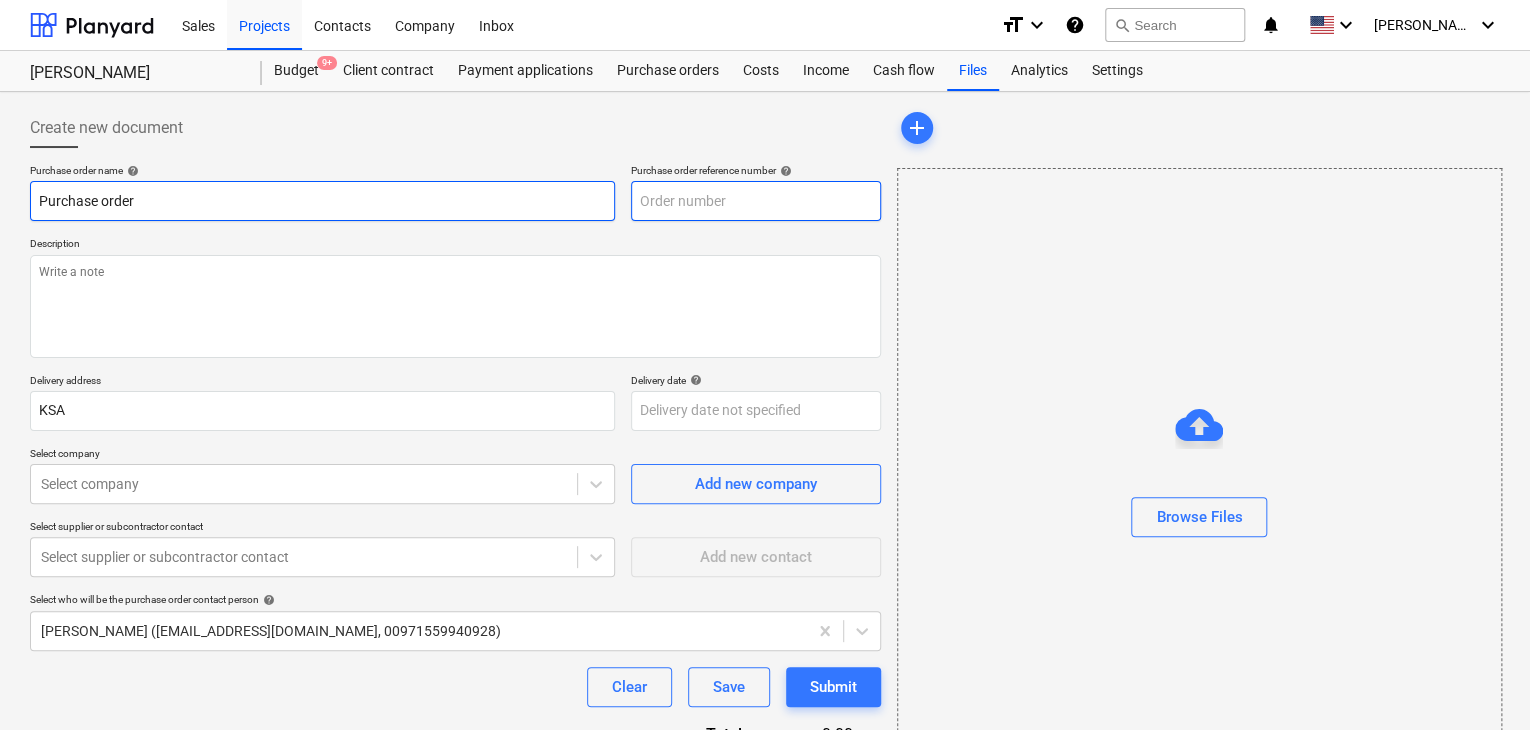 type on "x" 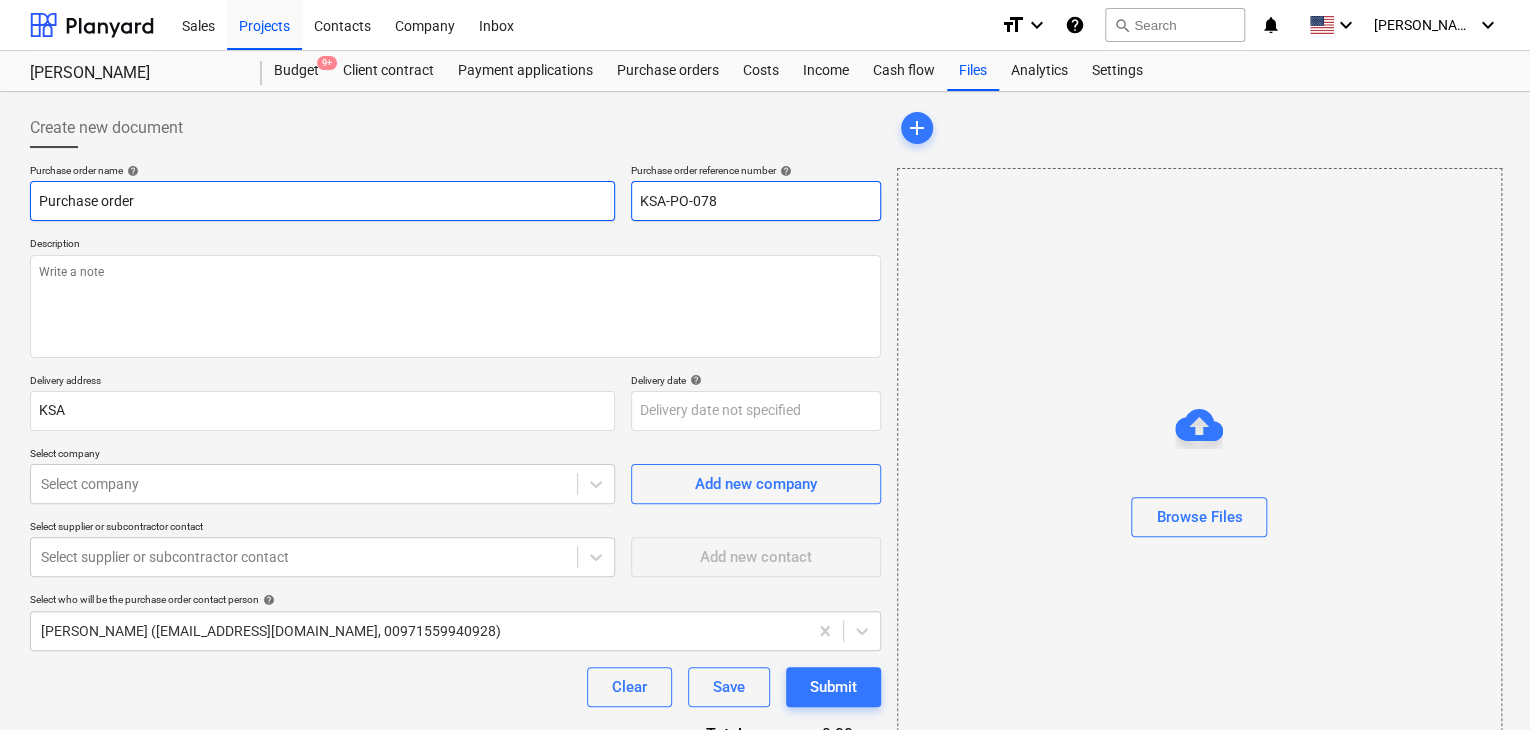 drag, startPoint x: 720, startPoint y: 205, endPoint x: 592, endPoint y: 202, distance: 128.03516 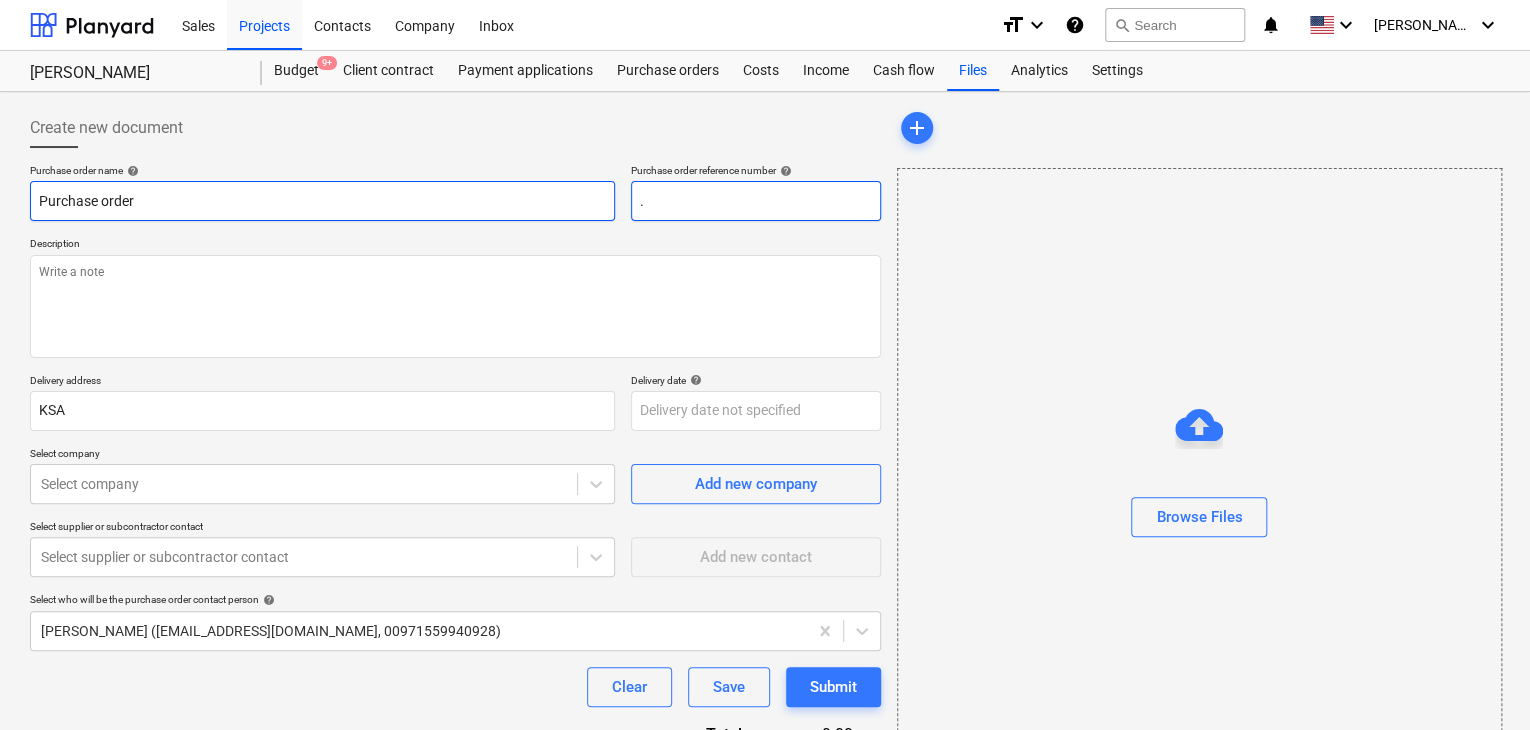 type on "x" 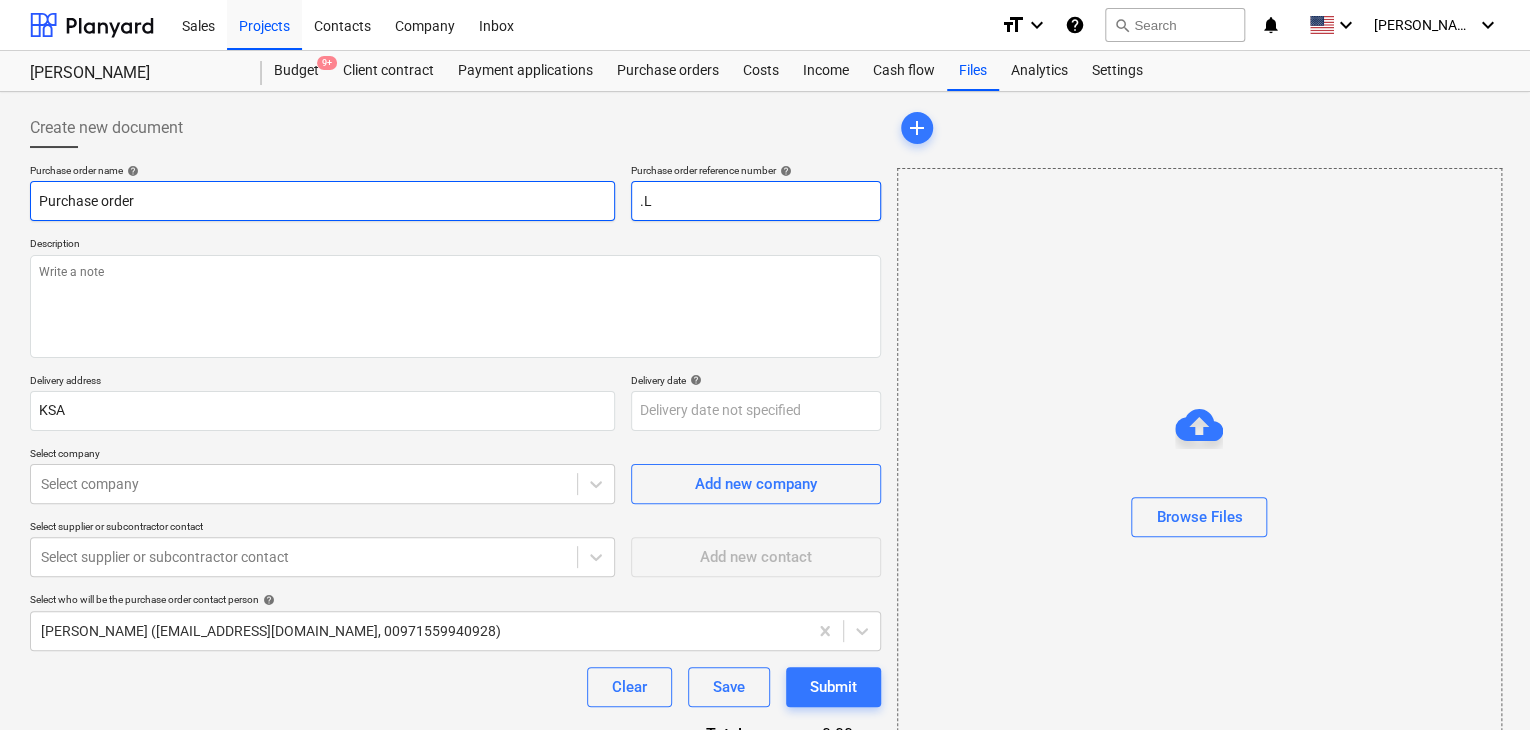 type on "x" 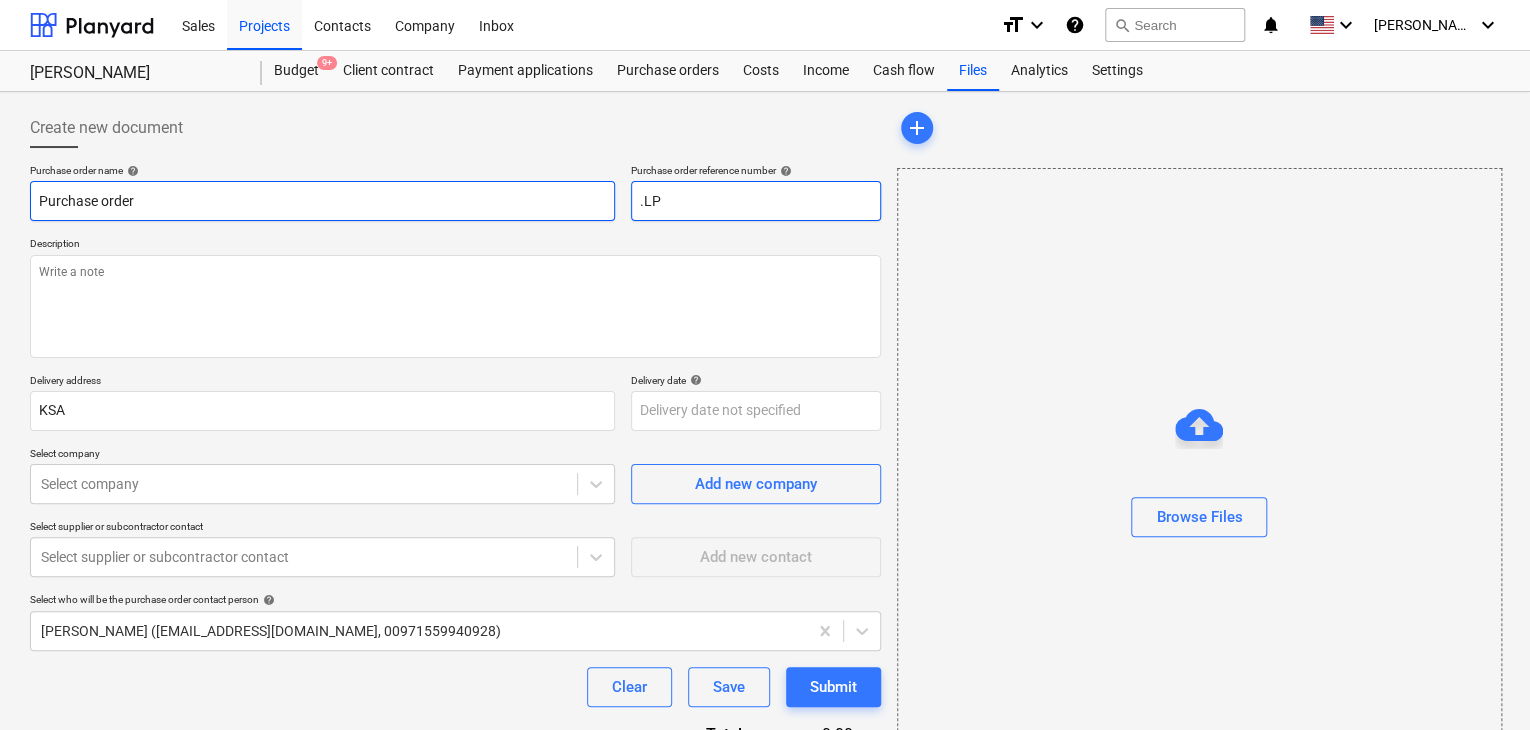 type on "x" 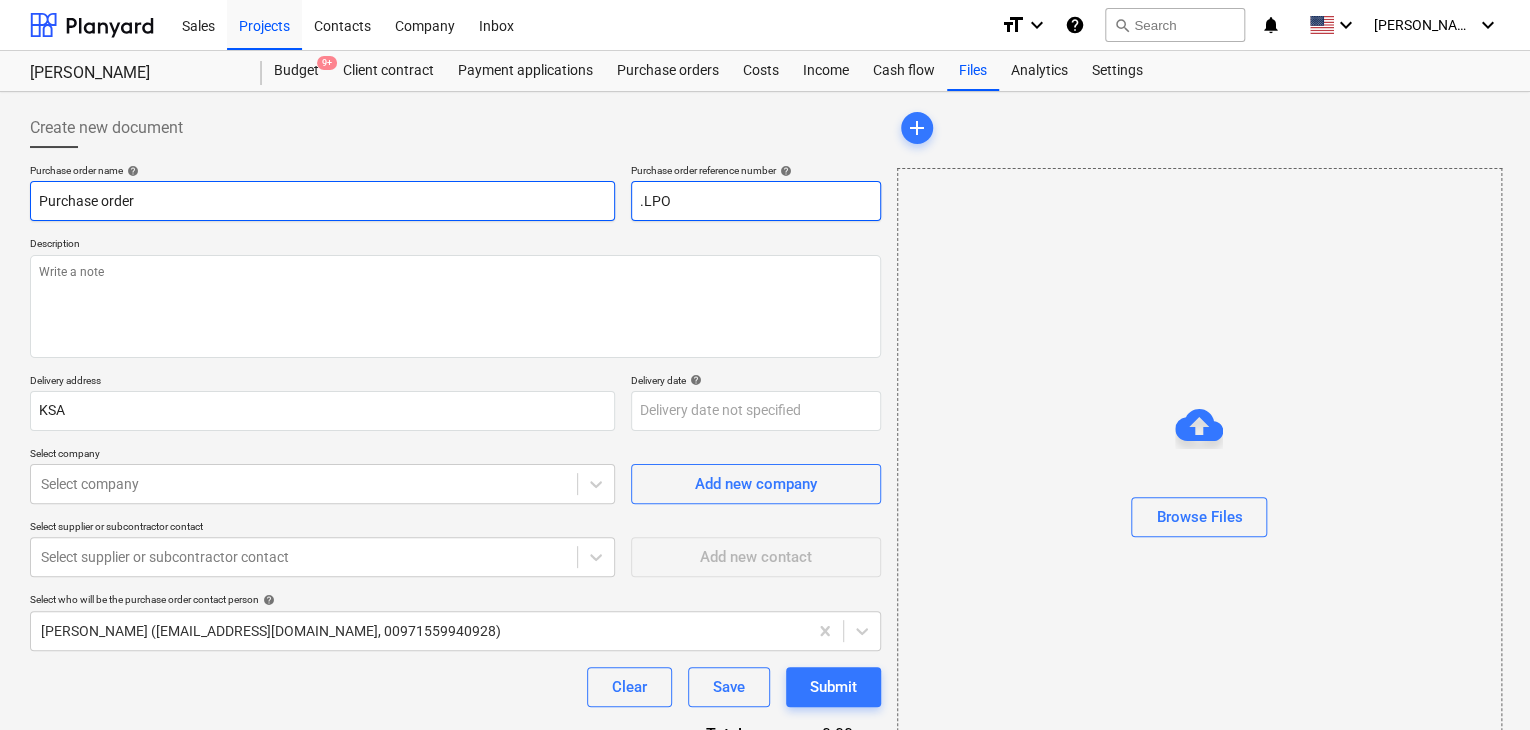 type on "x" 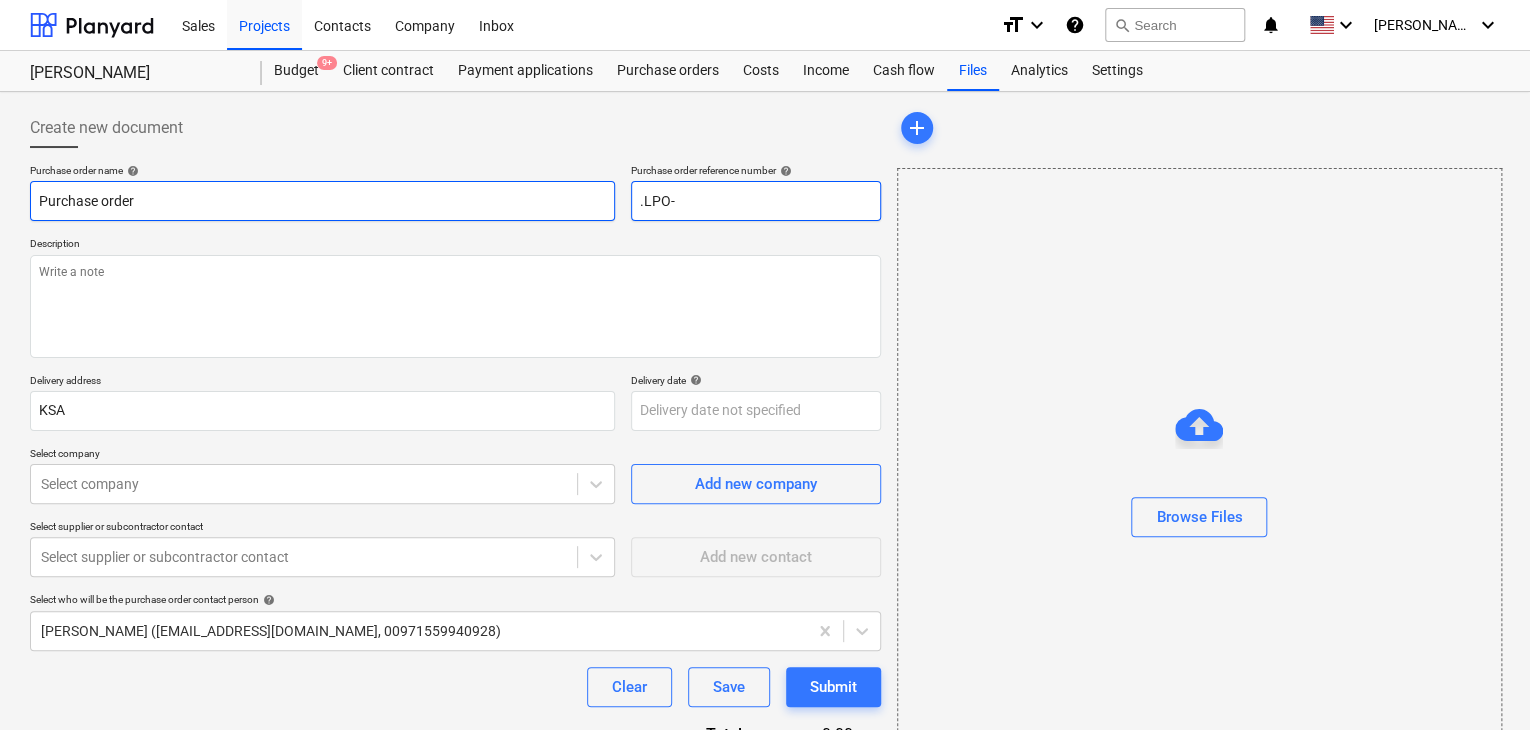 type on "x" 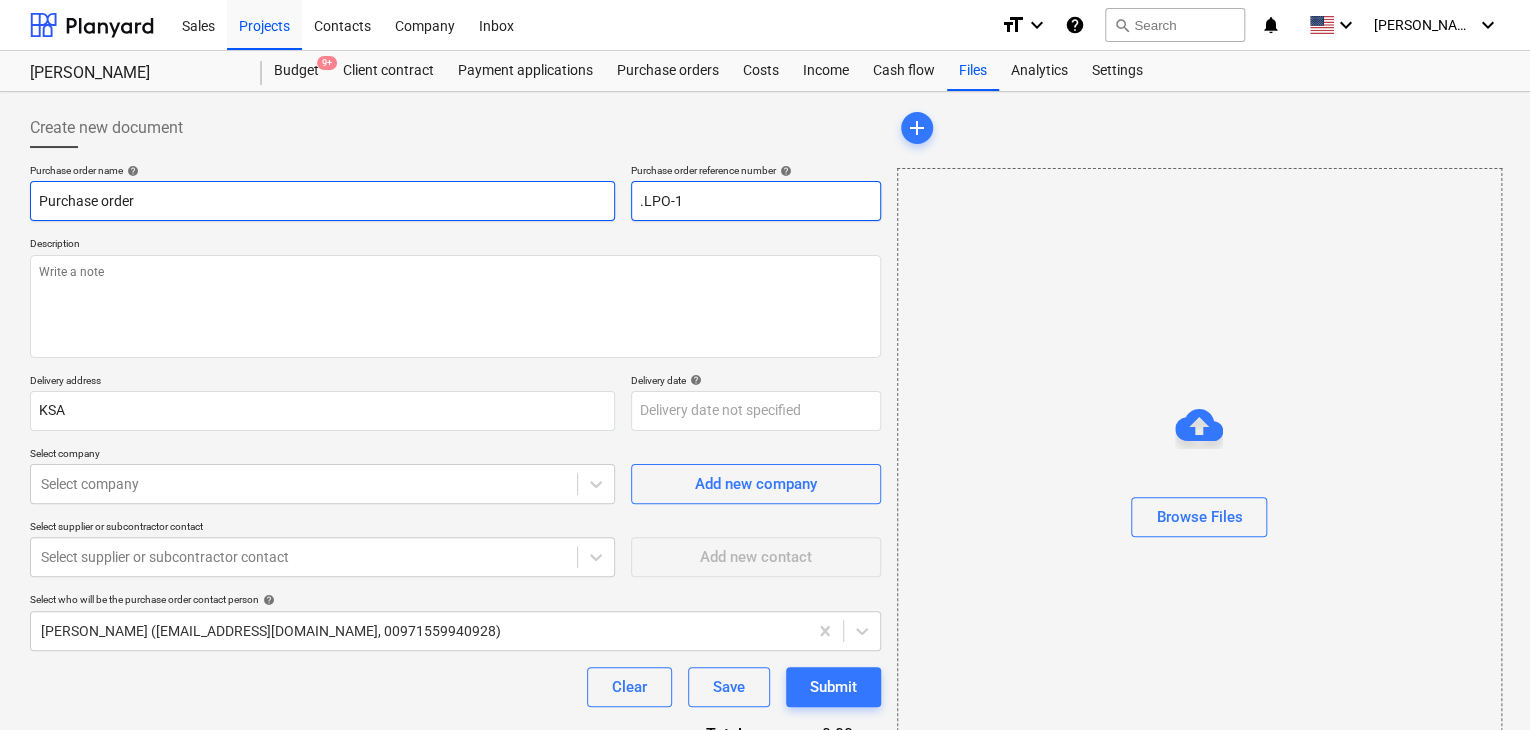 type on "x" 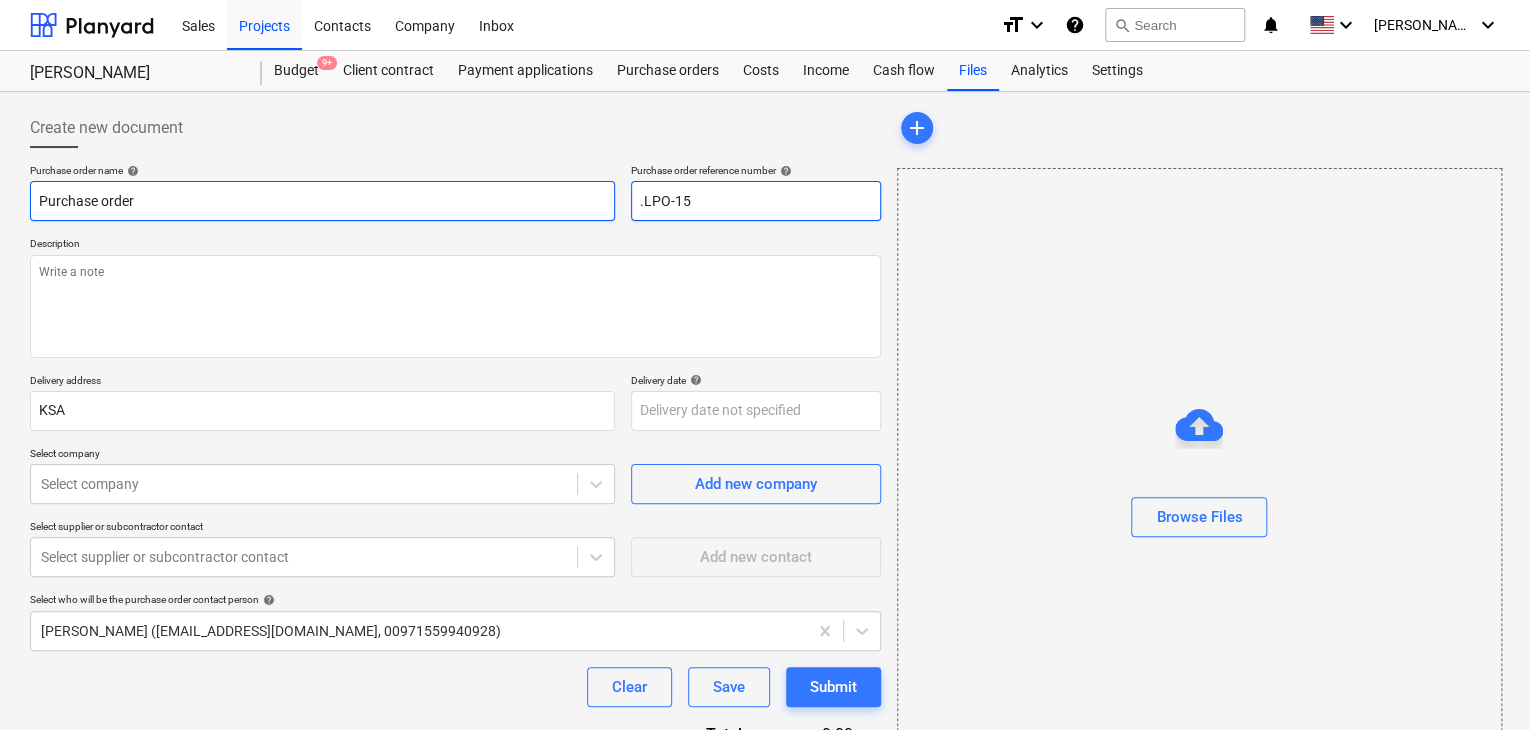 type on "x" 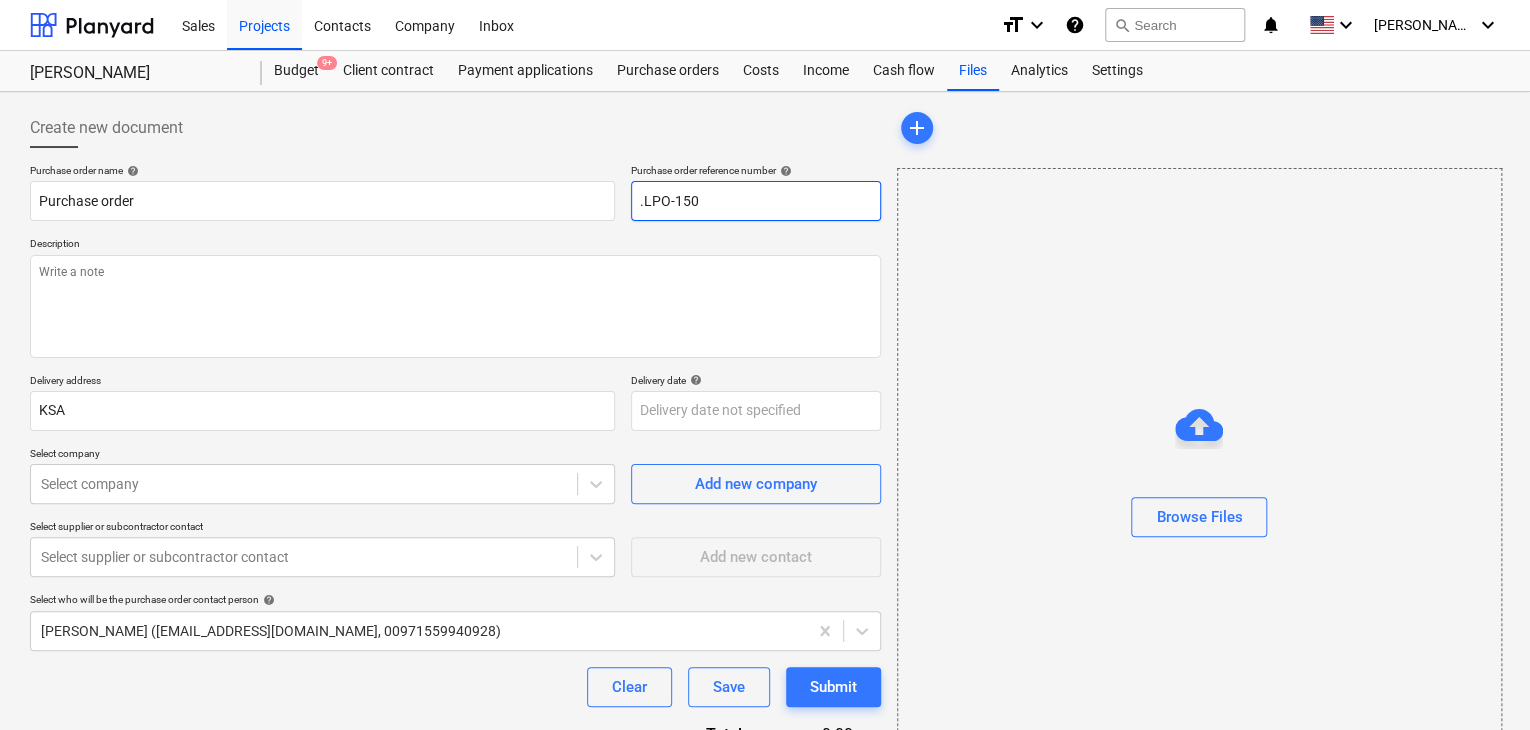 type on "x" 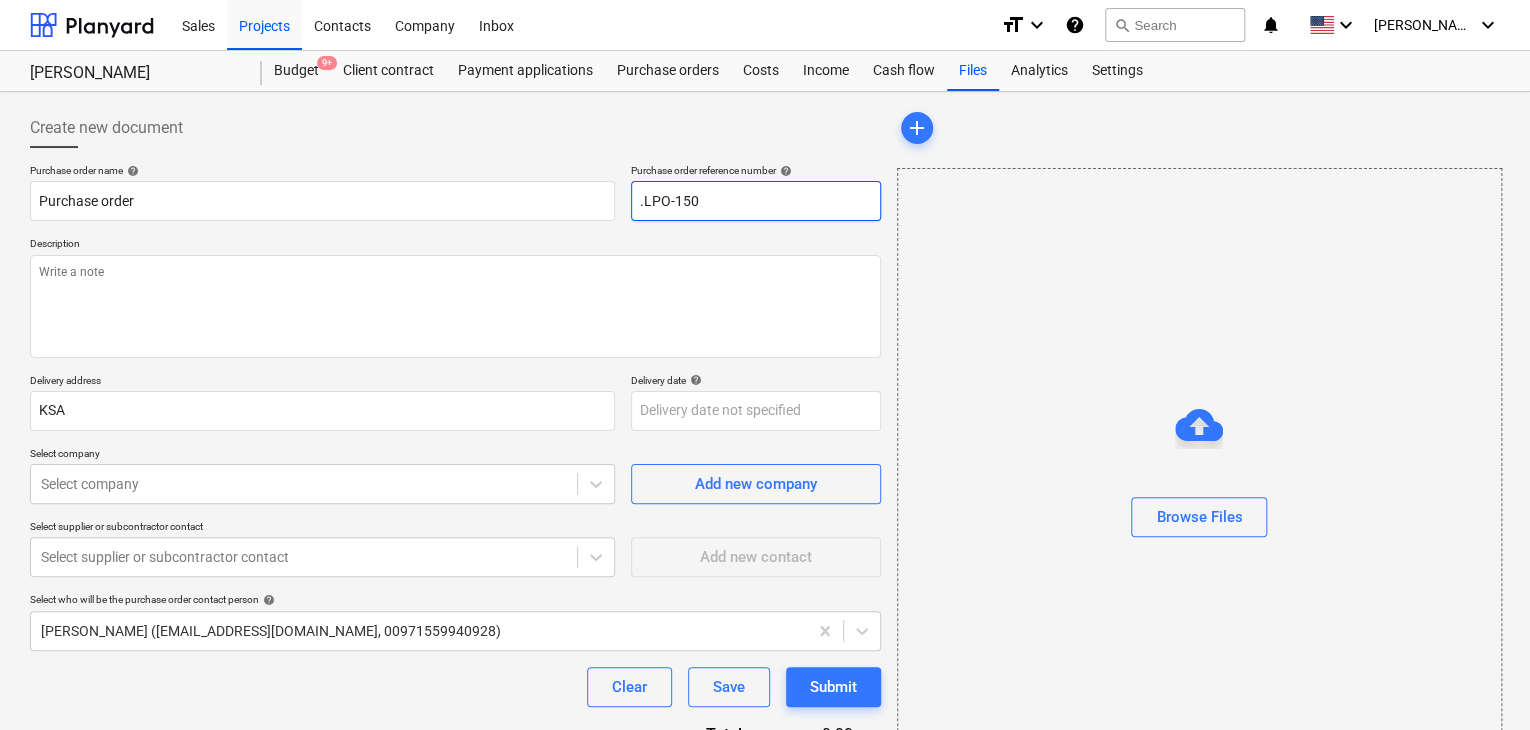type on ".LPO-1508" 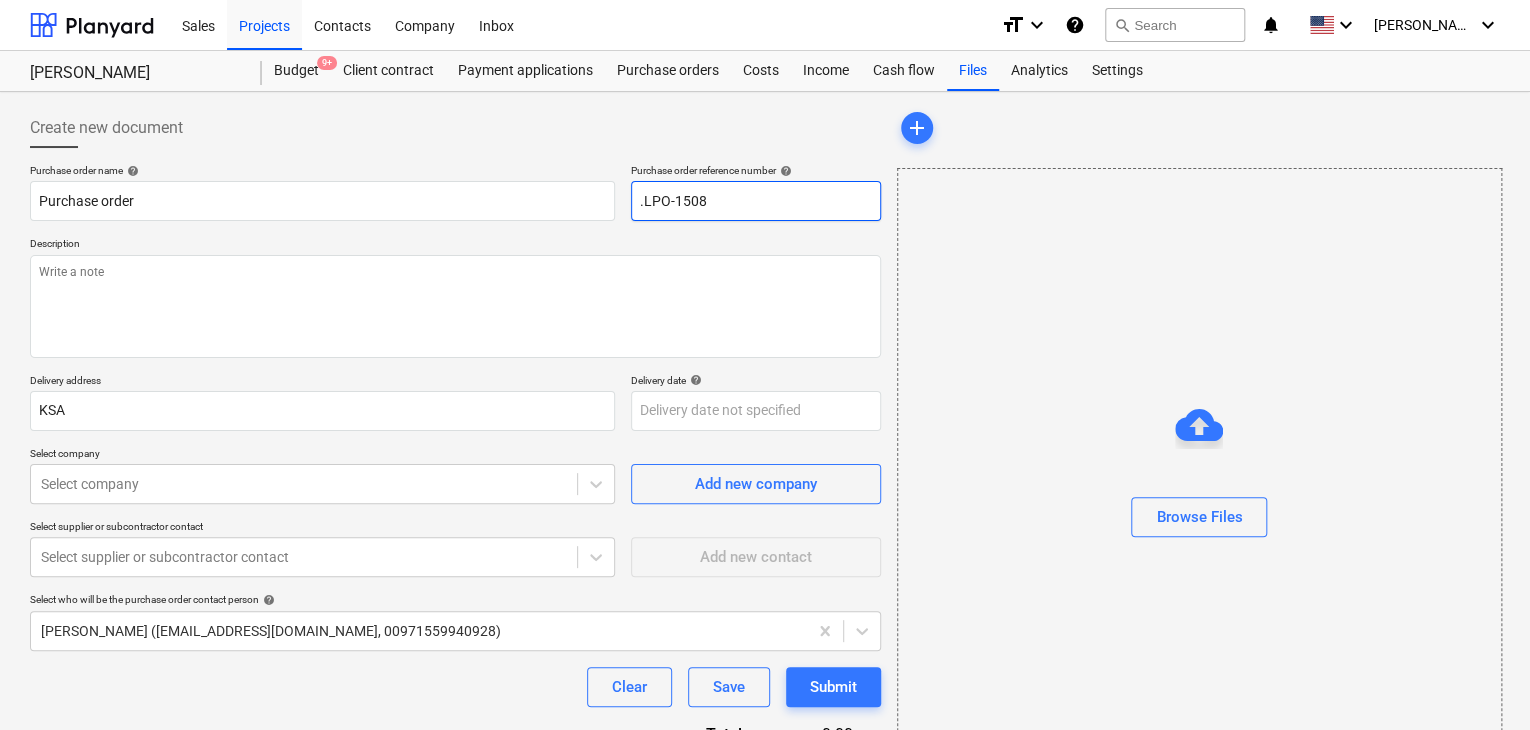 type on "x" 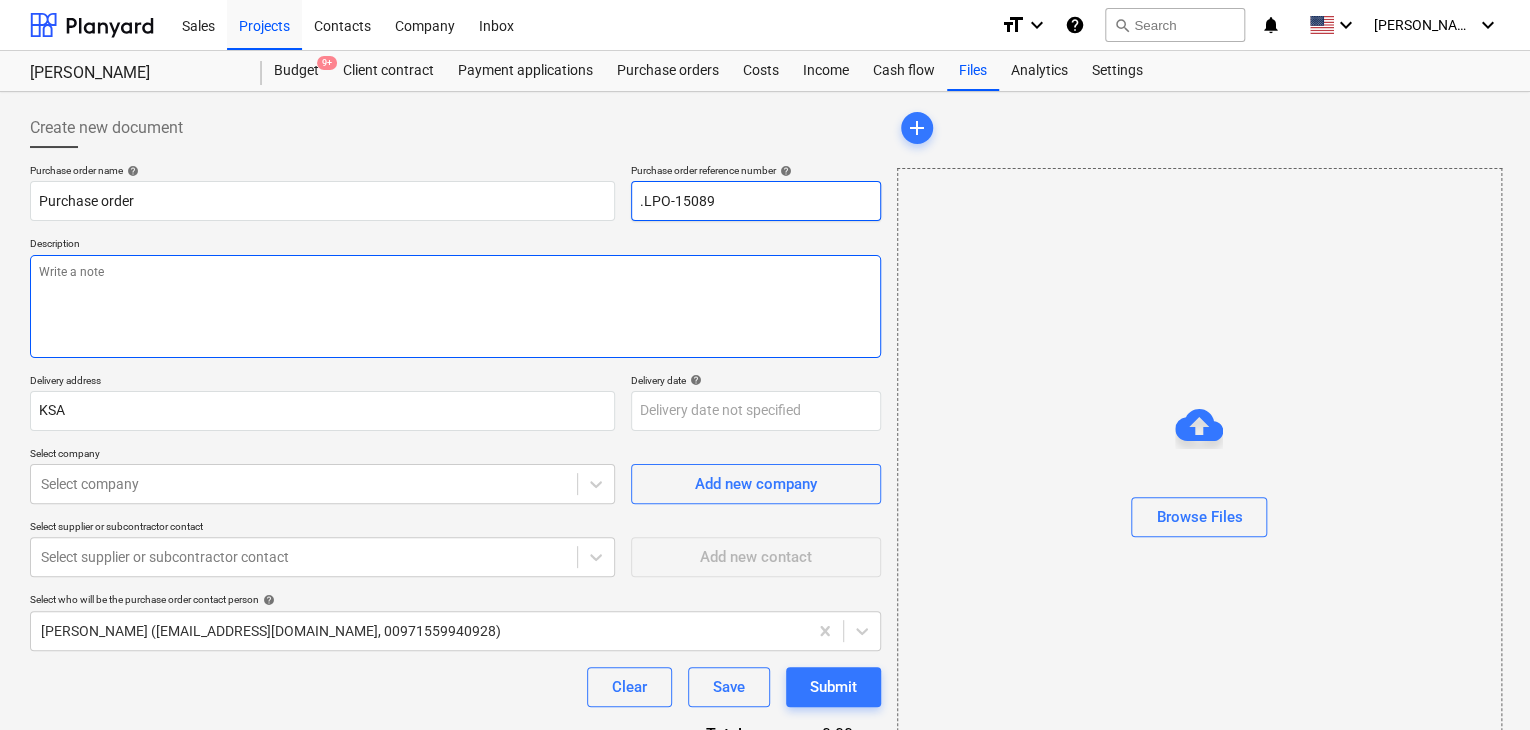 type on ".LPO-15089" 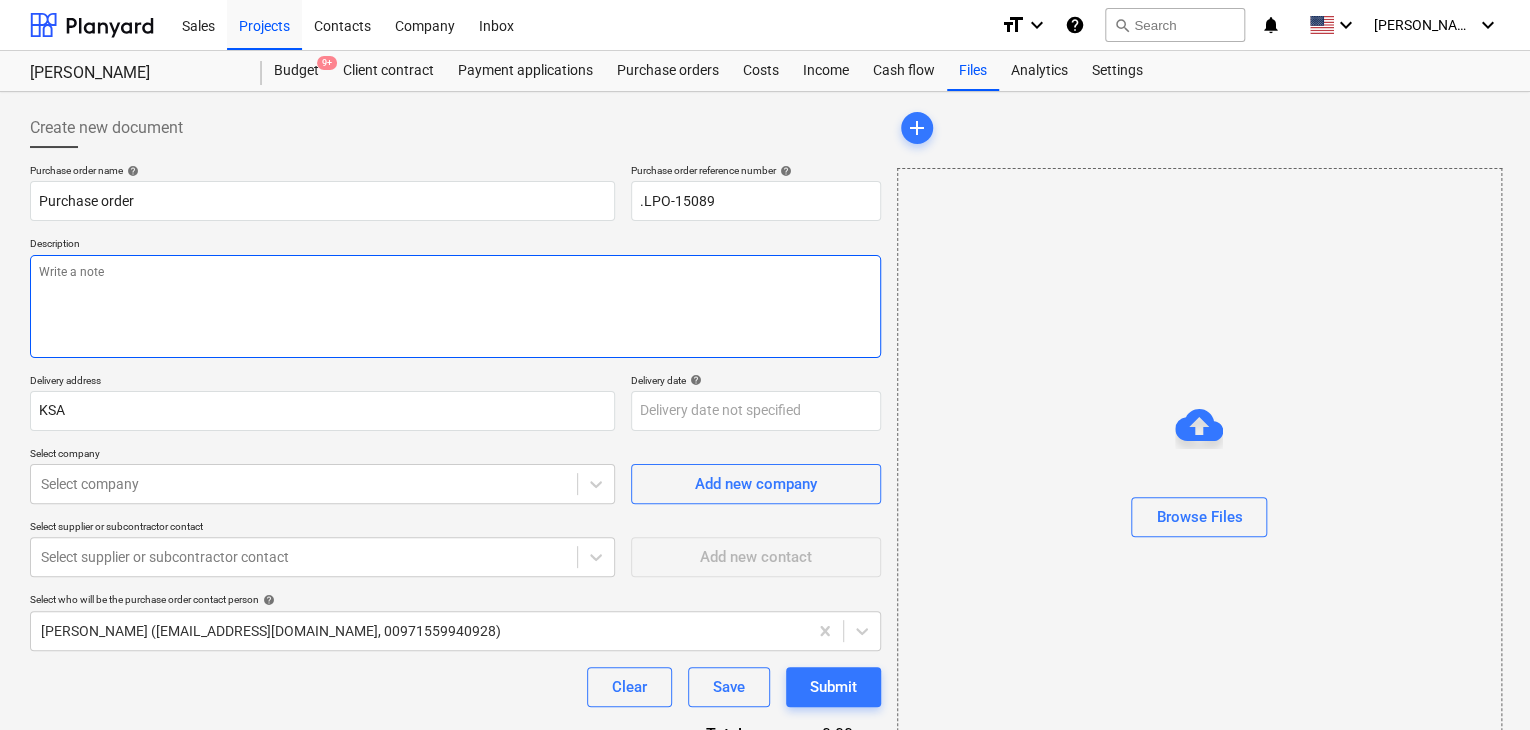 click at bounding box center (455, 306) 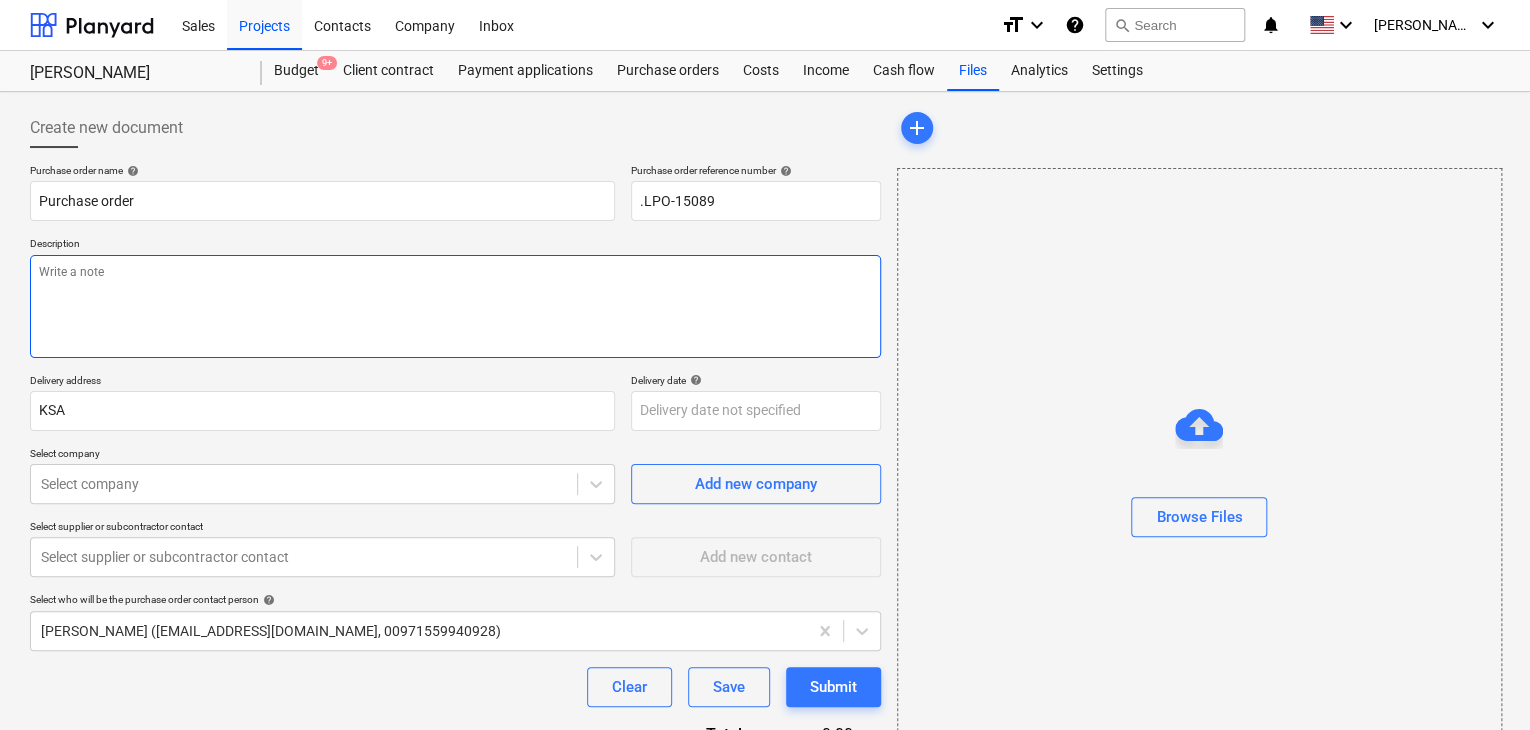 type on "x" 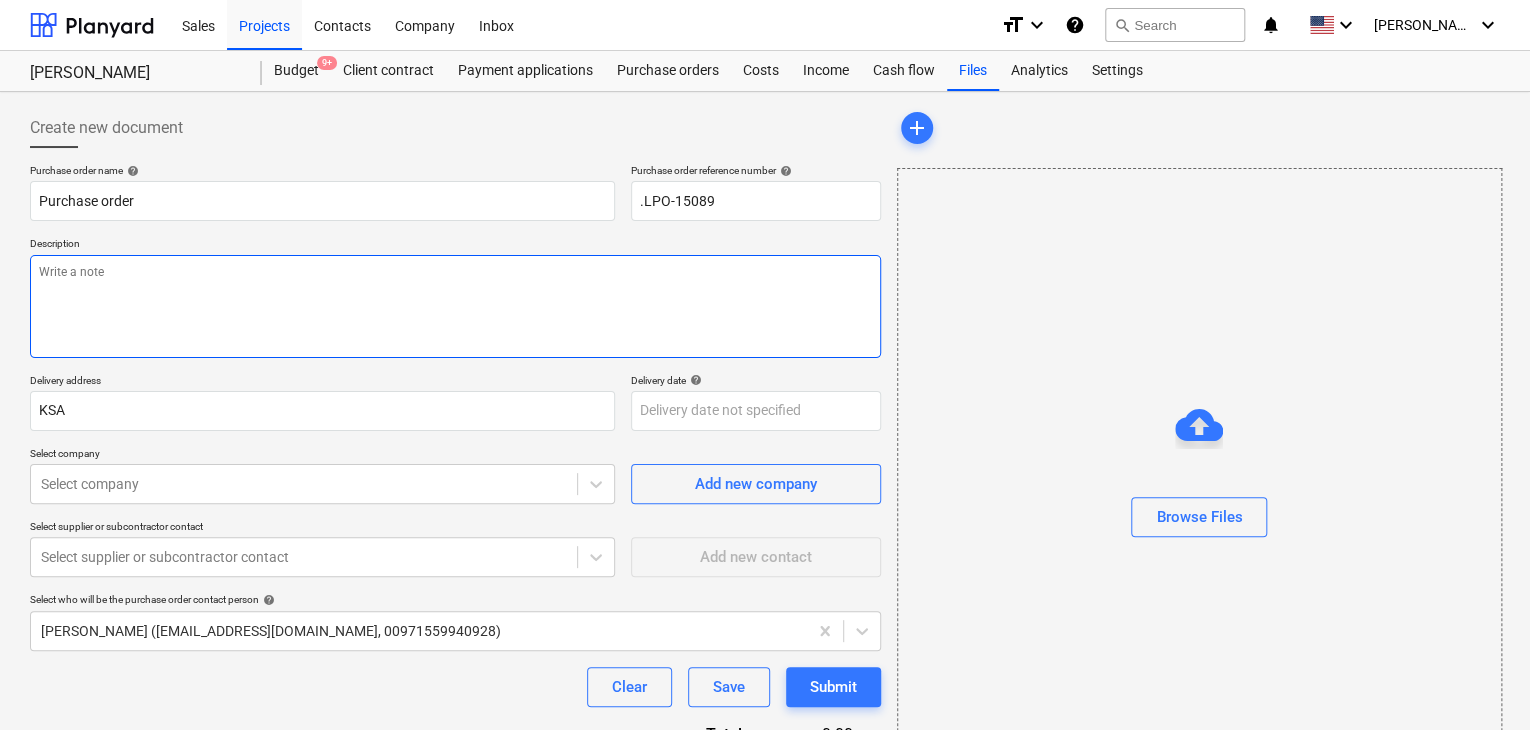 type on "1" 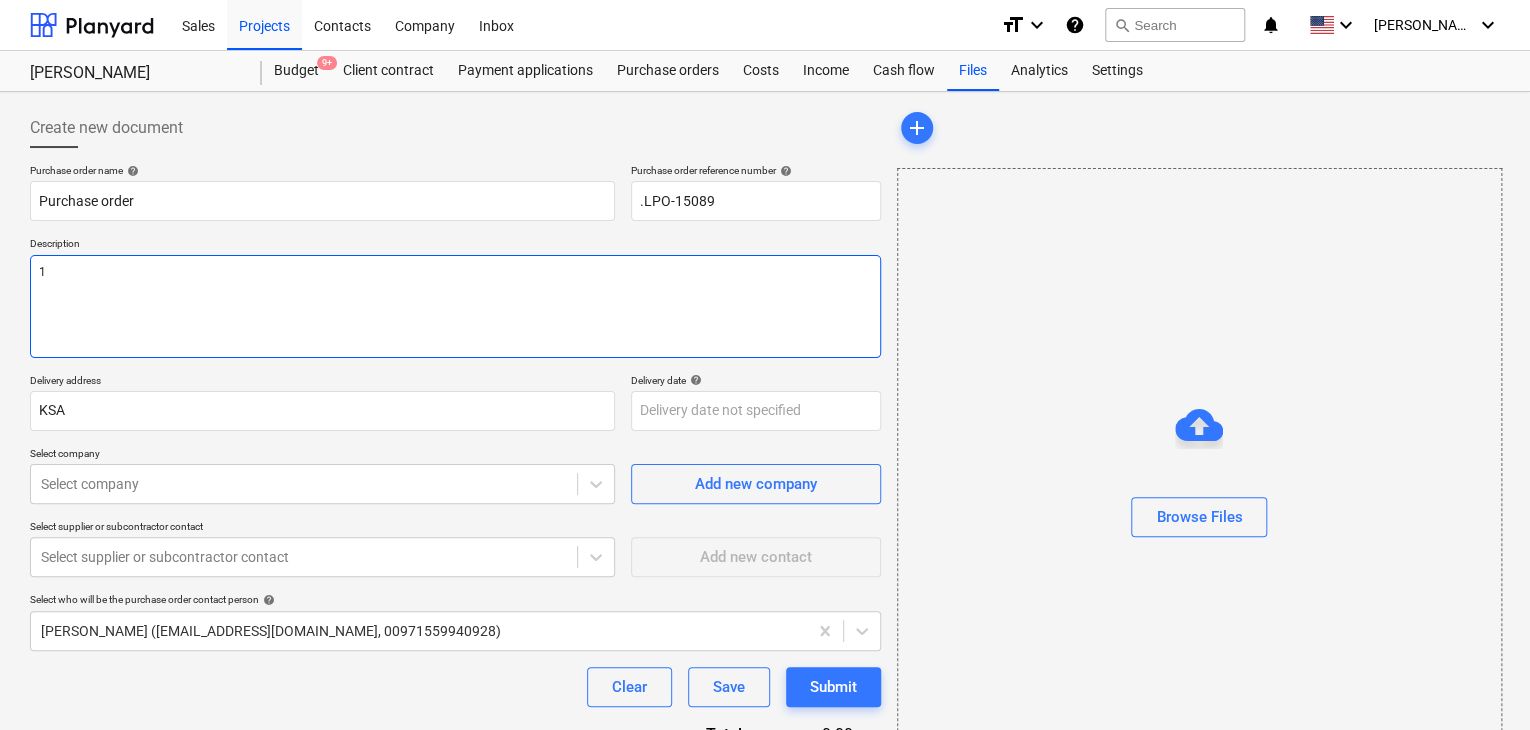 type on "x" 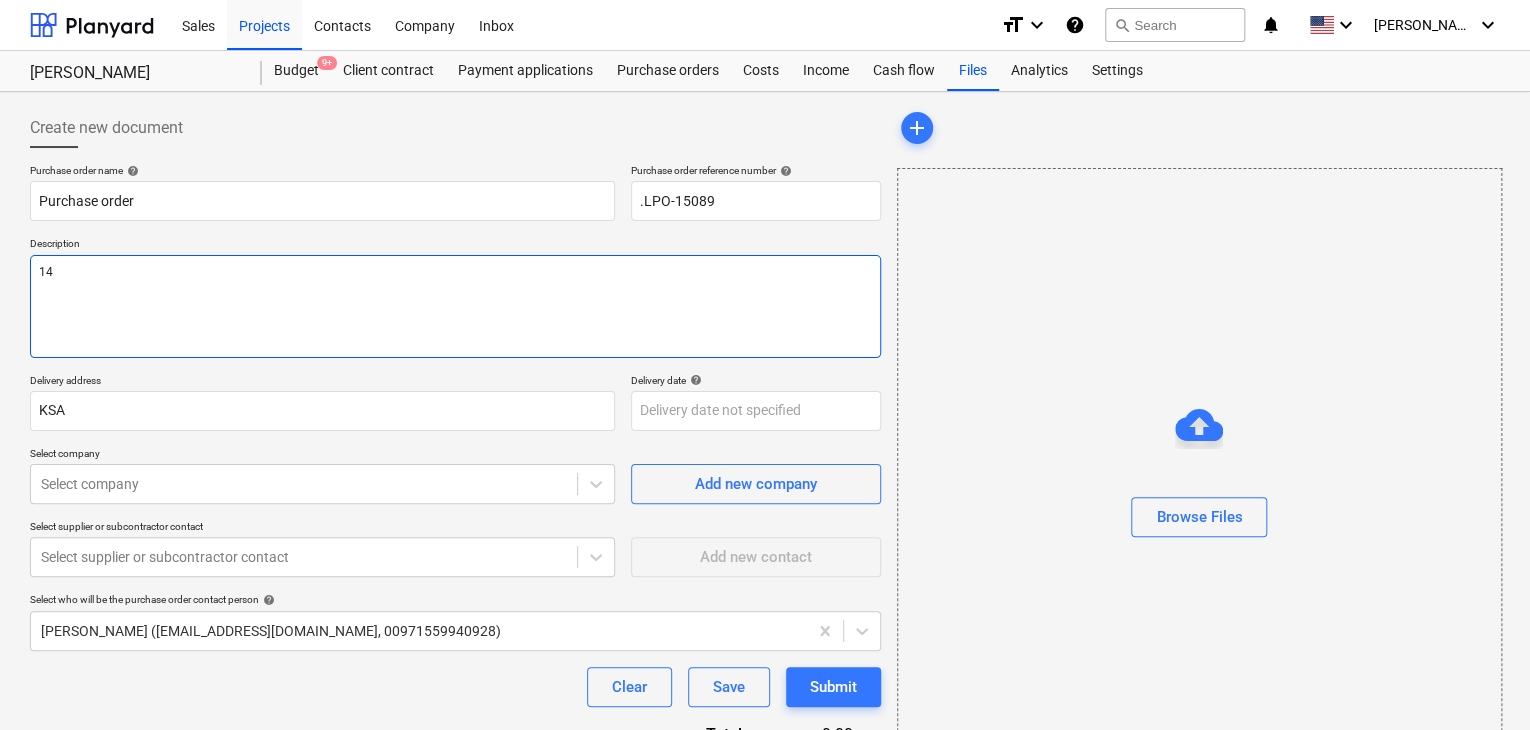 type on "x" 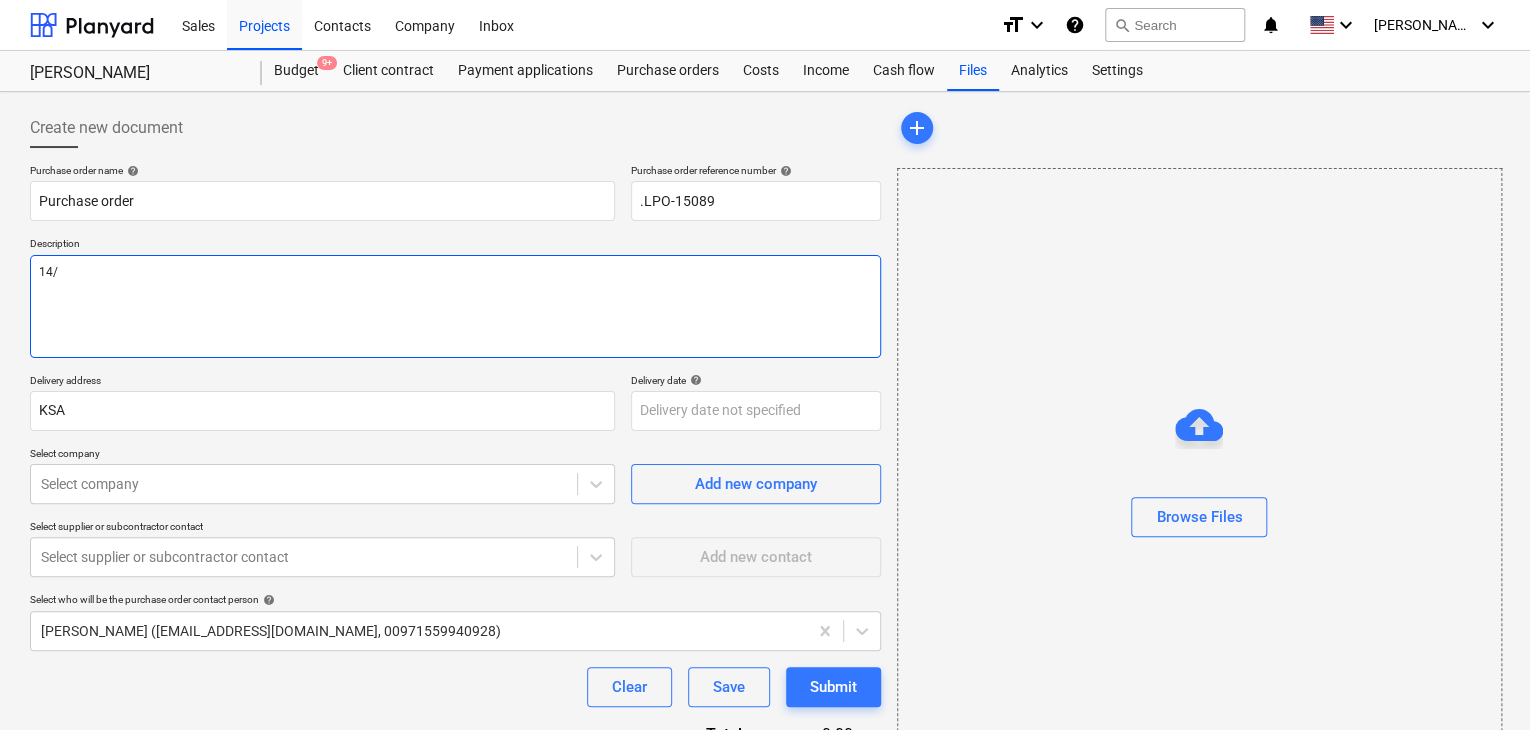 type on "x" 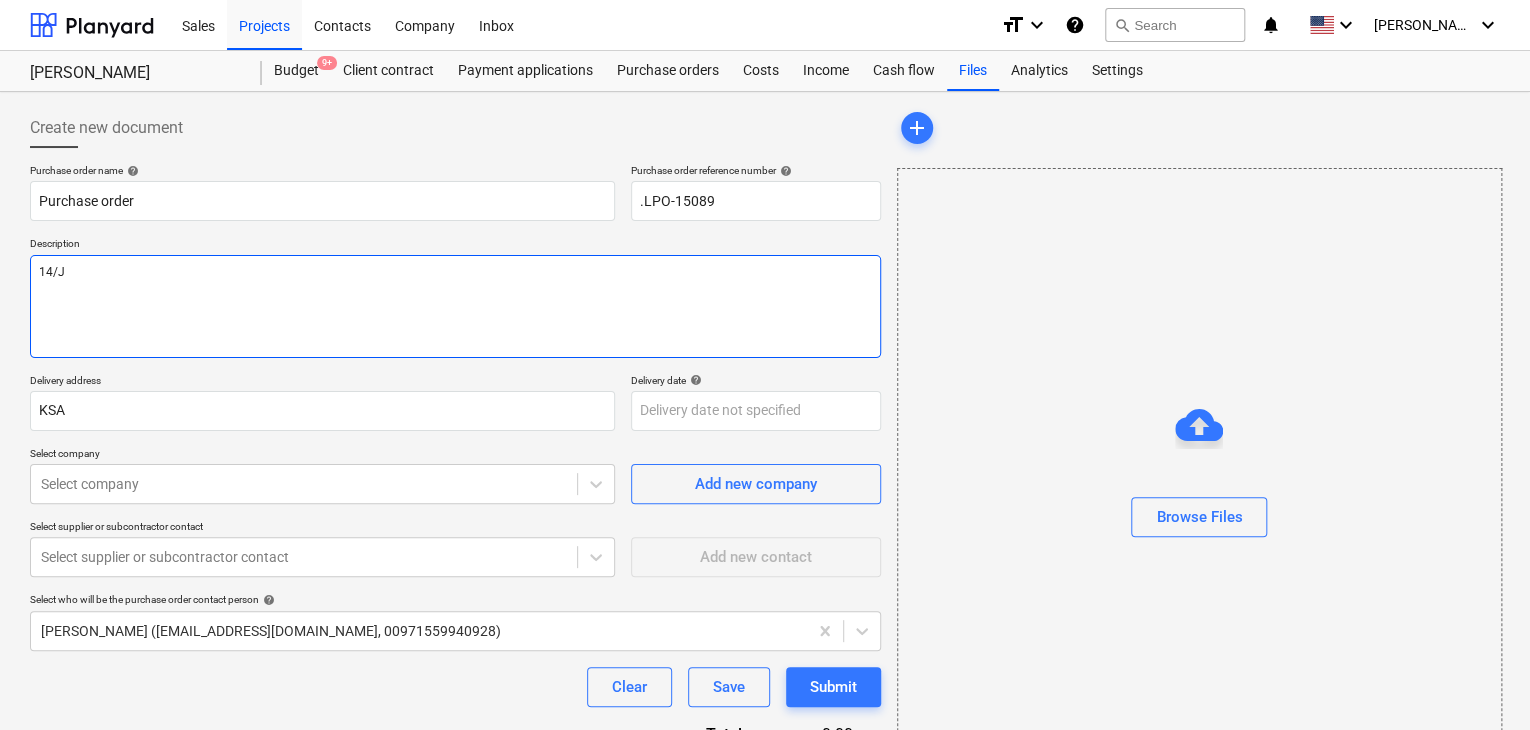 type on "x" 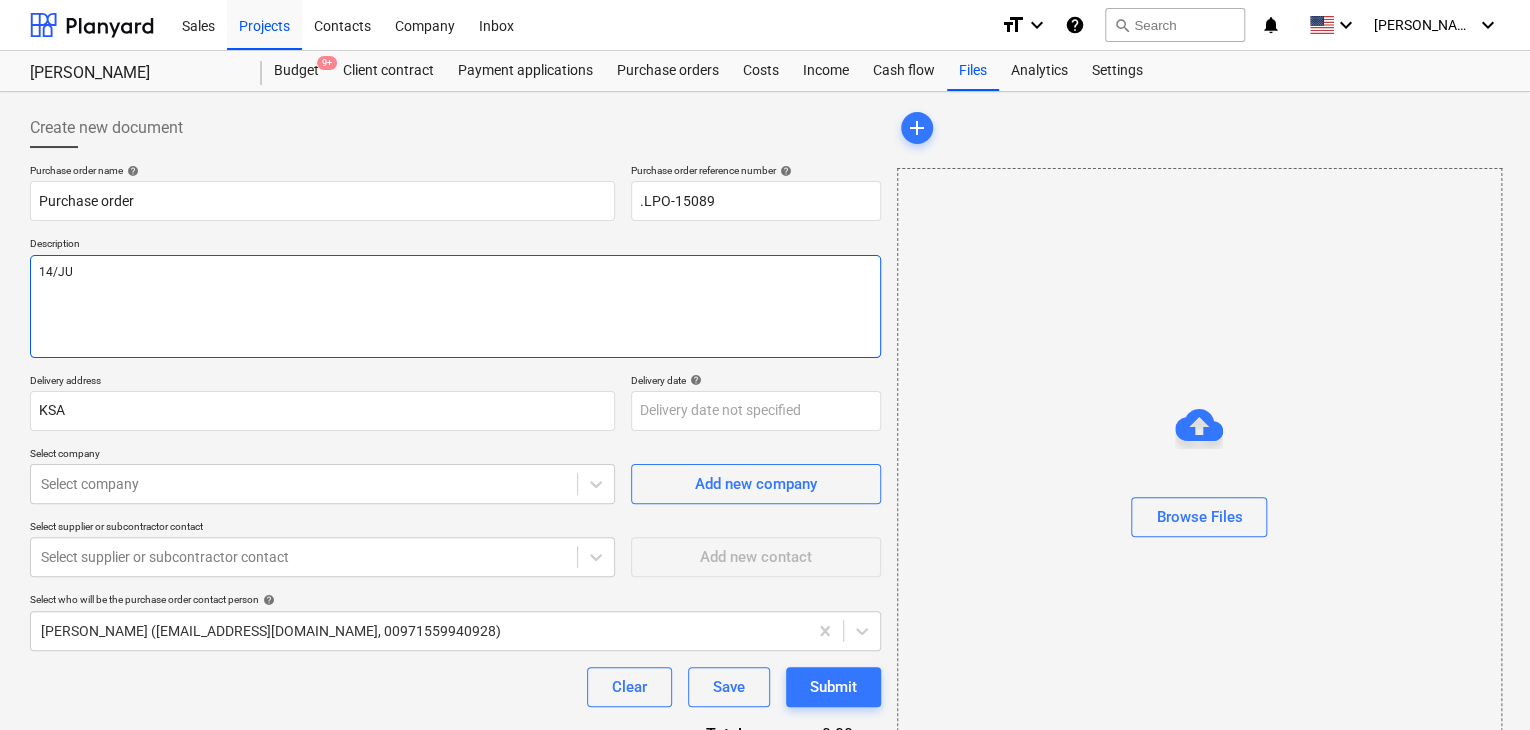 type on "x" 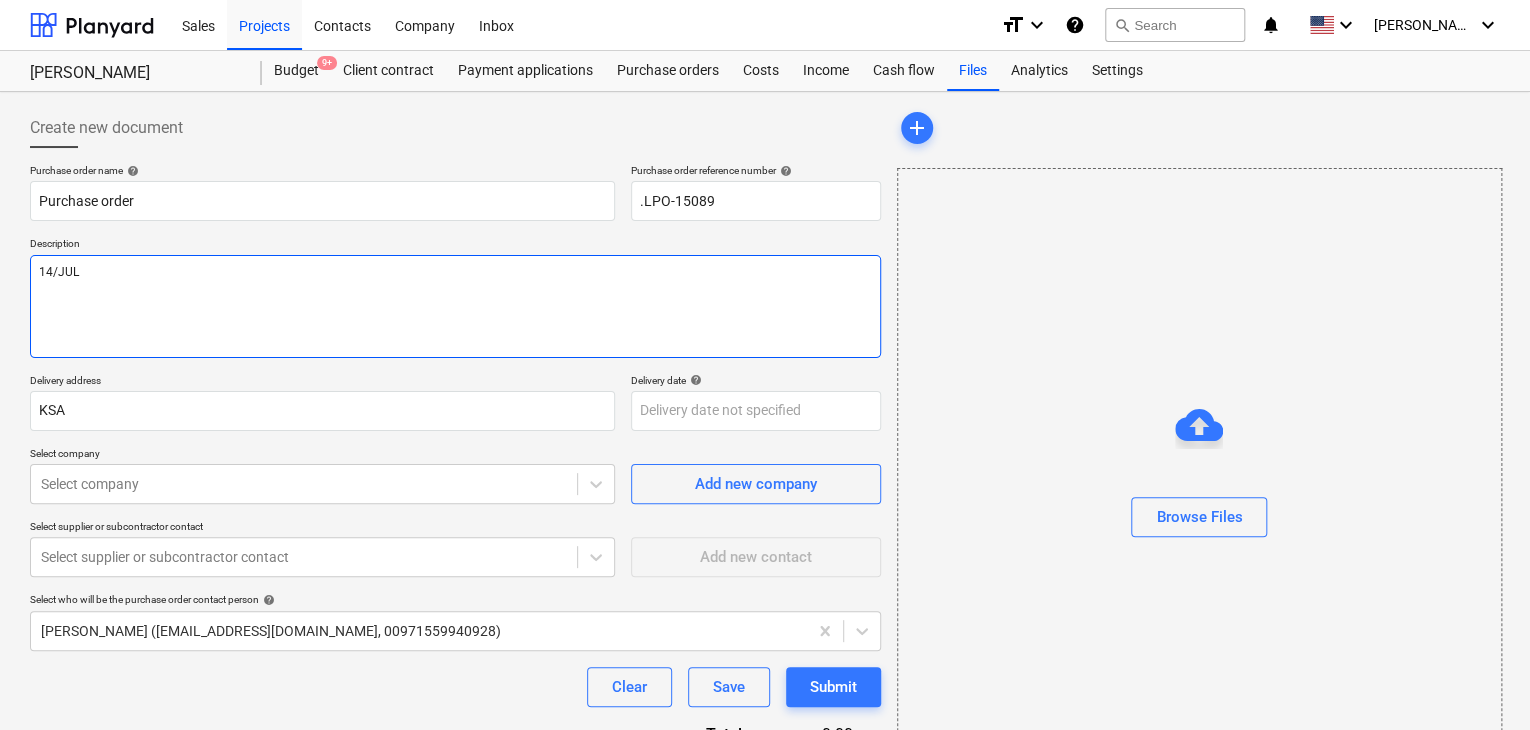 type on "x" 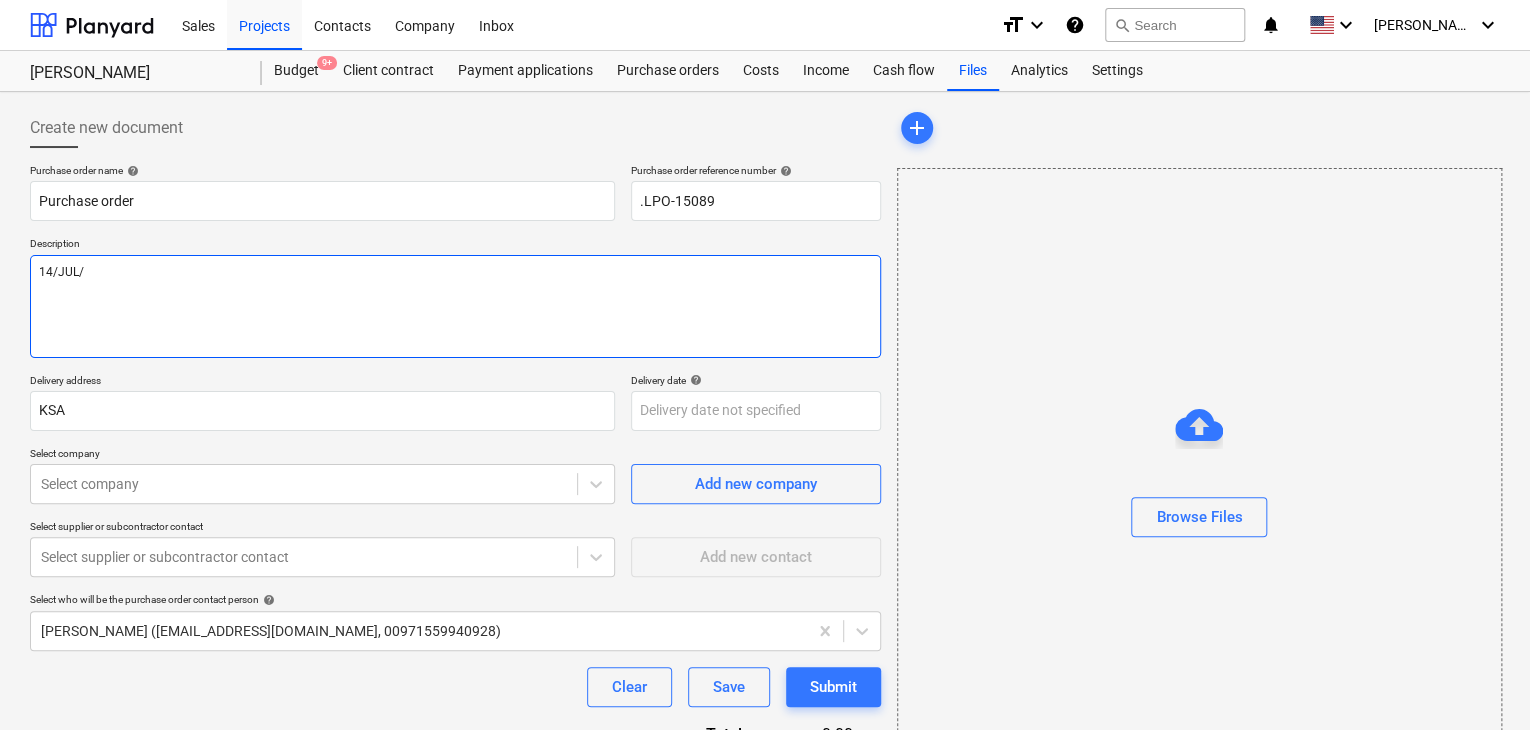 type on "x" 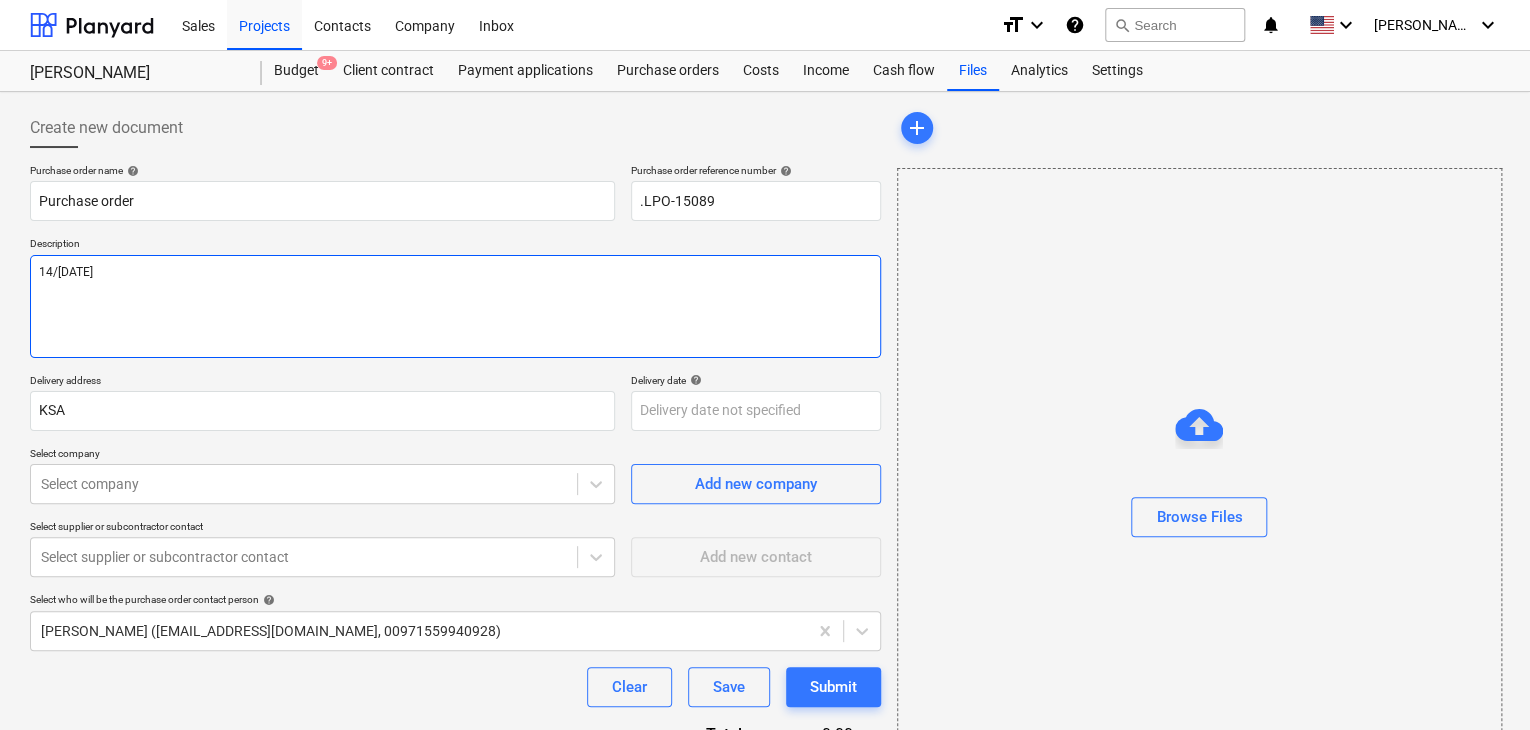 type on "x" 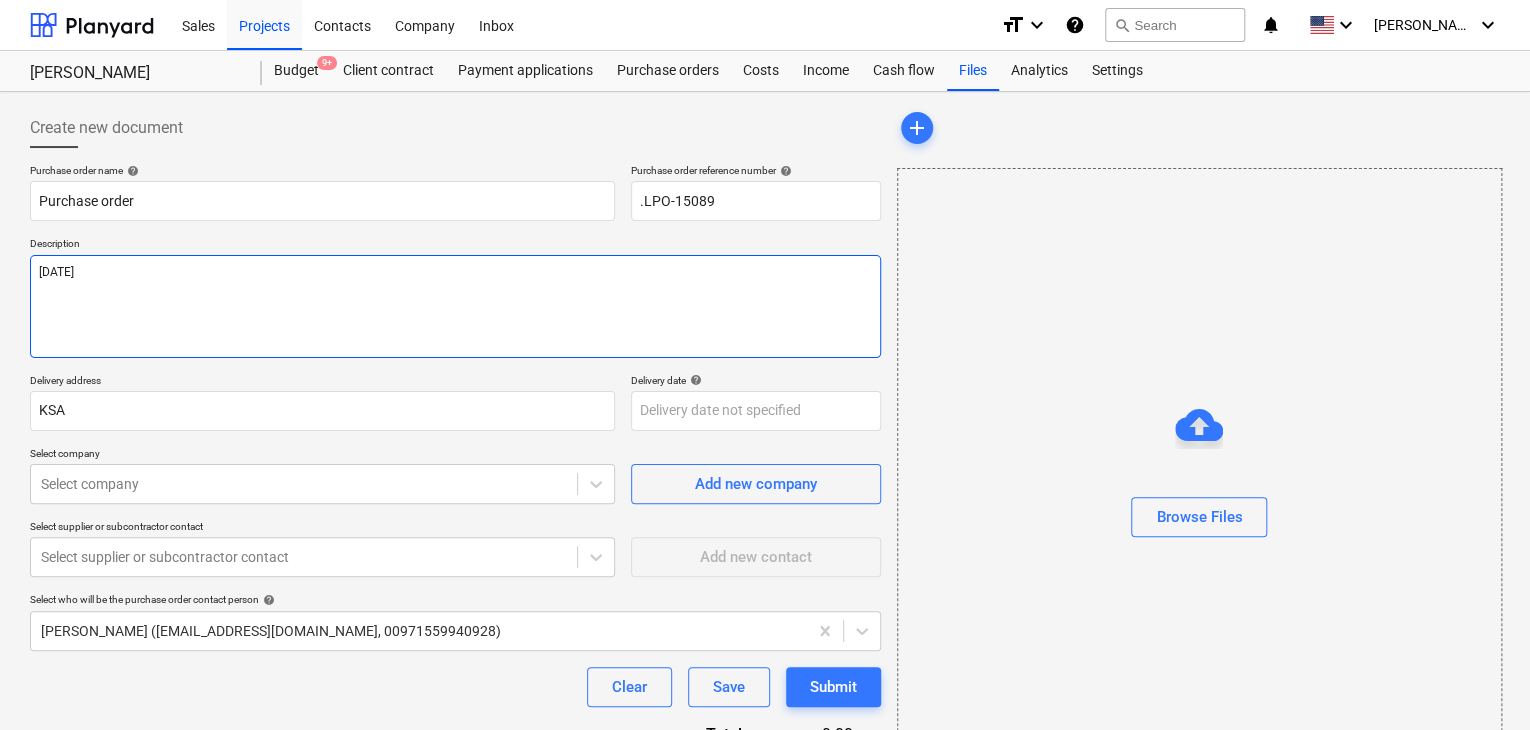 type on "x" 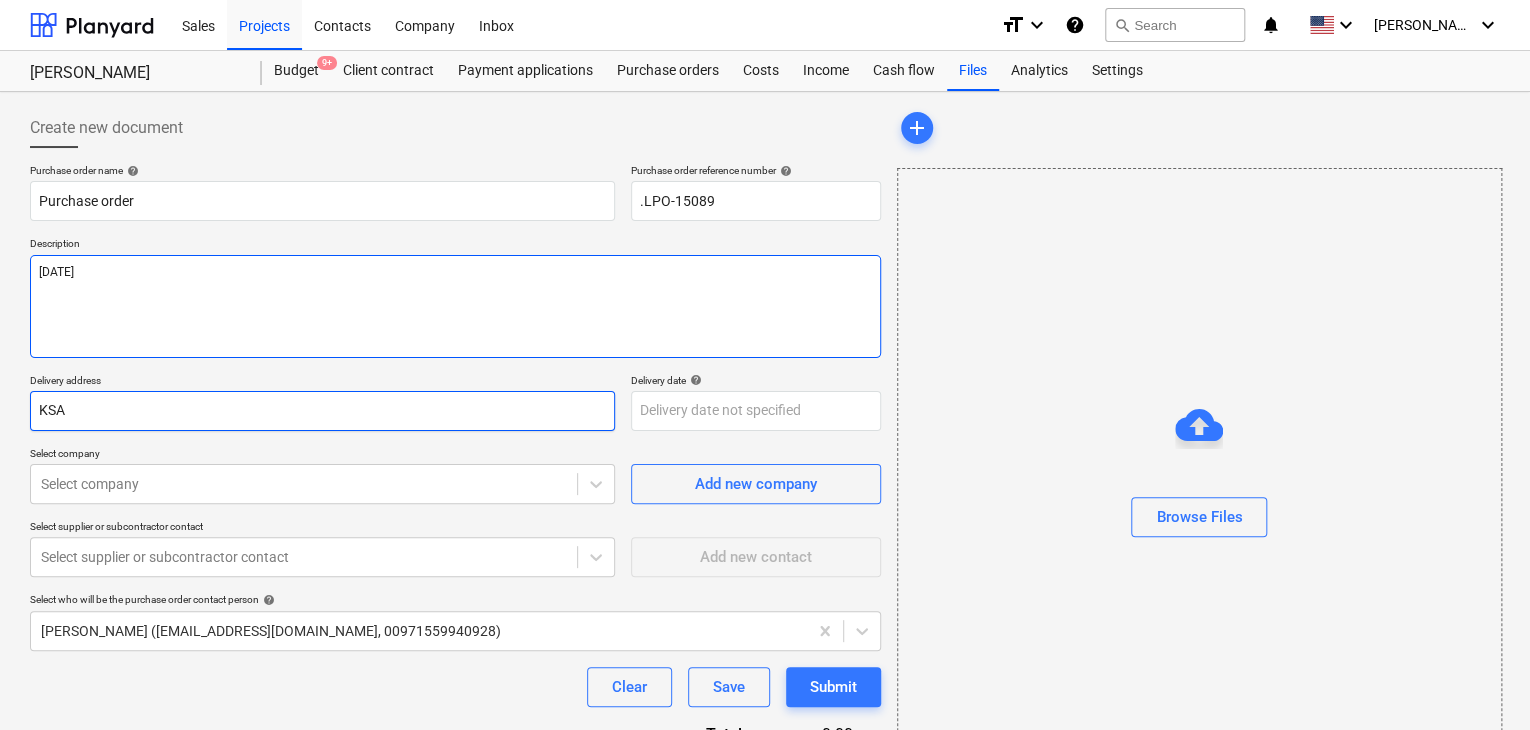 type on "[DATE]" 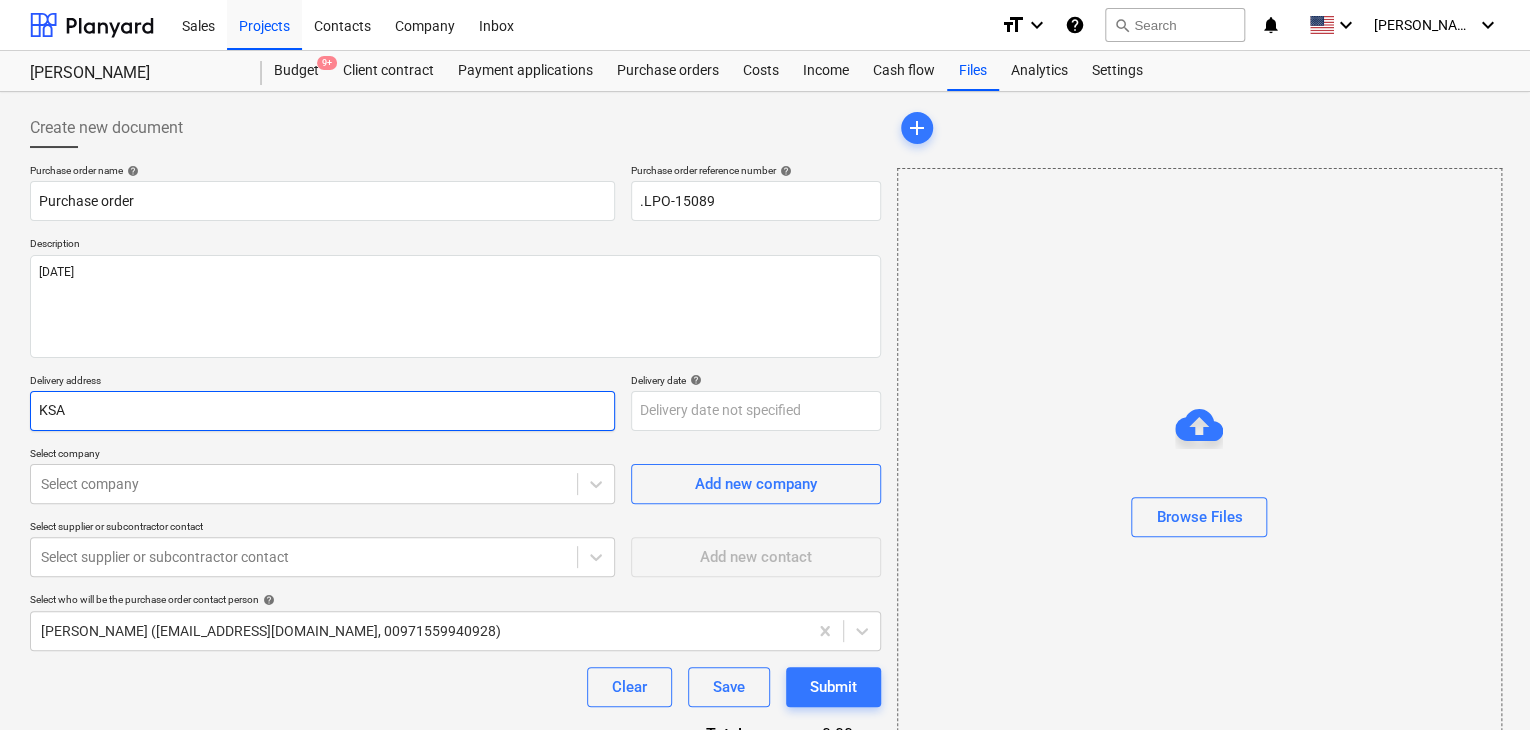 click on "KSA" at bounding box center (322, 411) 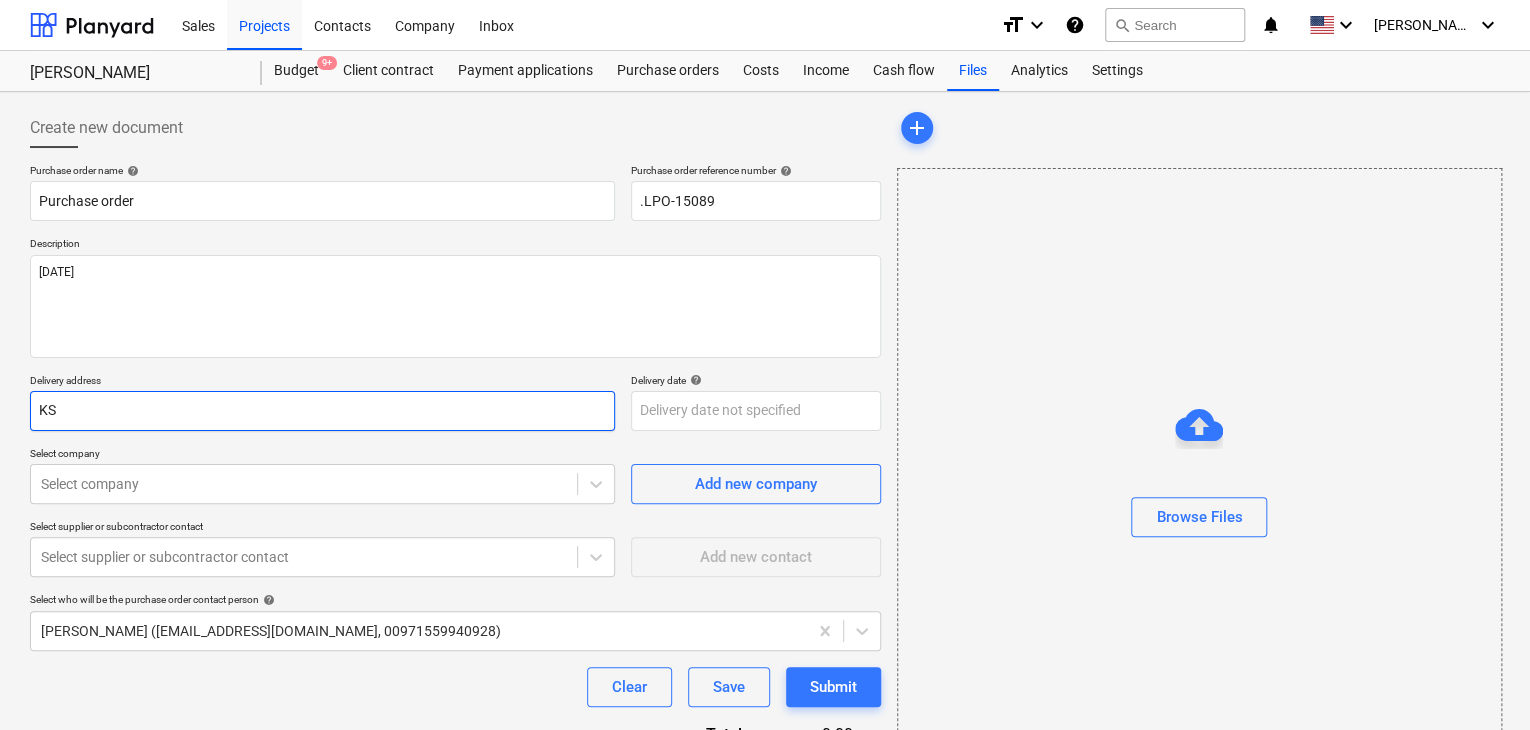 type on "x" 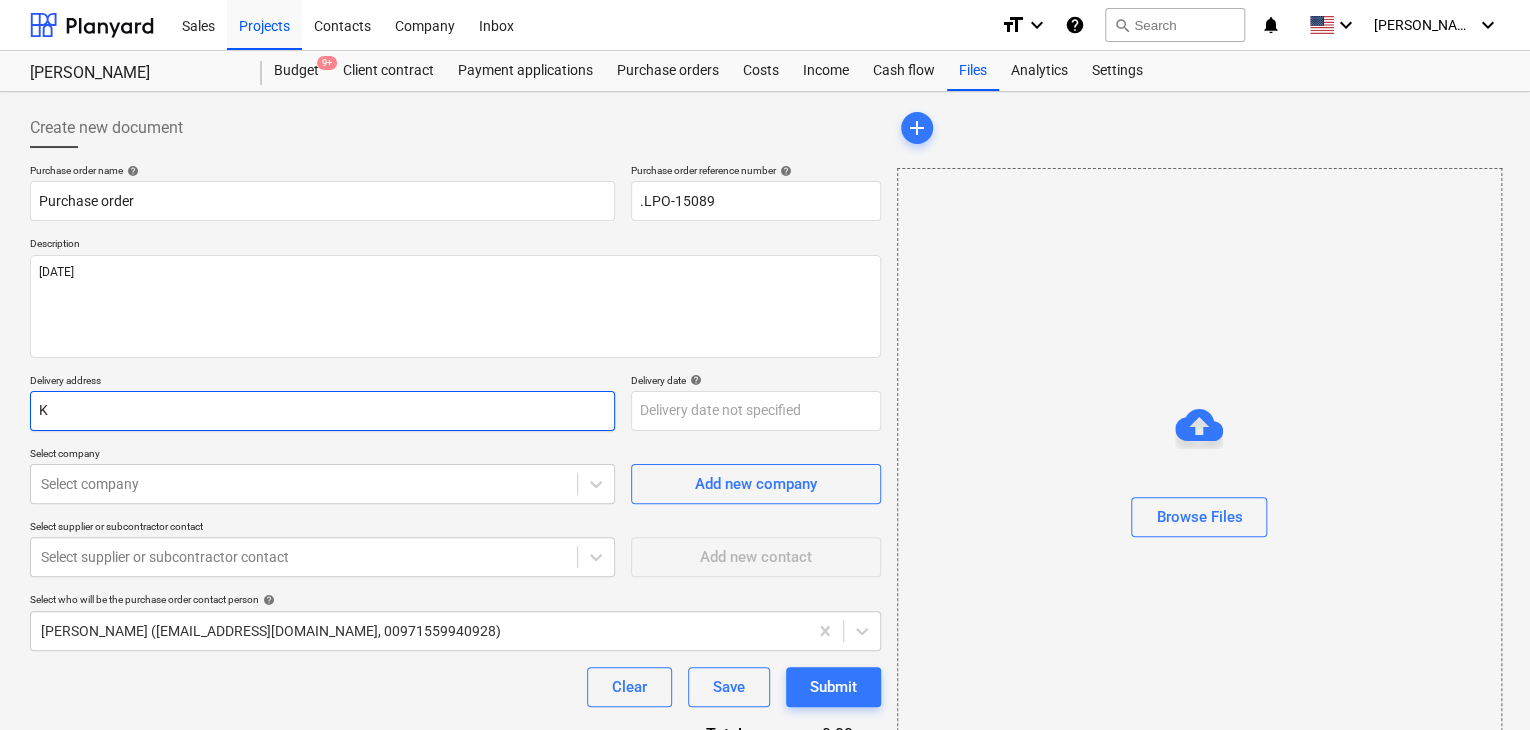 type on "x" 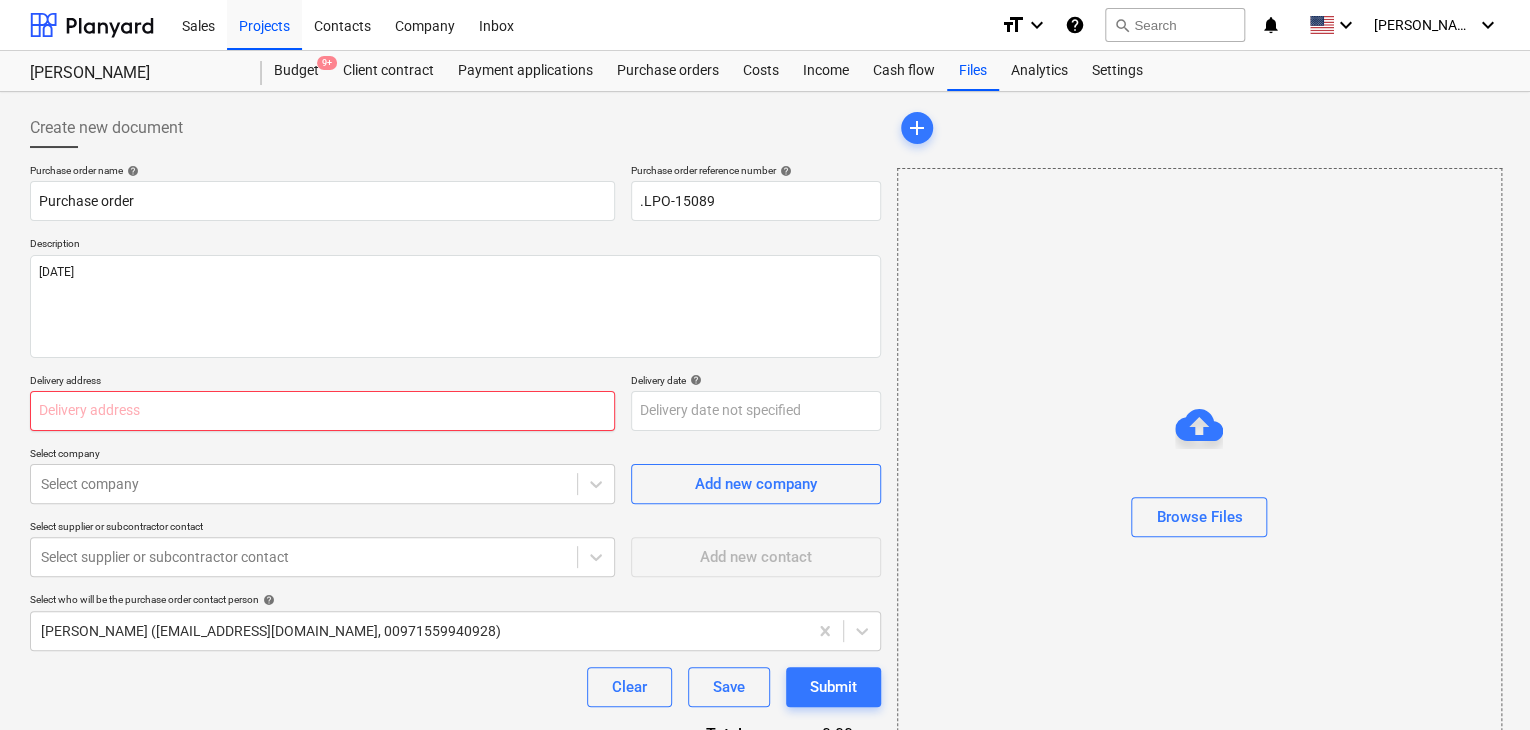 type on "x" 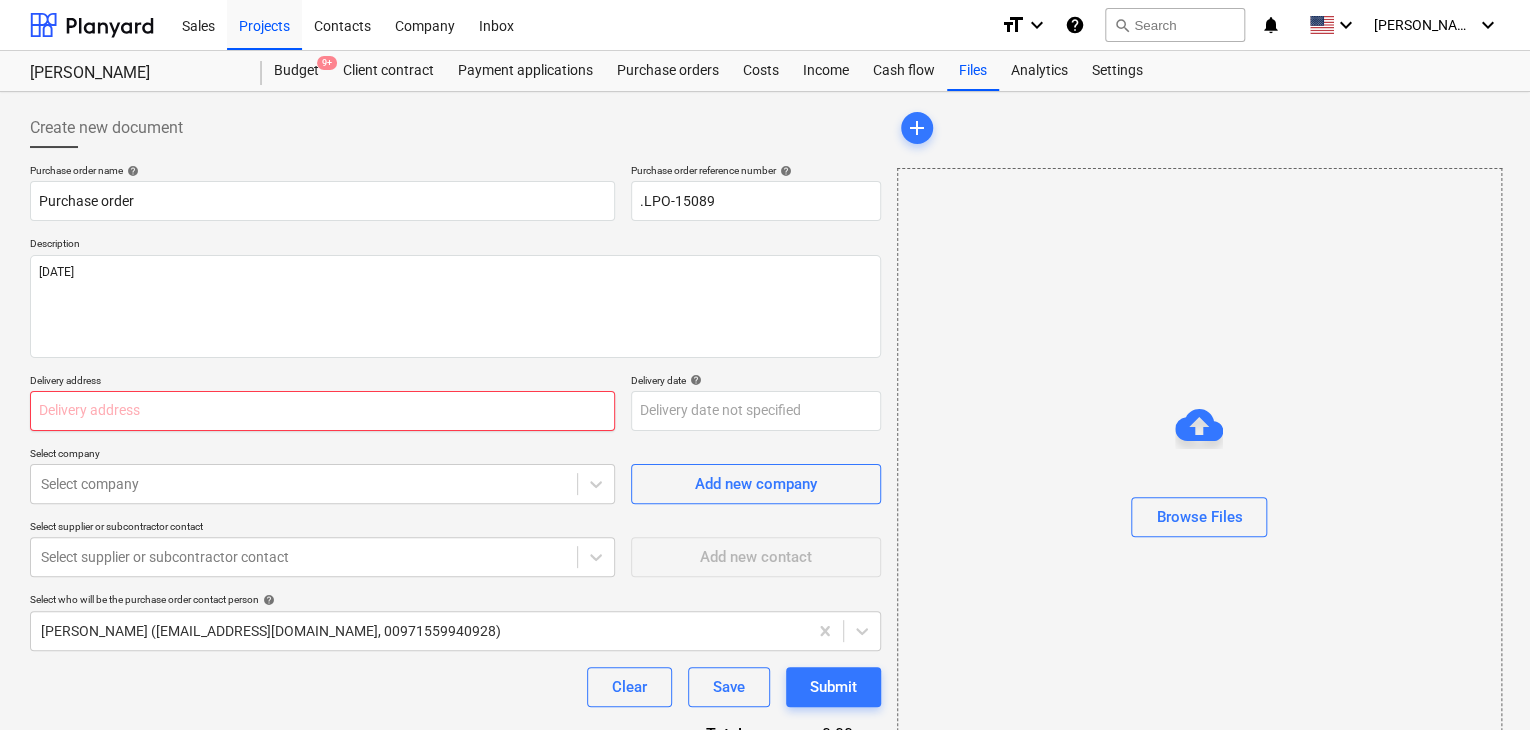 type on "L" 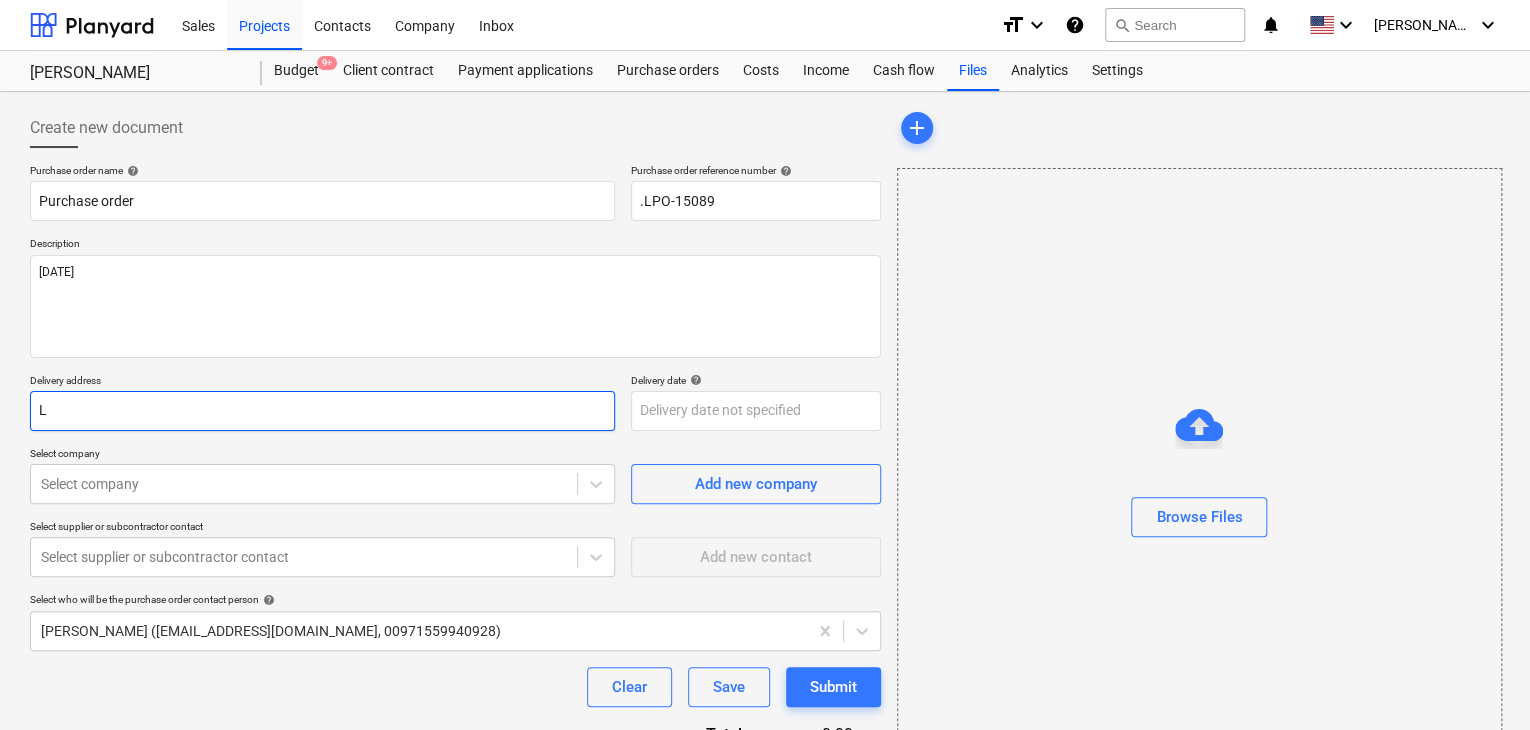 type on "x" 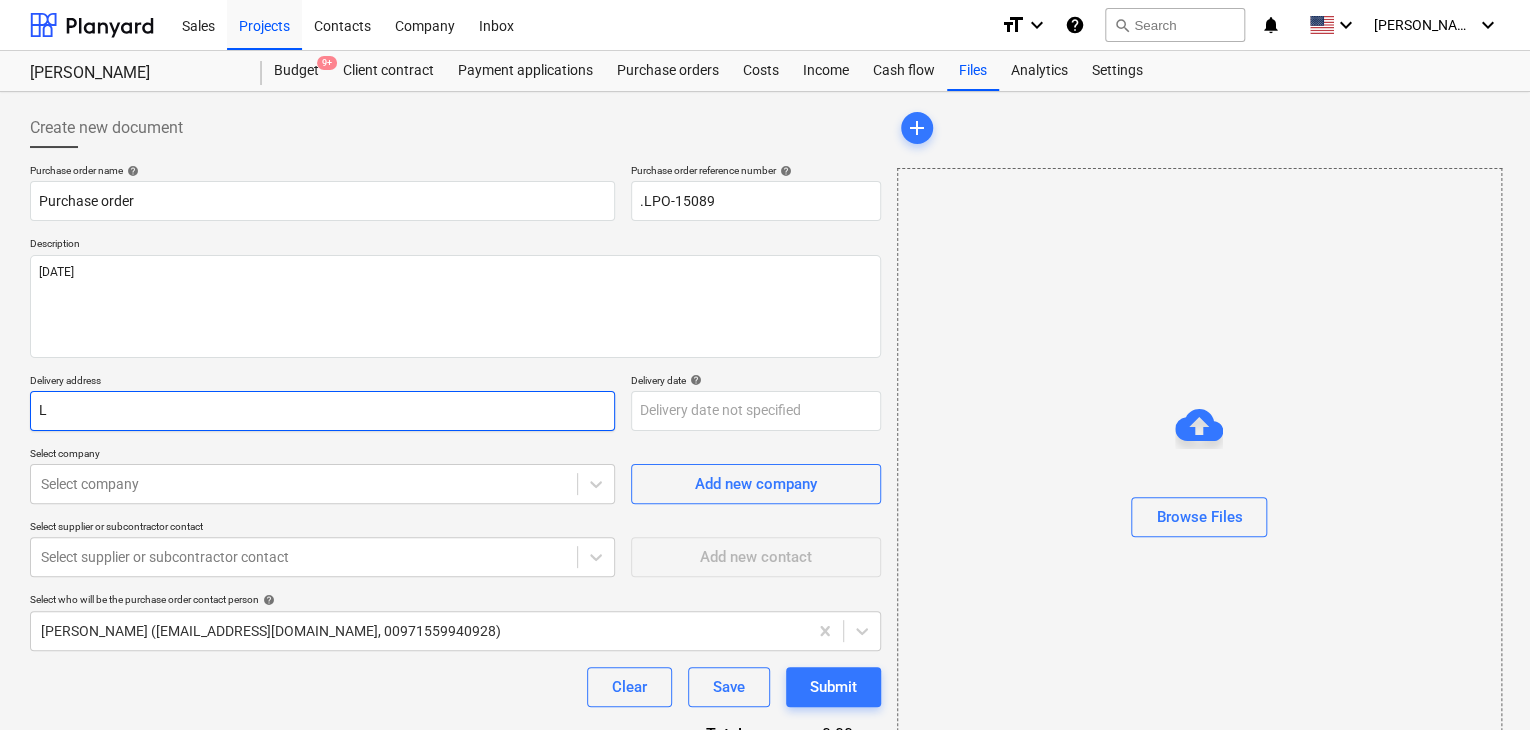 type on "LU" 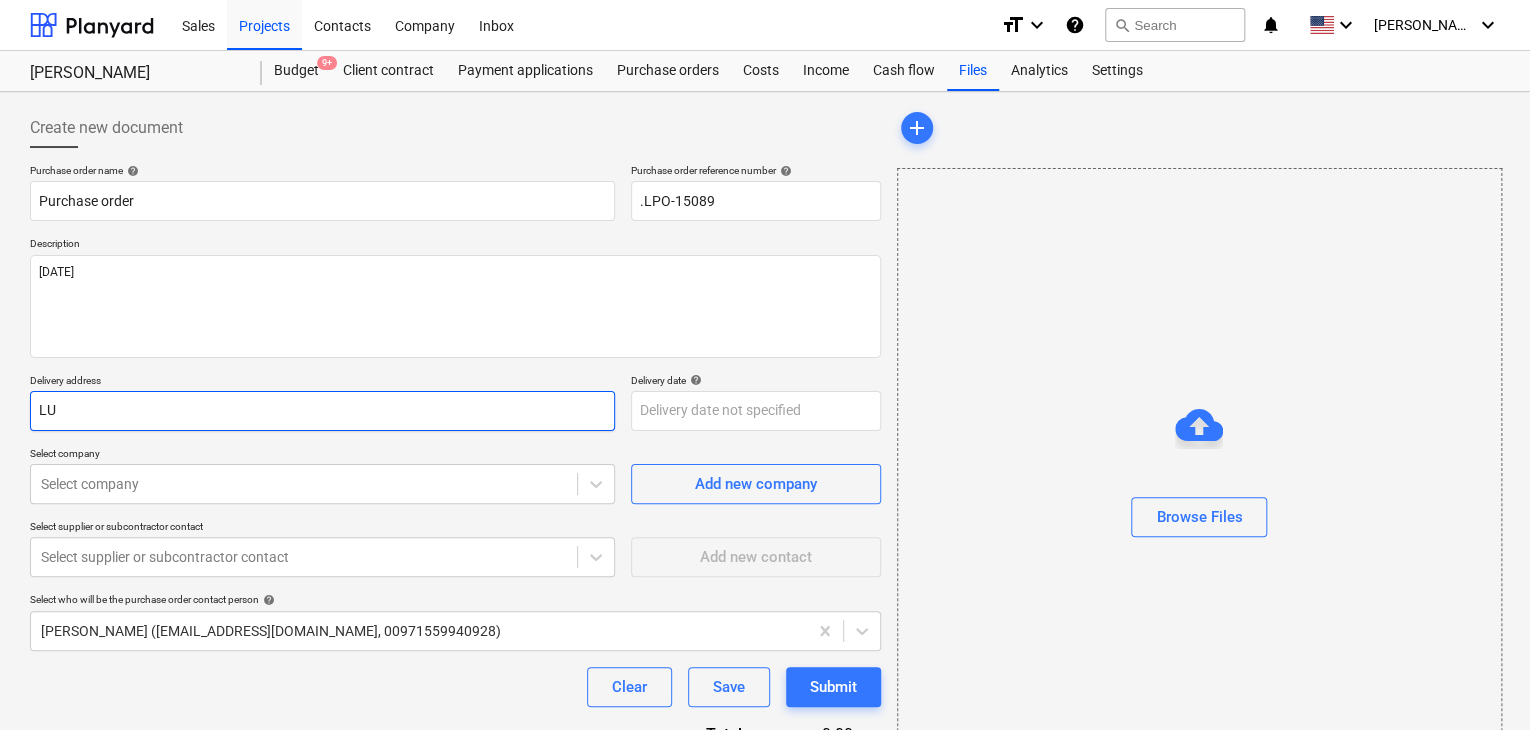 type on "x" 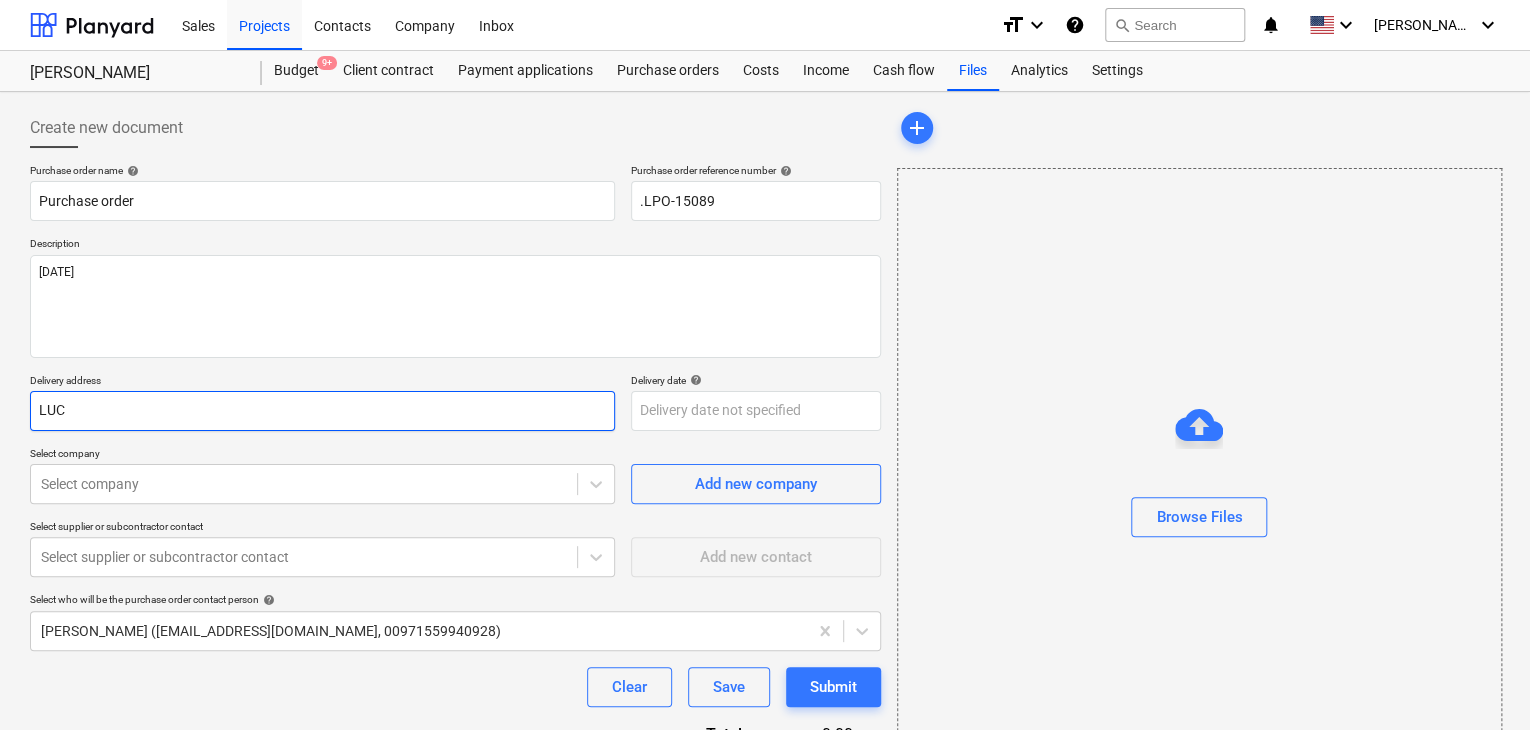 type on "x" 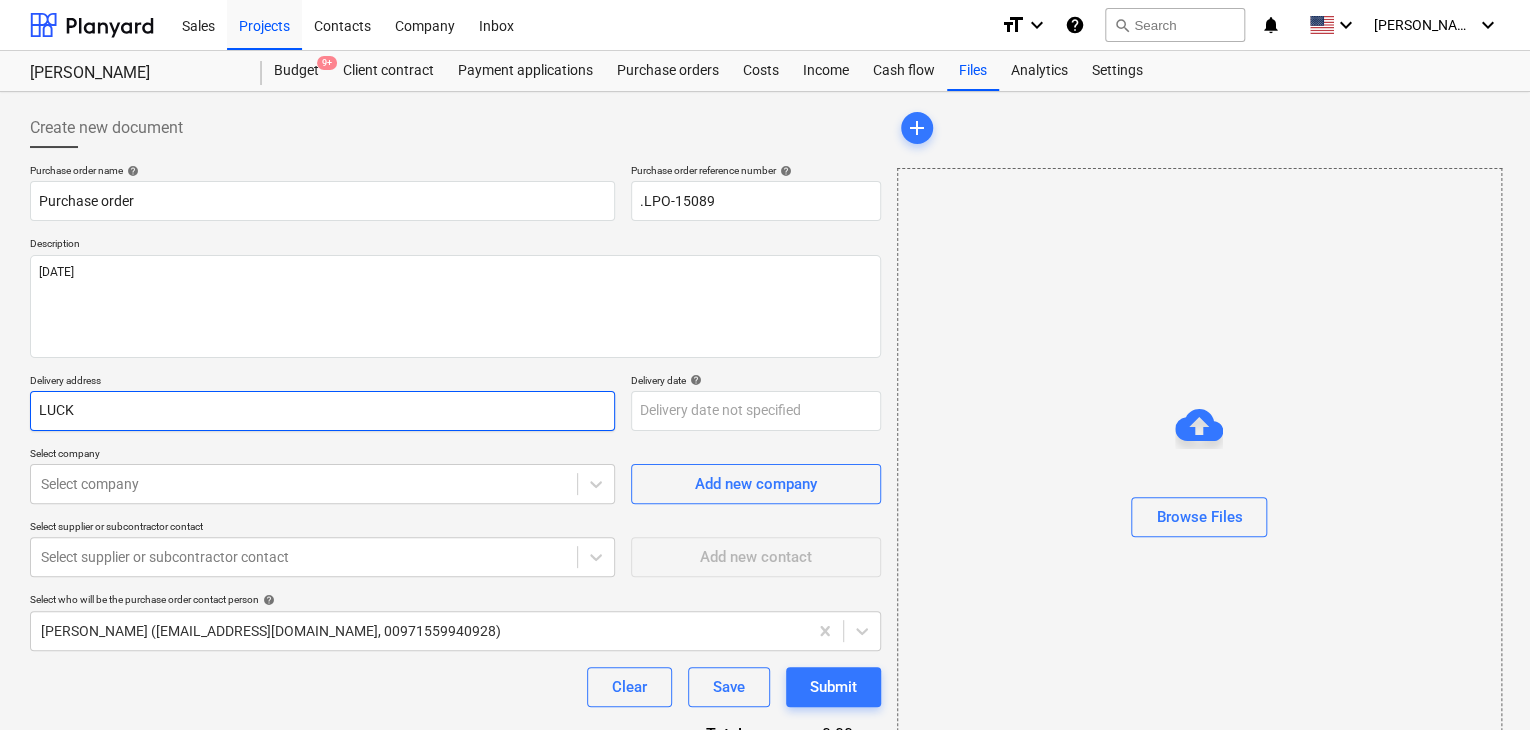 type on "x" 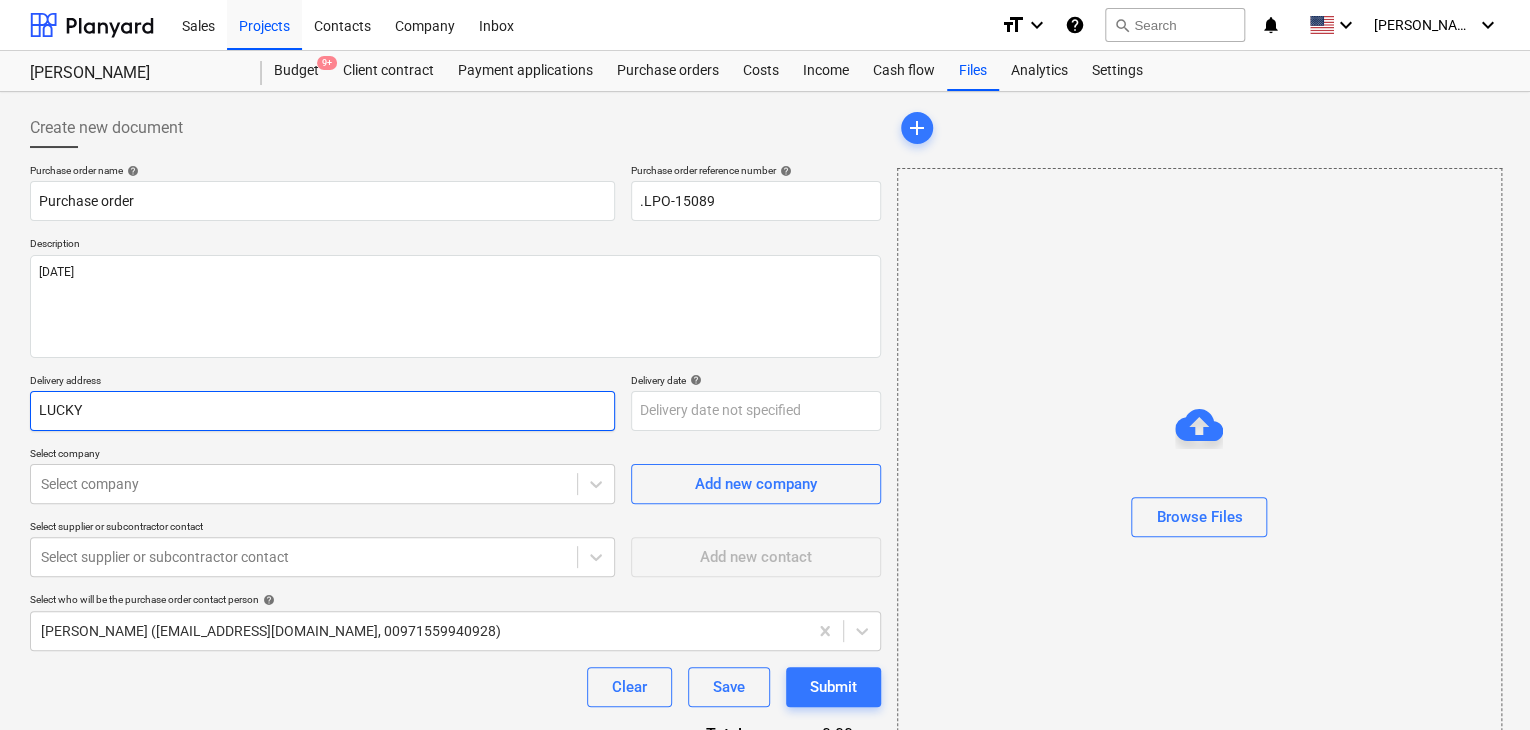 type on "x" 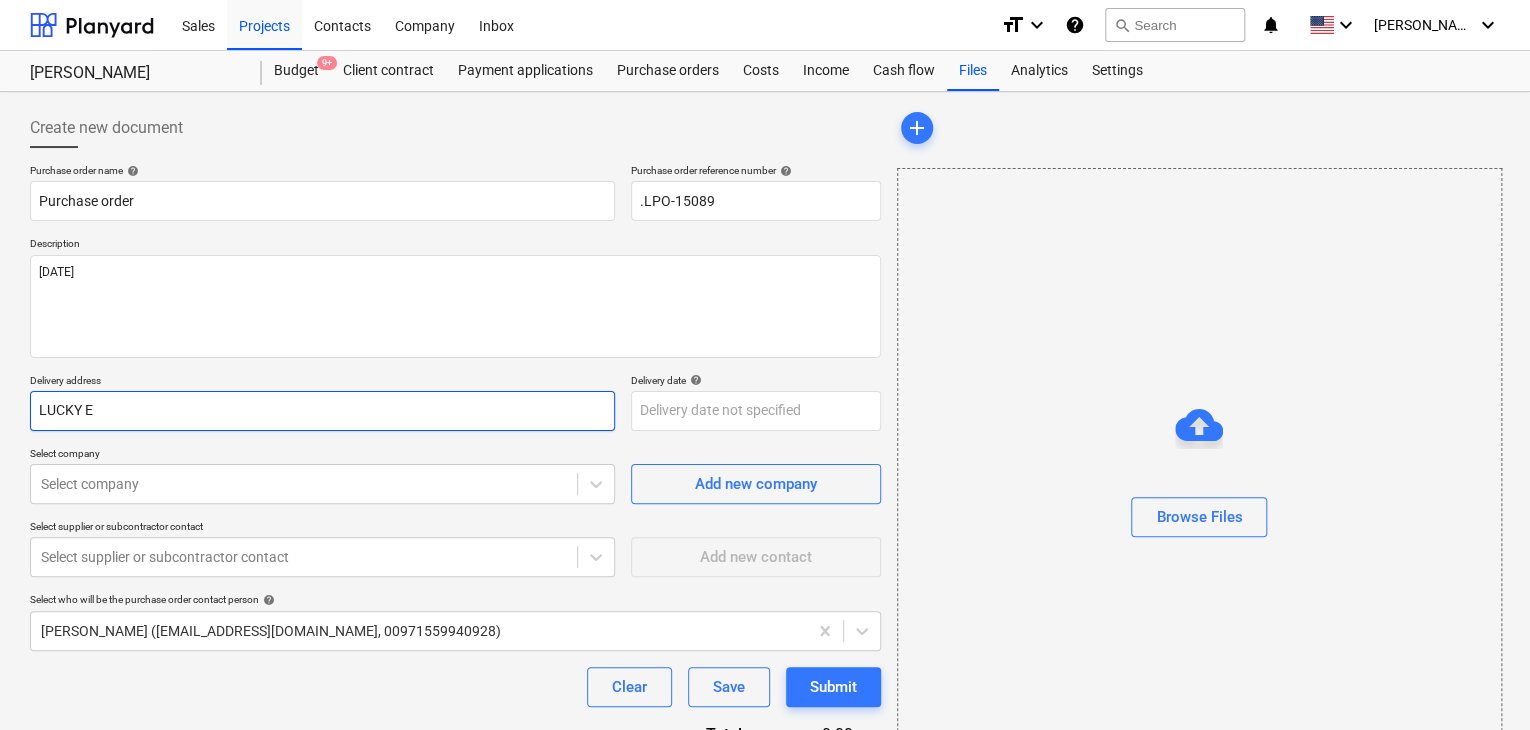 type on "x" 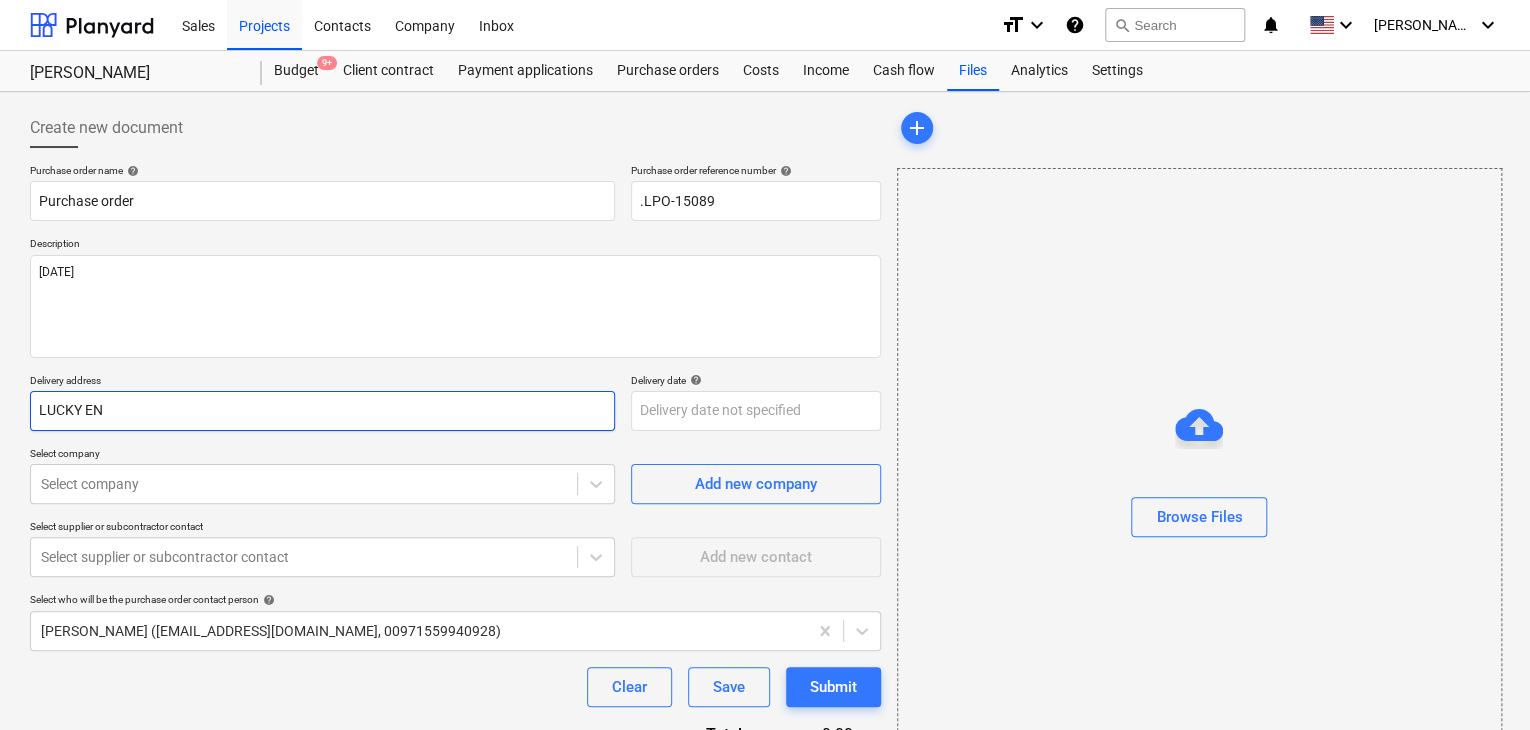 type on "x" 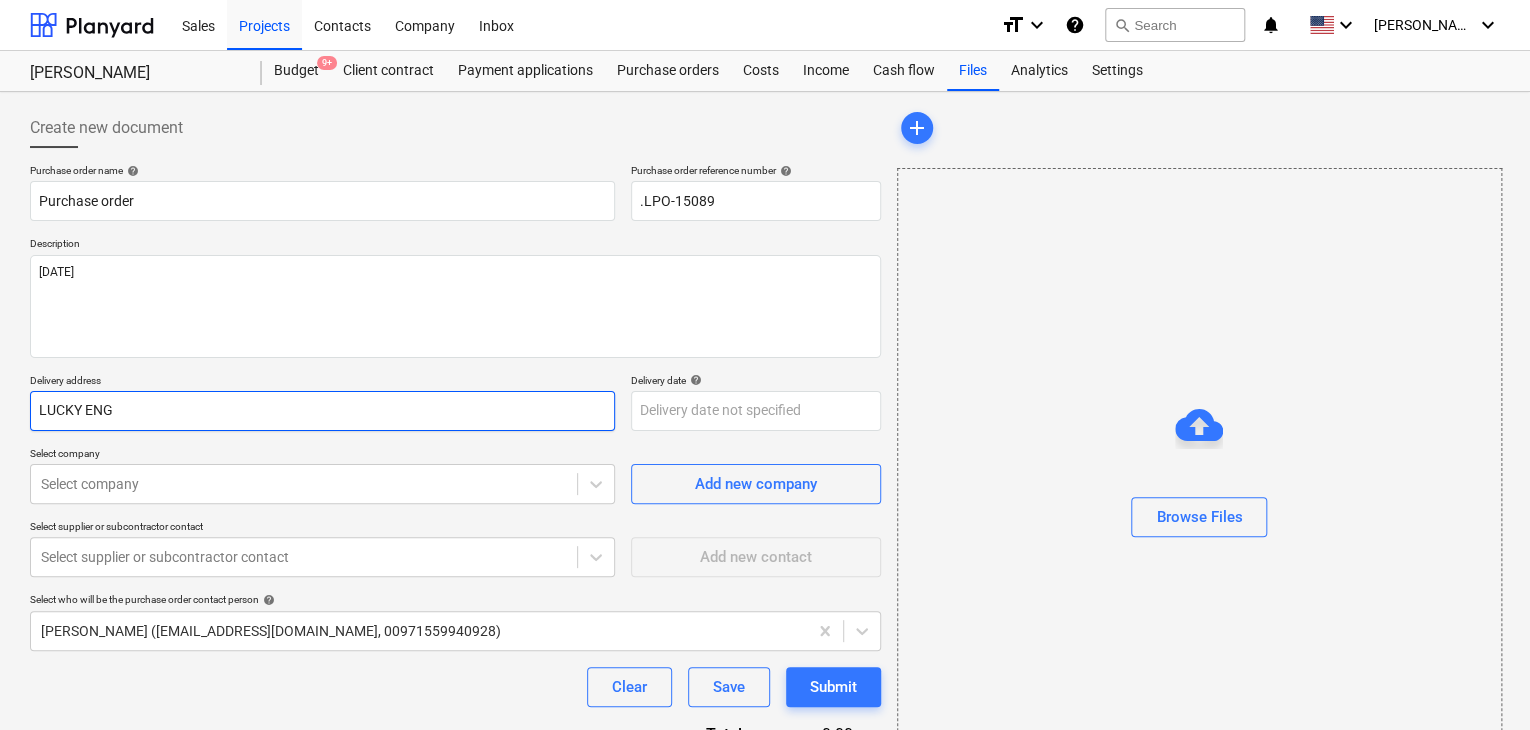type on "x" 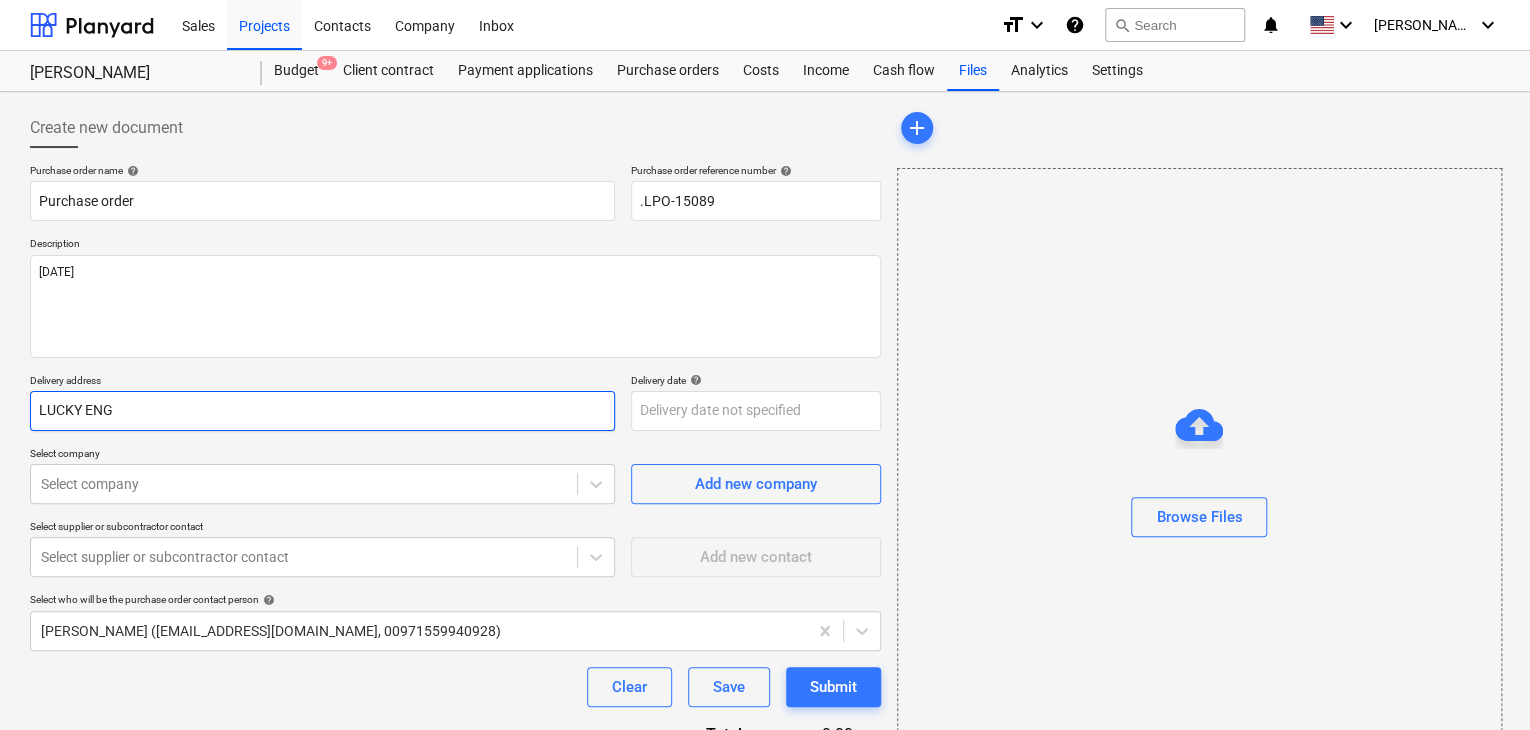 type on "LUCKY ENGI" 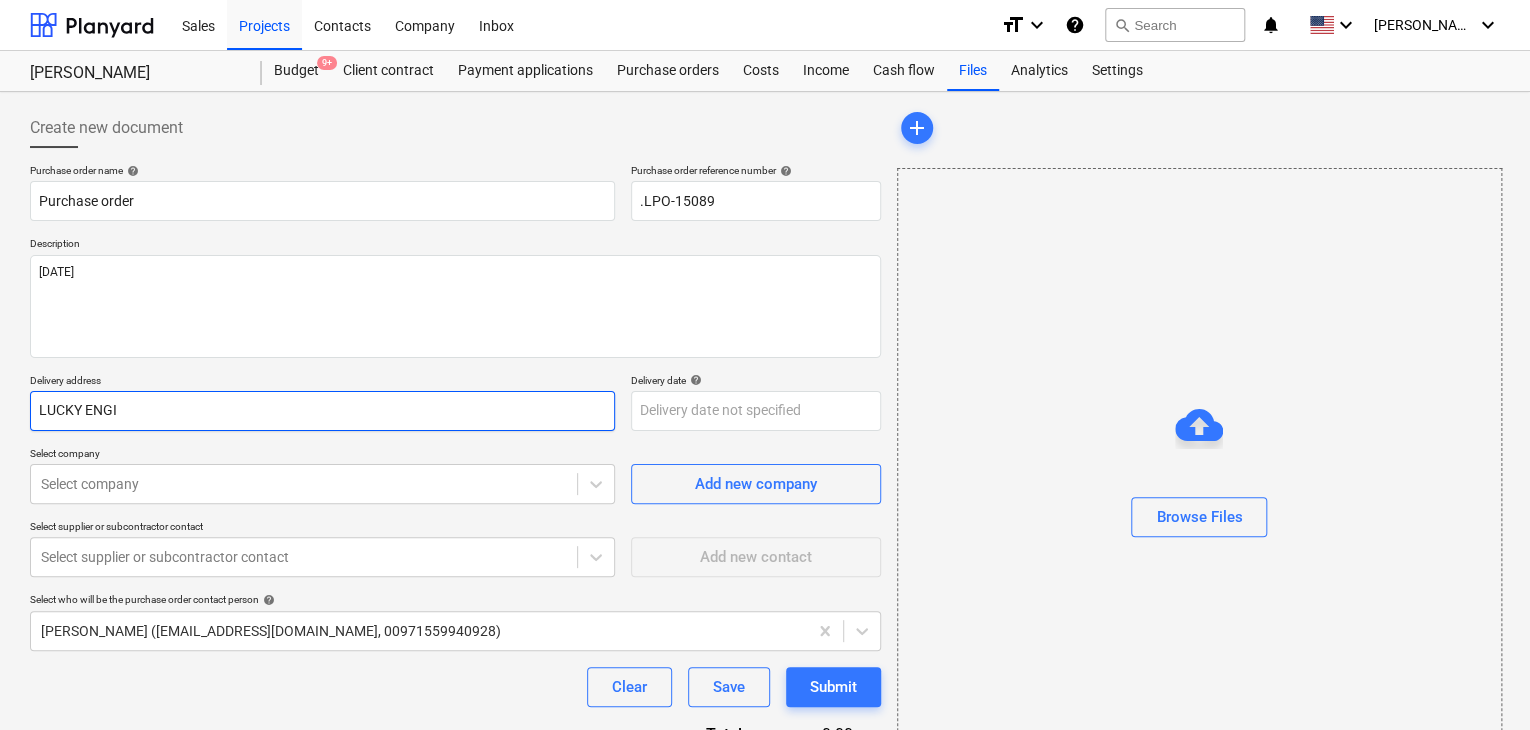 type on "x" 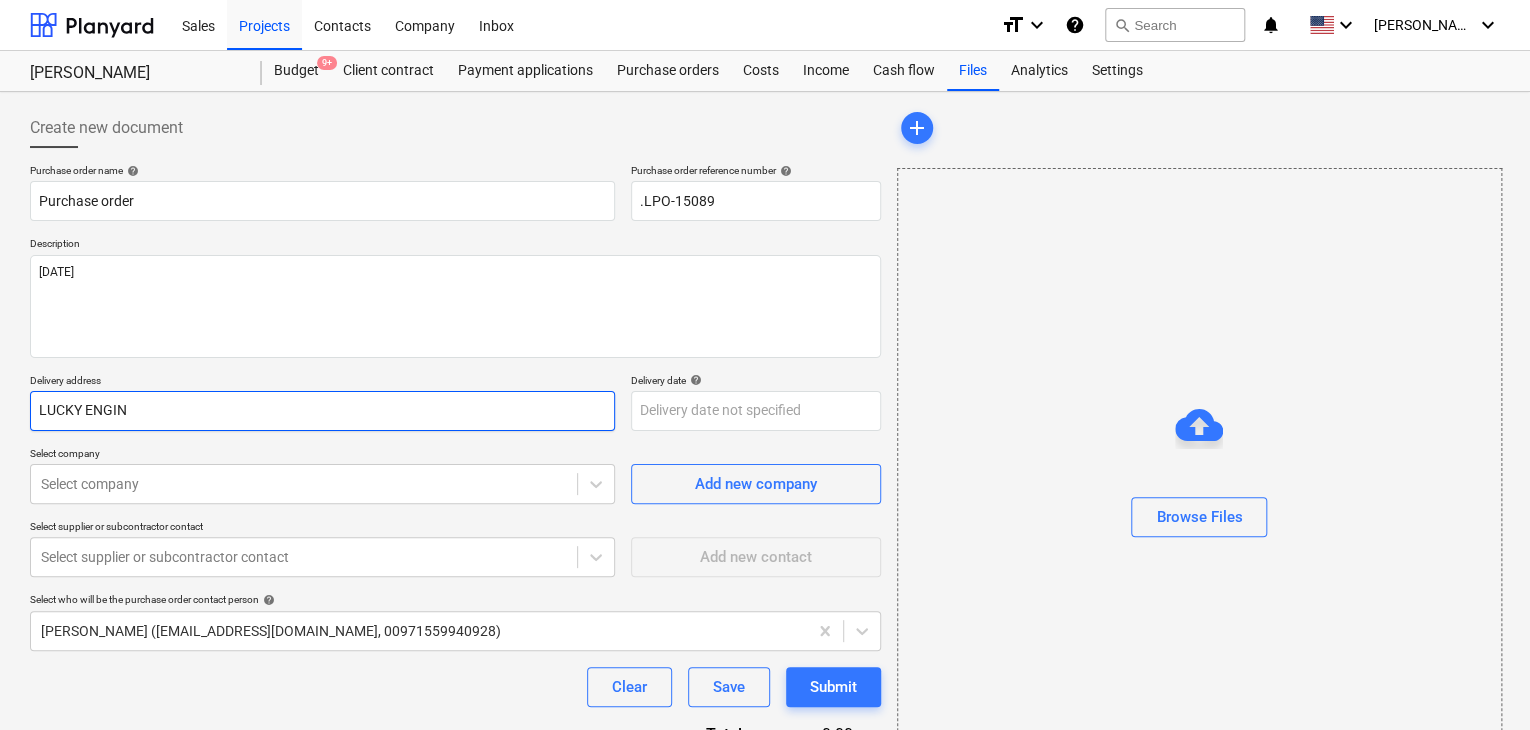 type on "x" 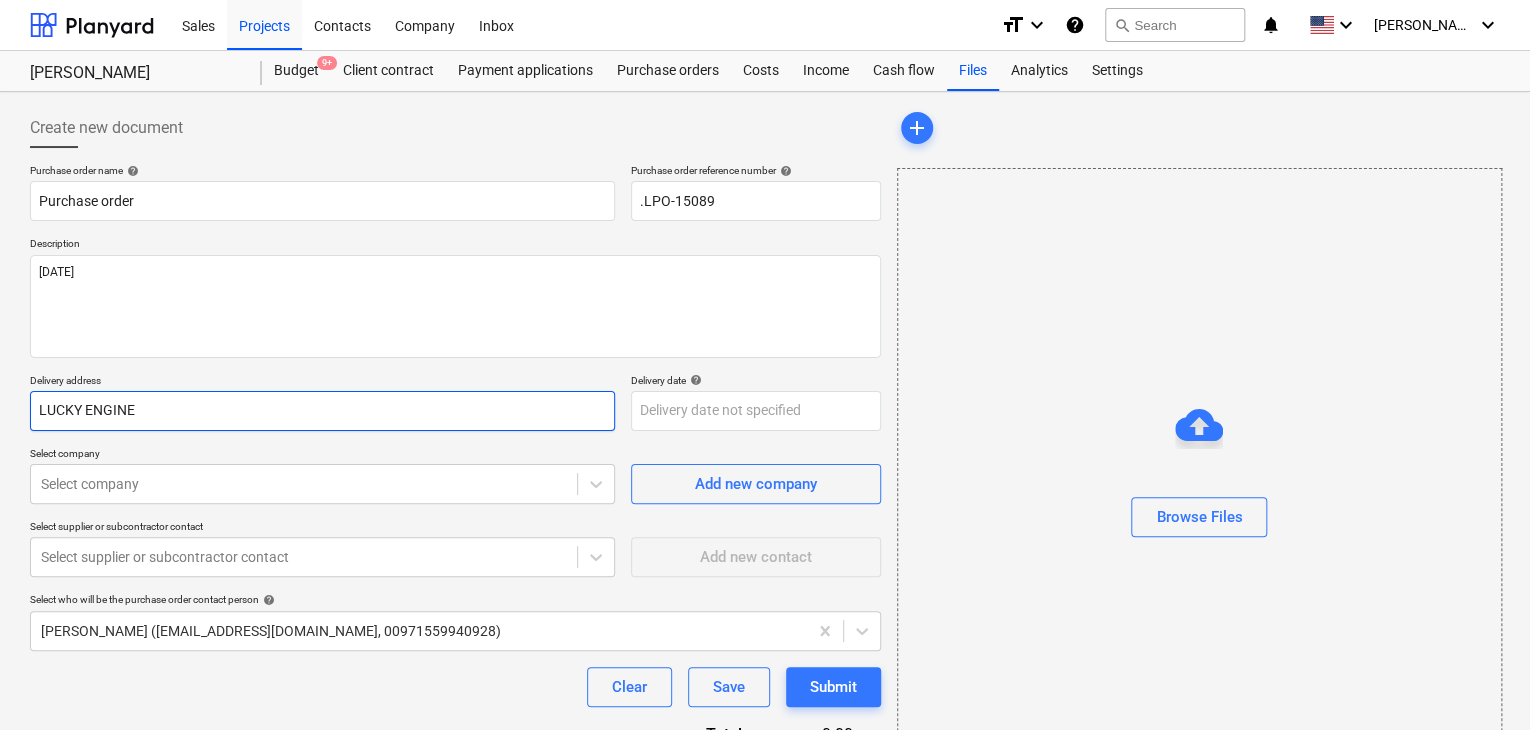 type on "x" 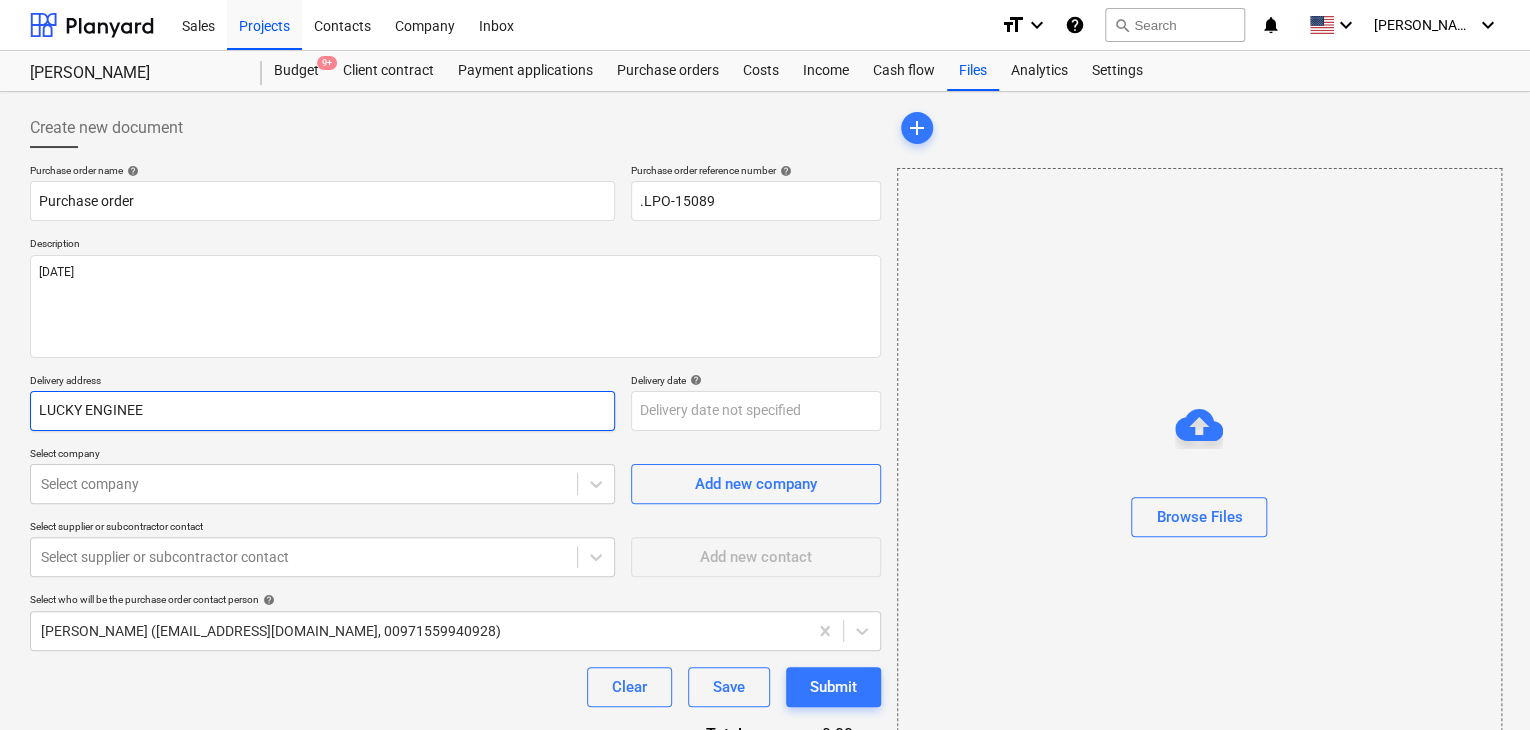type on "x" 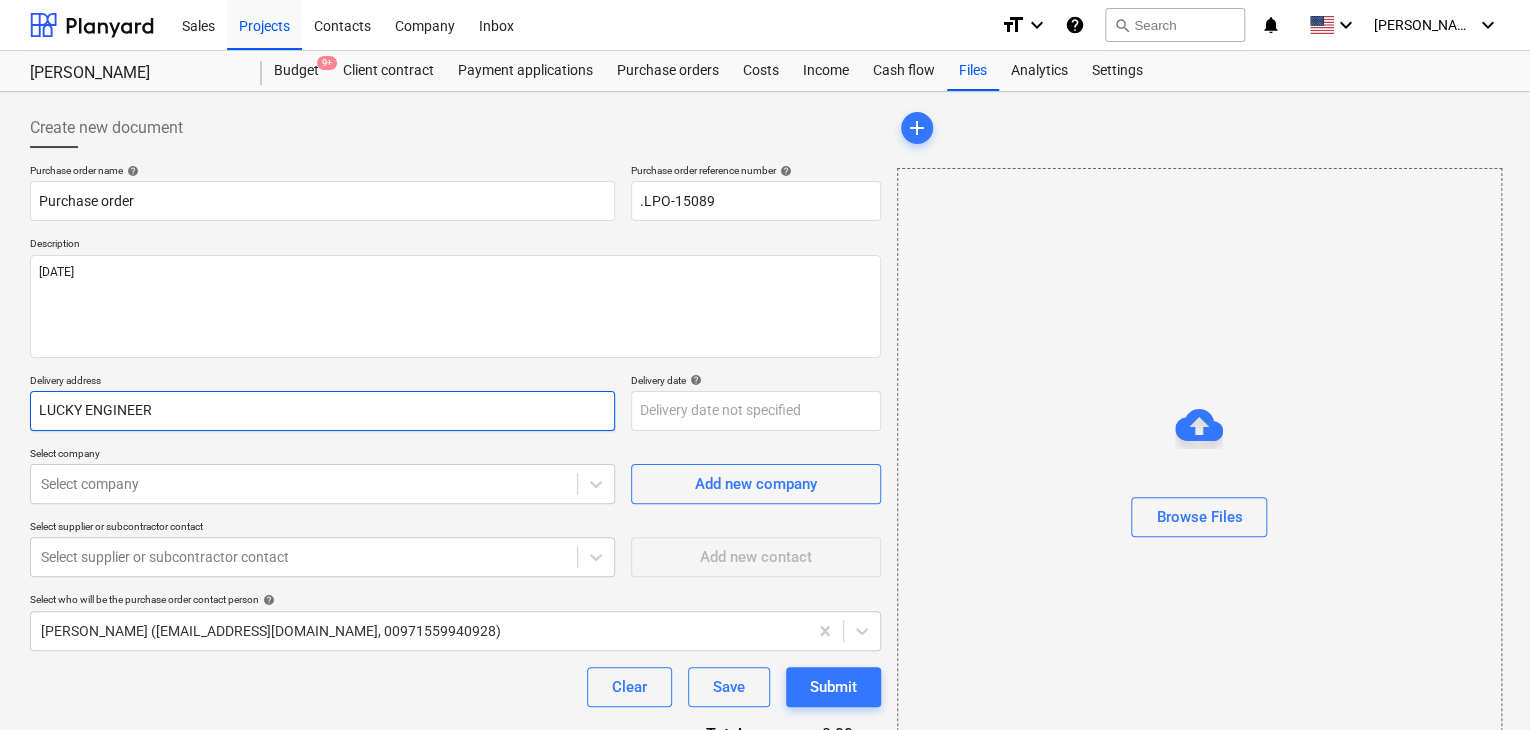 type on "x" 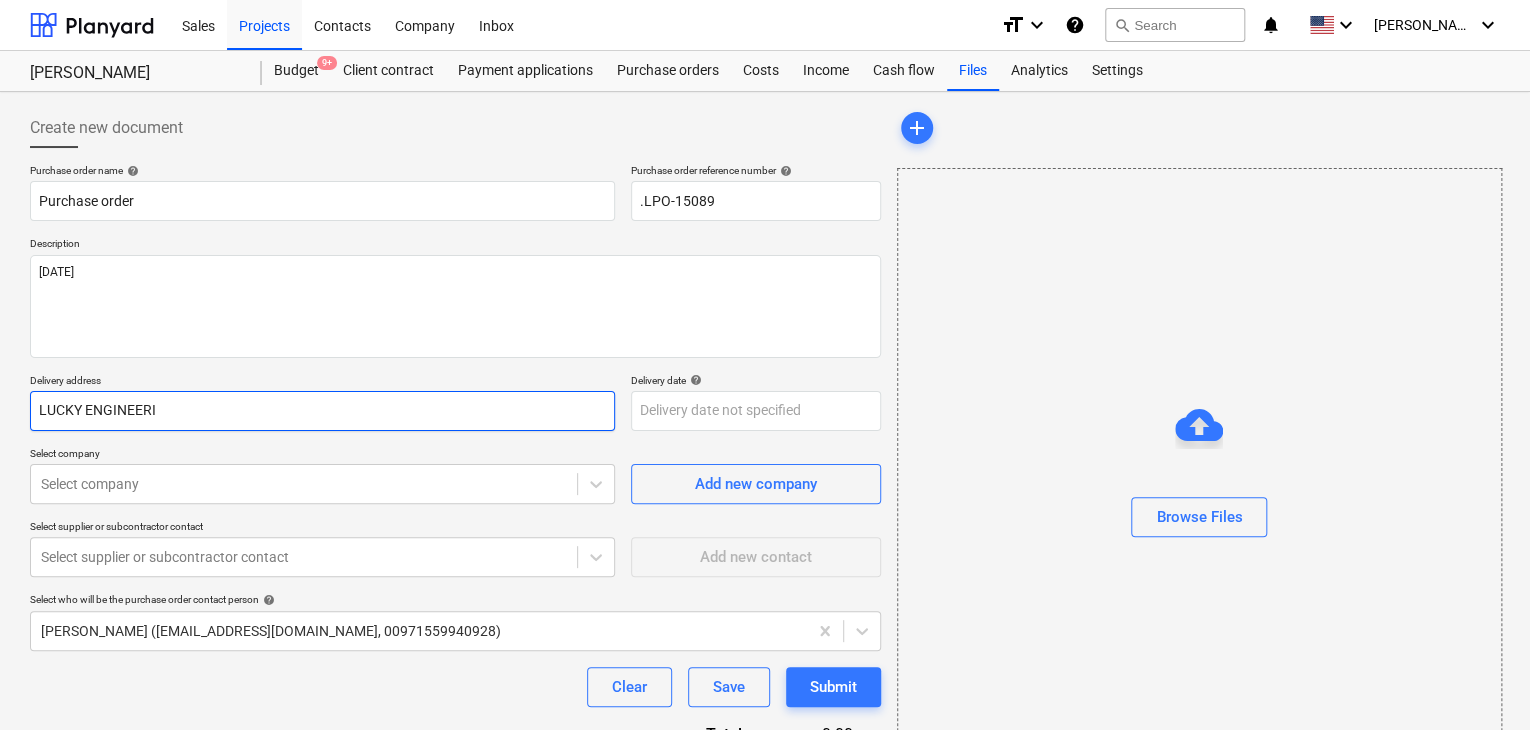 type on "x" 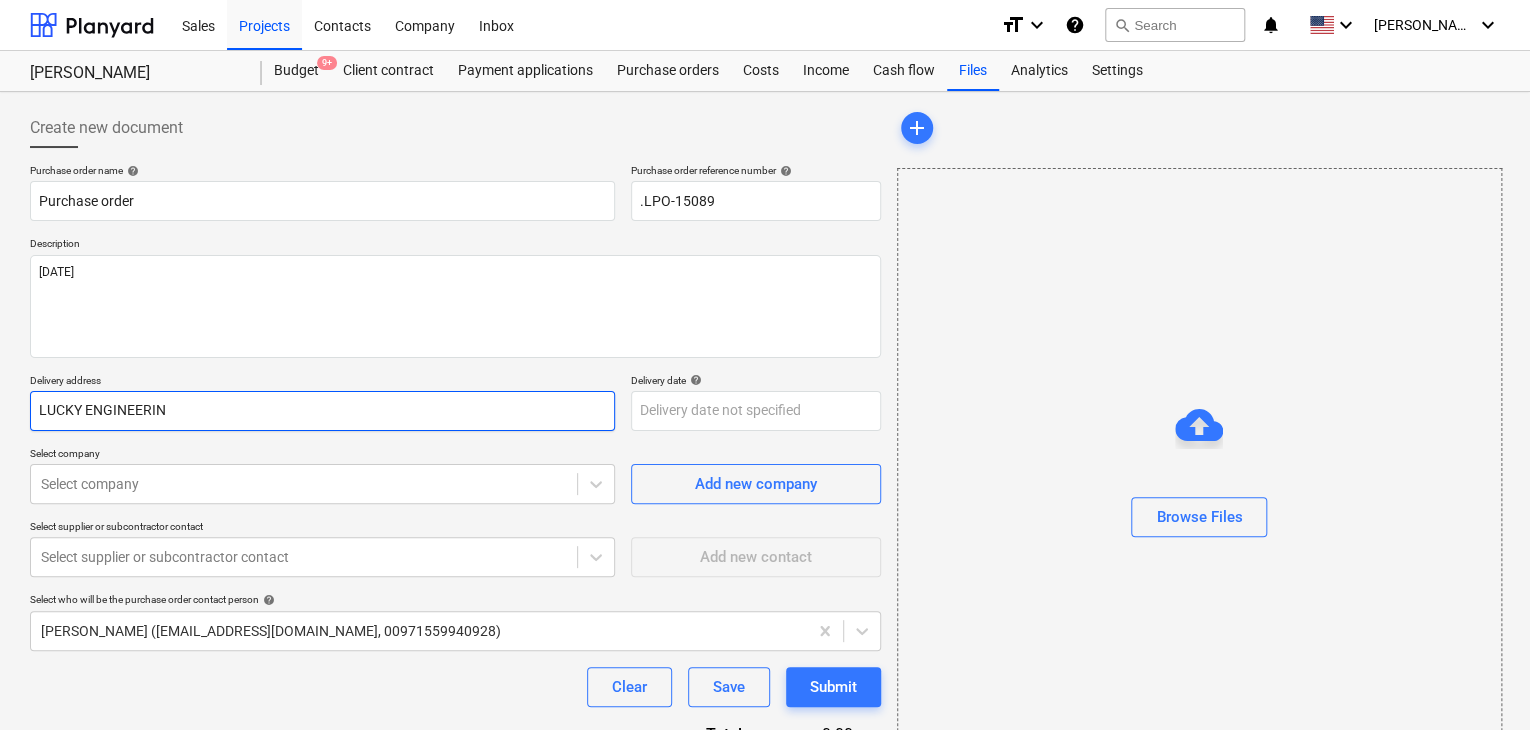 type on "x" 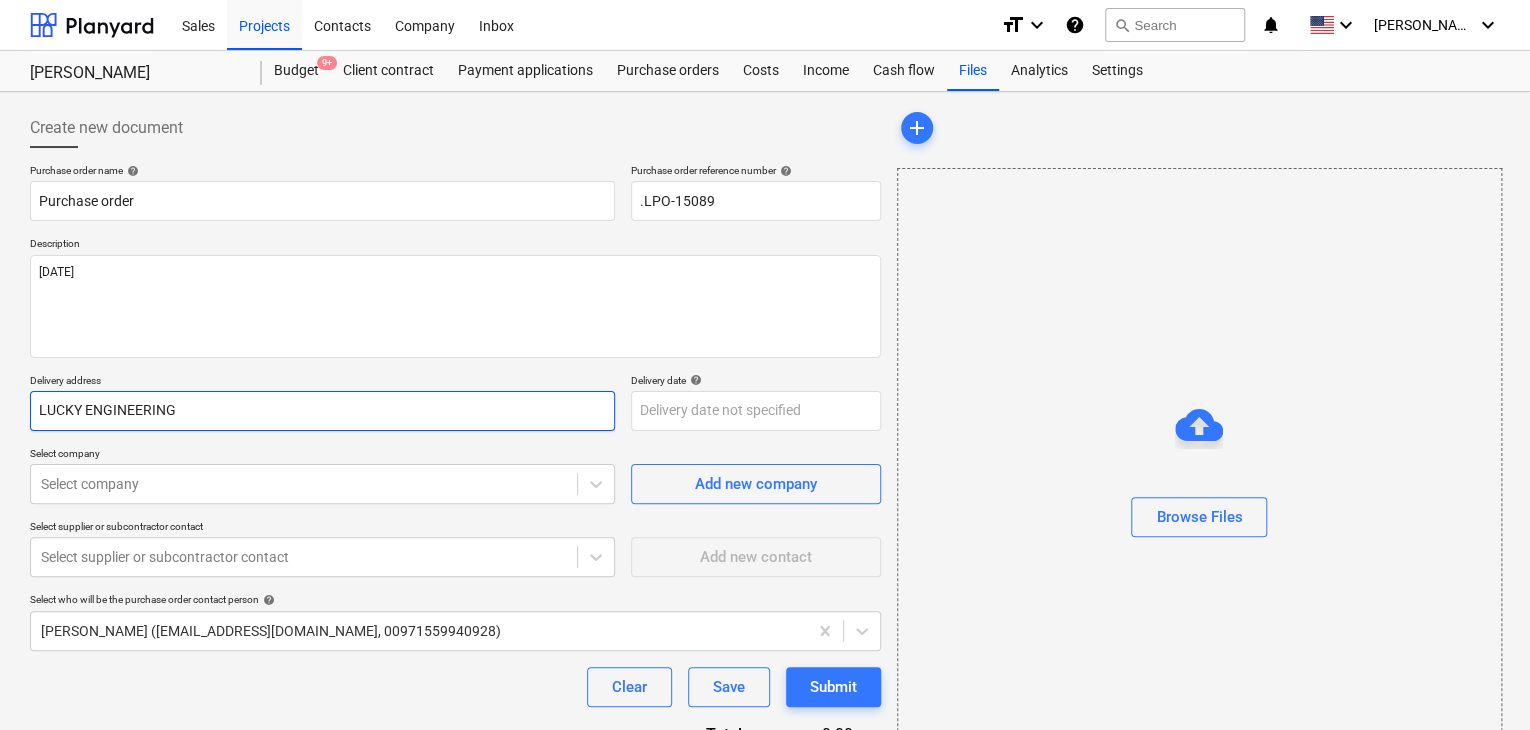 type on "x" 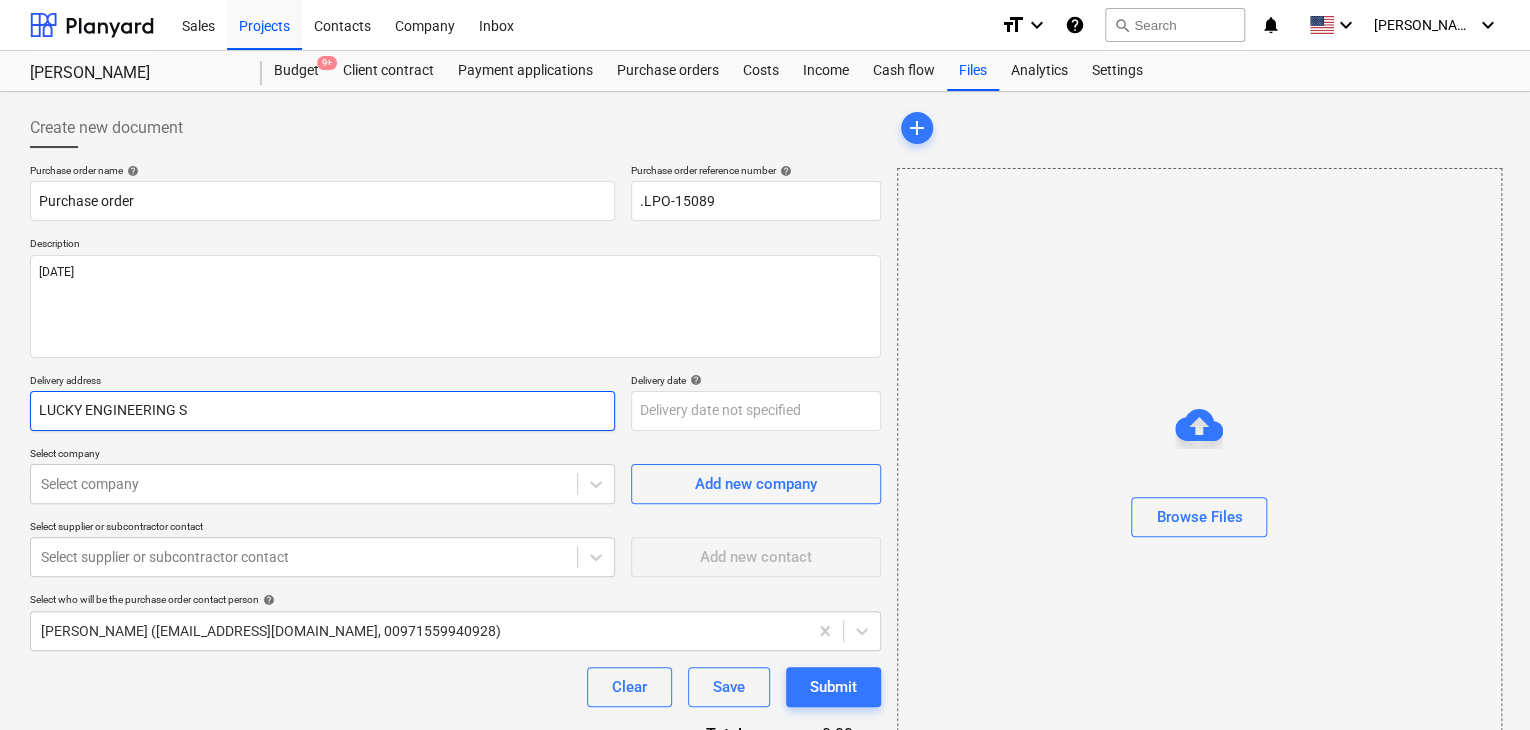 type on "x" 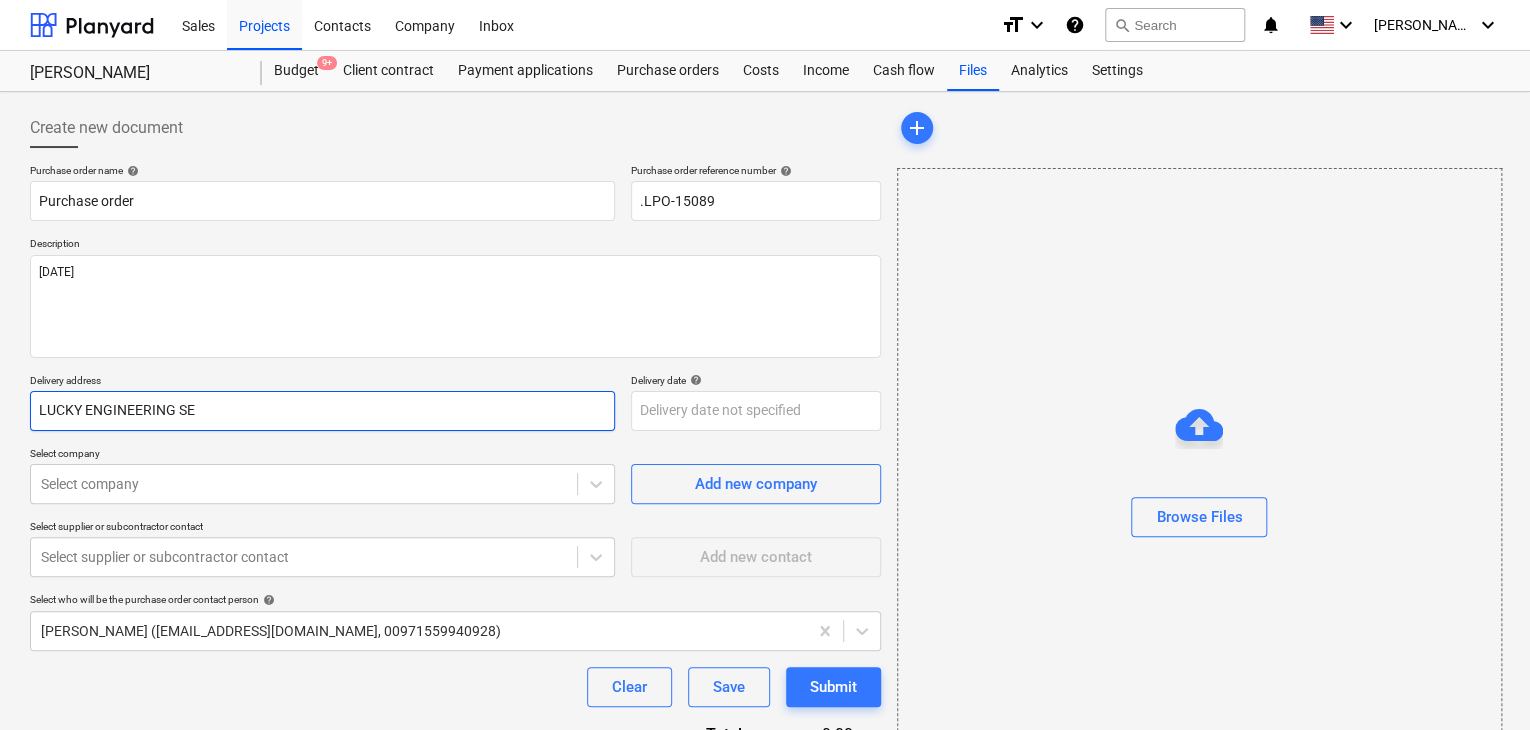 type on "x" 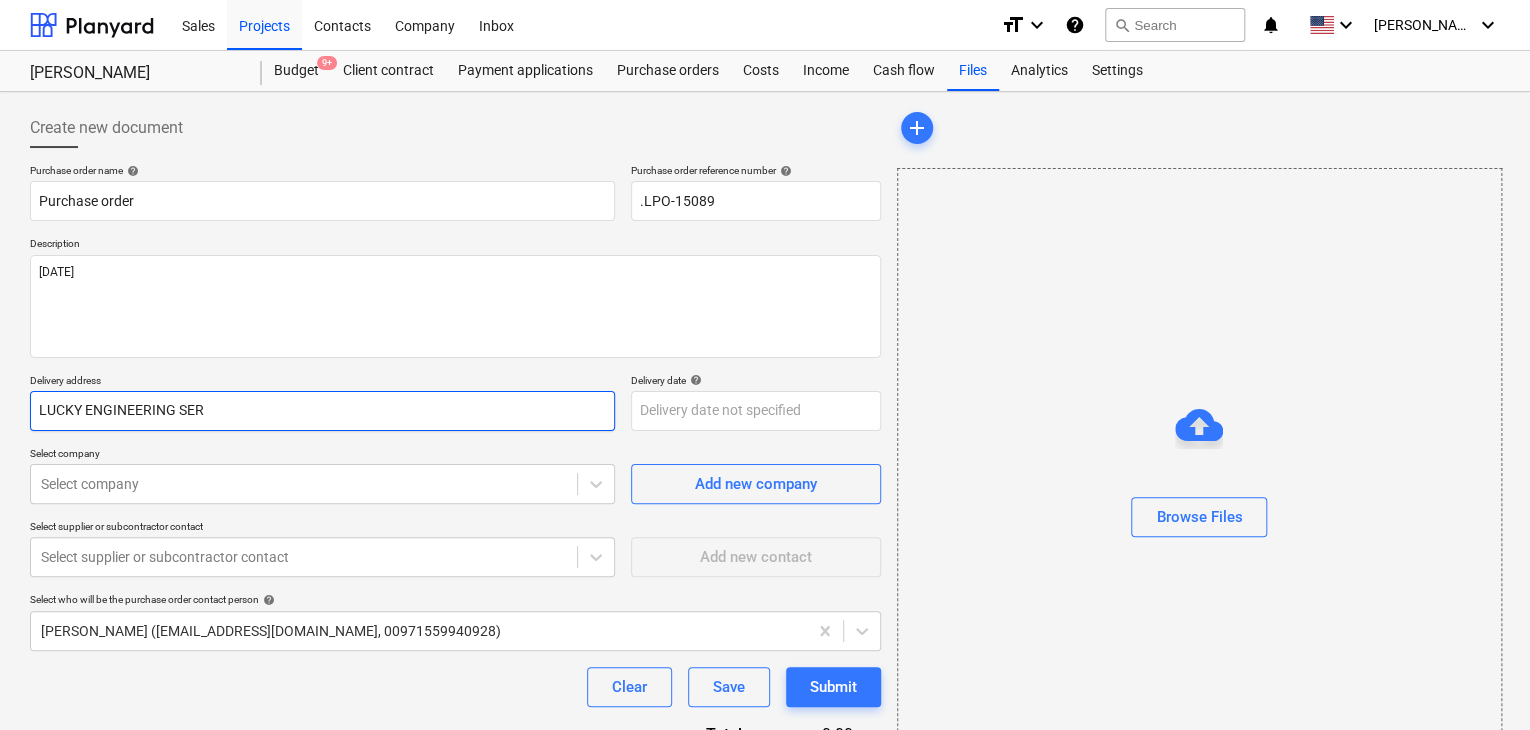 type on "LUCKY ENGINEERING SERV" 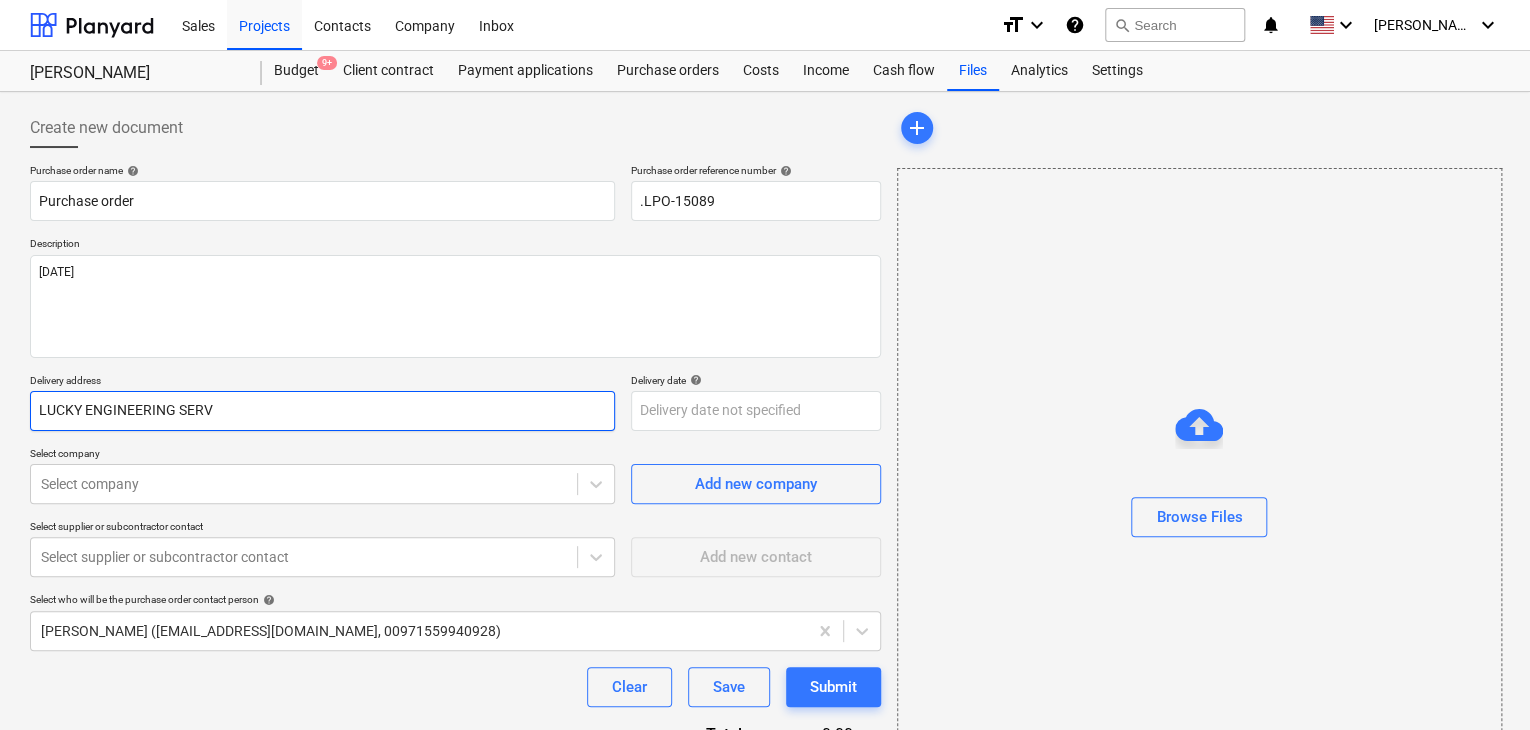 type on "x" 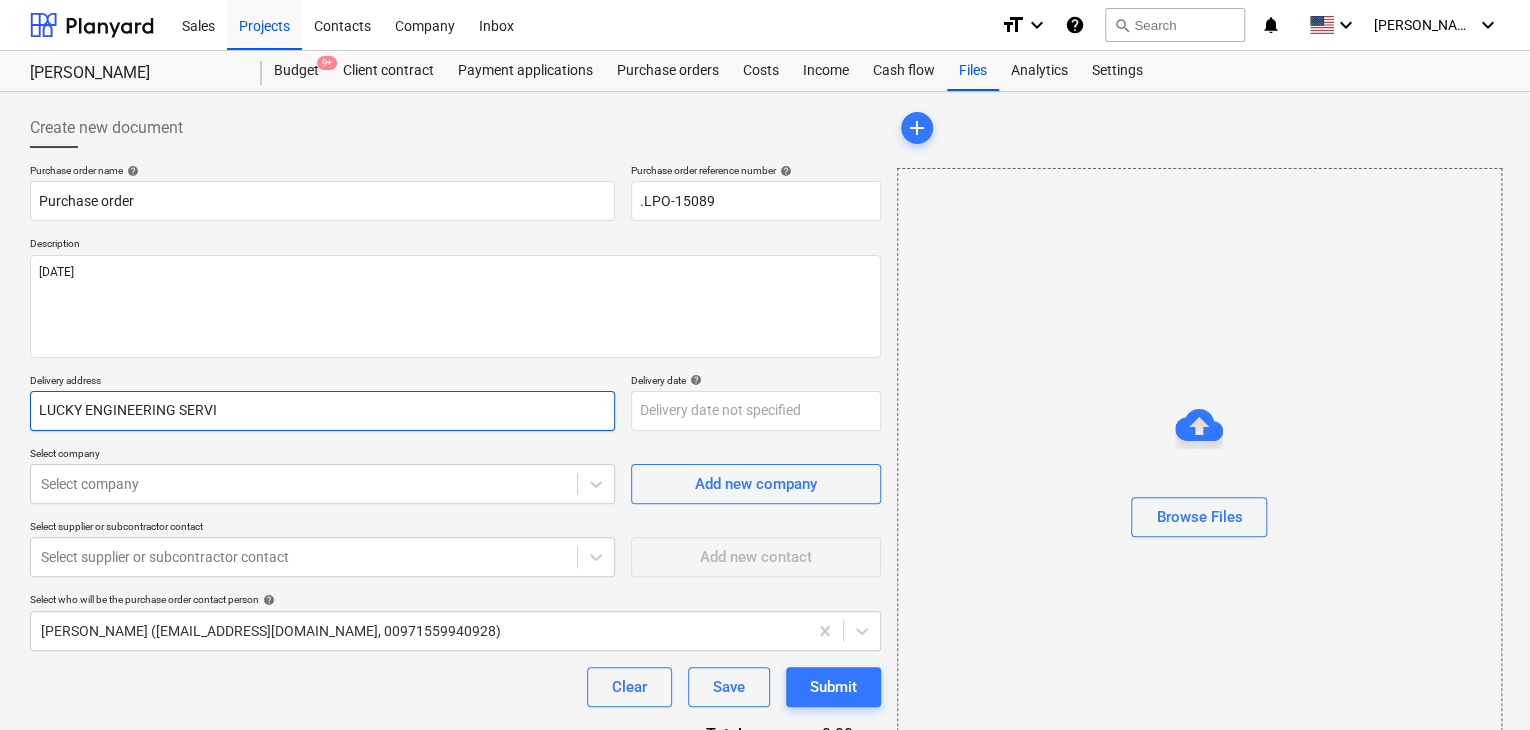 type on "x" 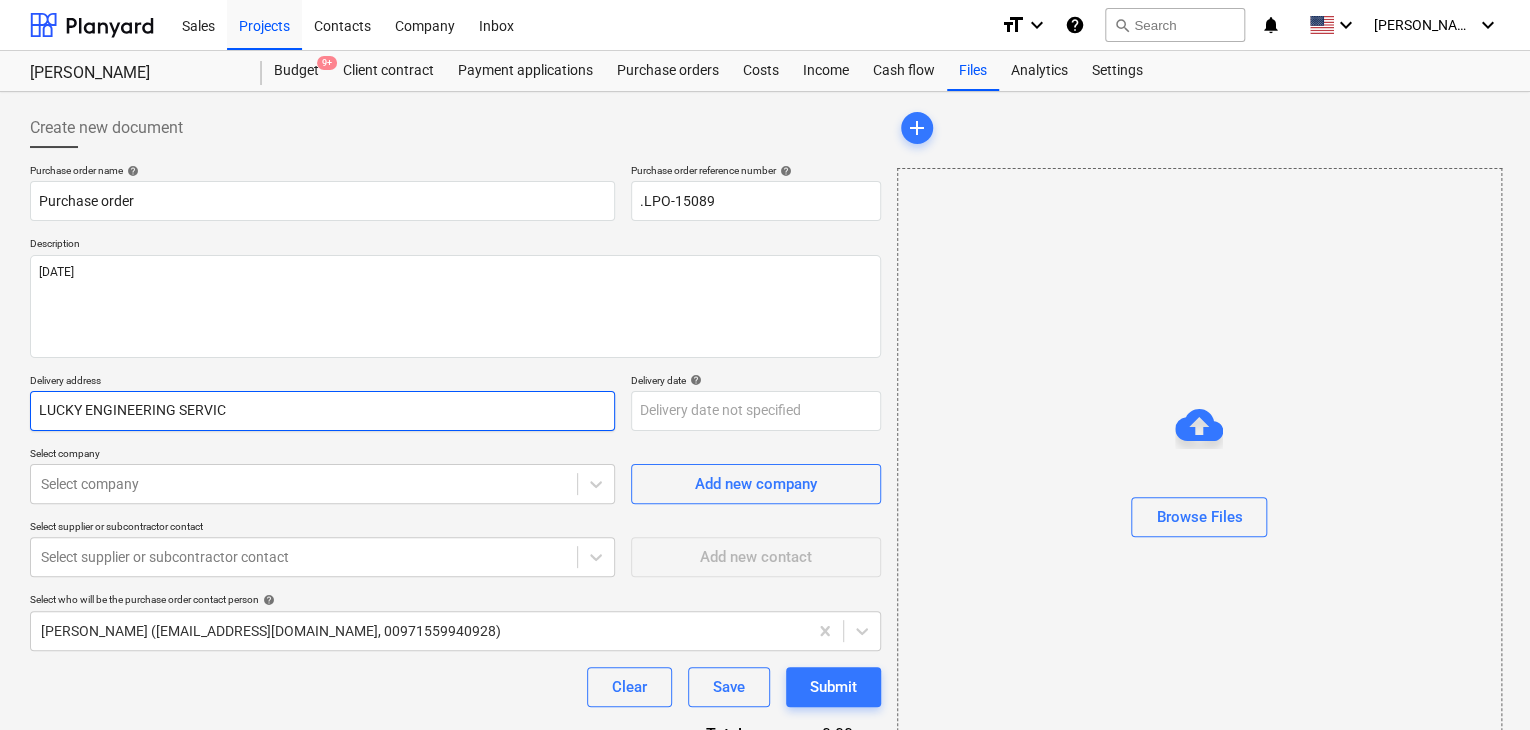 type on "x" 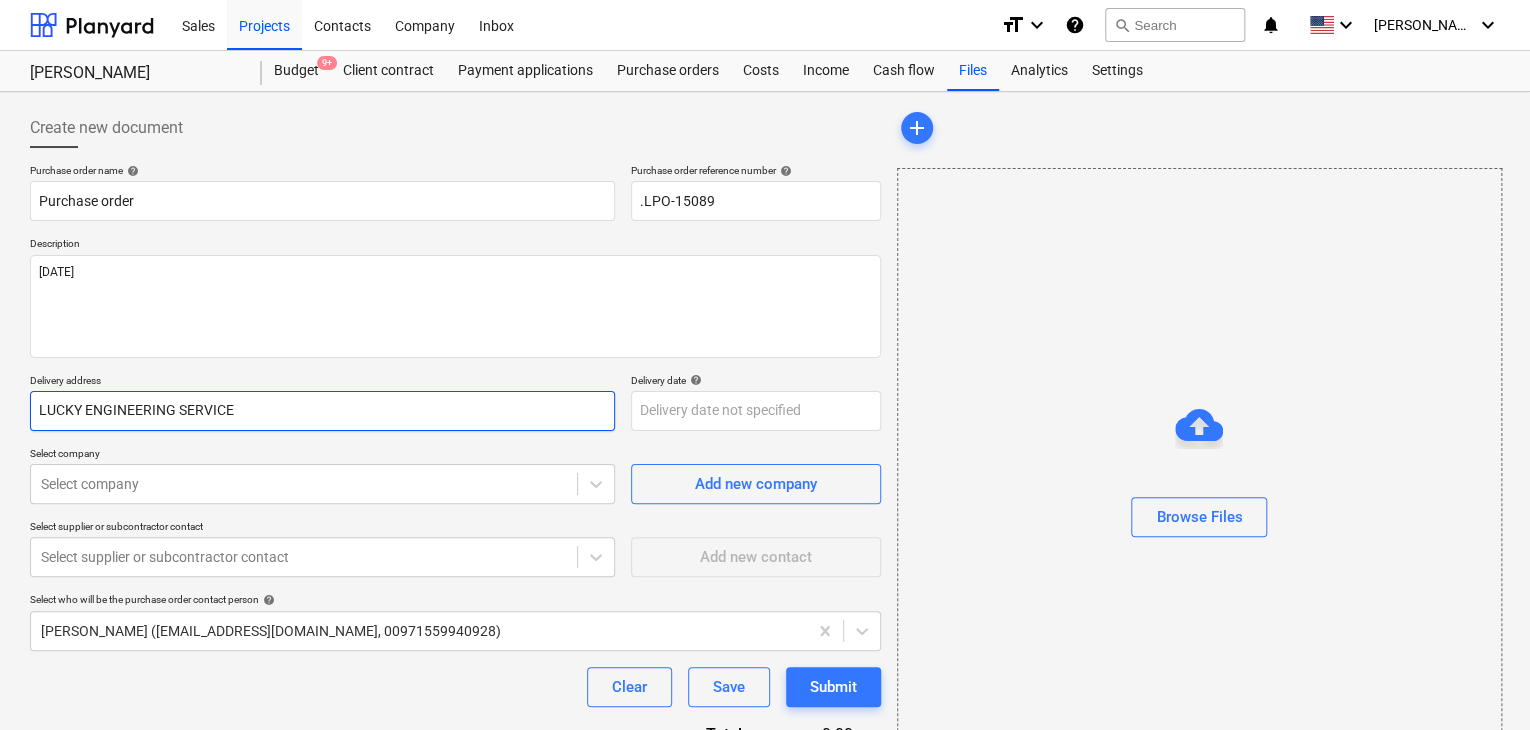 type on "x" 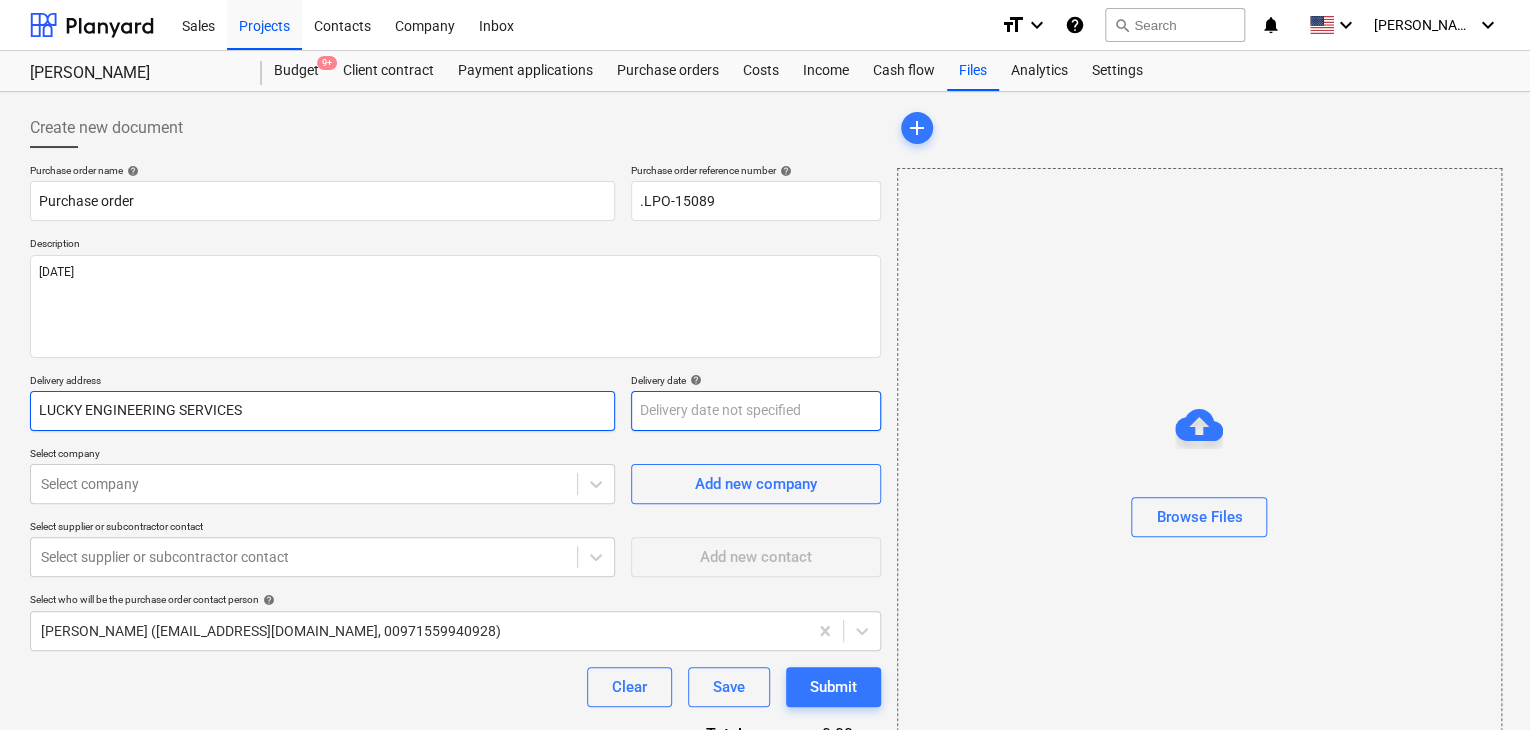 type on "LUCKY ENGINEERING SERVICES" 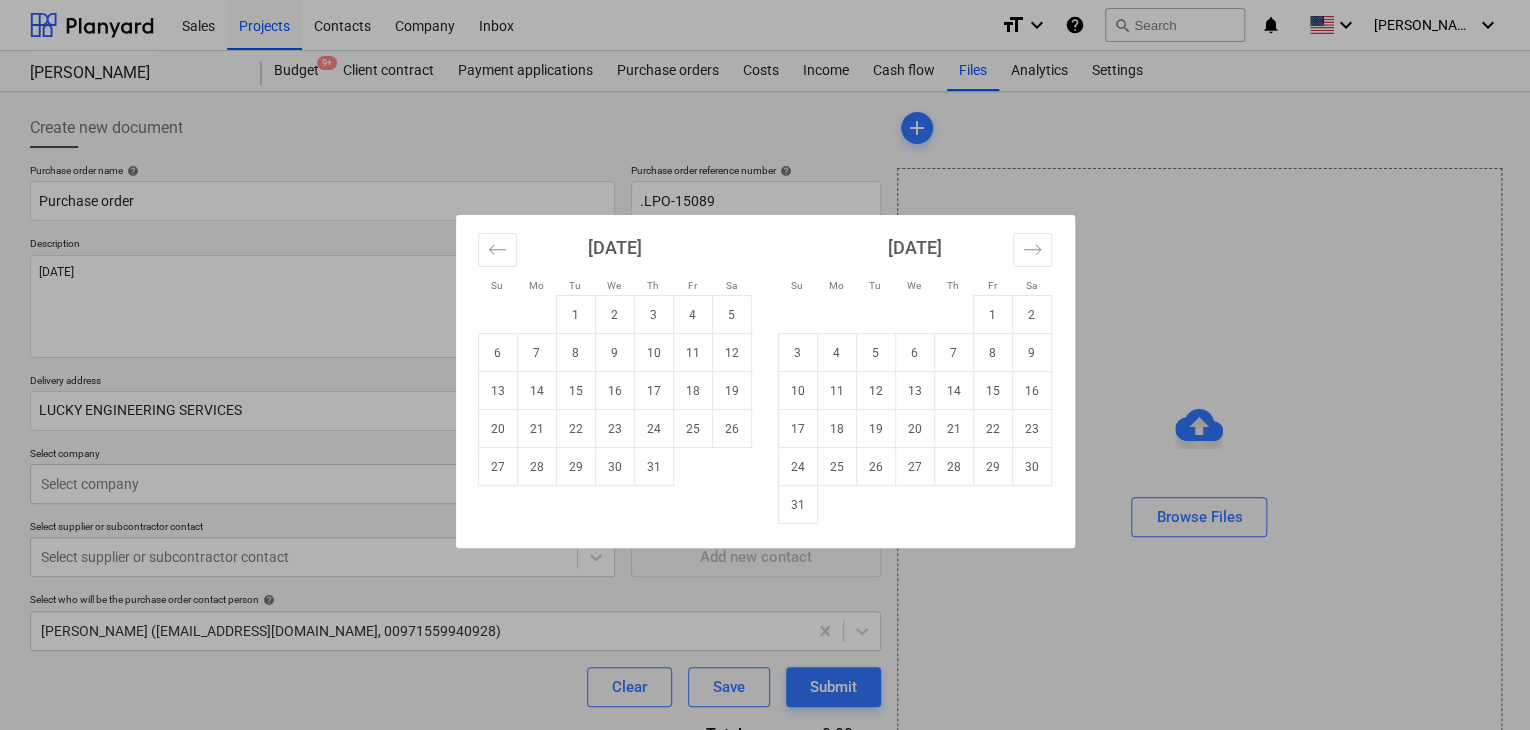 click on "Sales Projects Contacts Company Inbox format_size keyboard_arrow_down help search Search notifications 0 keyboard_arrow_down [PERSON_NAME] keyboard_arrow_down MARCO KSA Budget 9+ Client contract Payment applications Purchase orders Costs Income Cash flow Files Analytics Settings Create new document Purchase order name help Purchase order Purchase order reference number help .LPO-15089 Description [DATE] Delivery address LUCKY ENGINEERING SERVICES Delivery date help Press the down arrow key to interact with the calendar and
select a date. Press the question mark key to get the keyboard shortcuts for changing dates. Select company Select company Add new company Select supplier or subcontractor contact Select supplier or subcontractor contact Add new contact Select who will be the purchase order contact person help [PERSON_NAME] ([EMAIL_ADDRESS][DOMAIN_NAME], 00971559940928) Clear Save Submit Total 0.00د.إ.‏ Select line-items to add help Search or select a line-item Select in bulk add Browse Files
x Su" at bounding box center [765, 365] 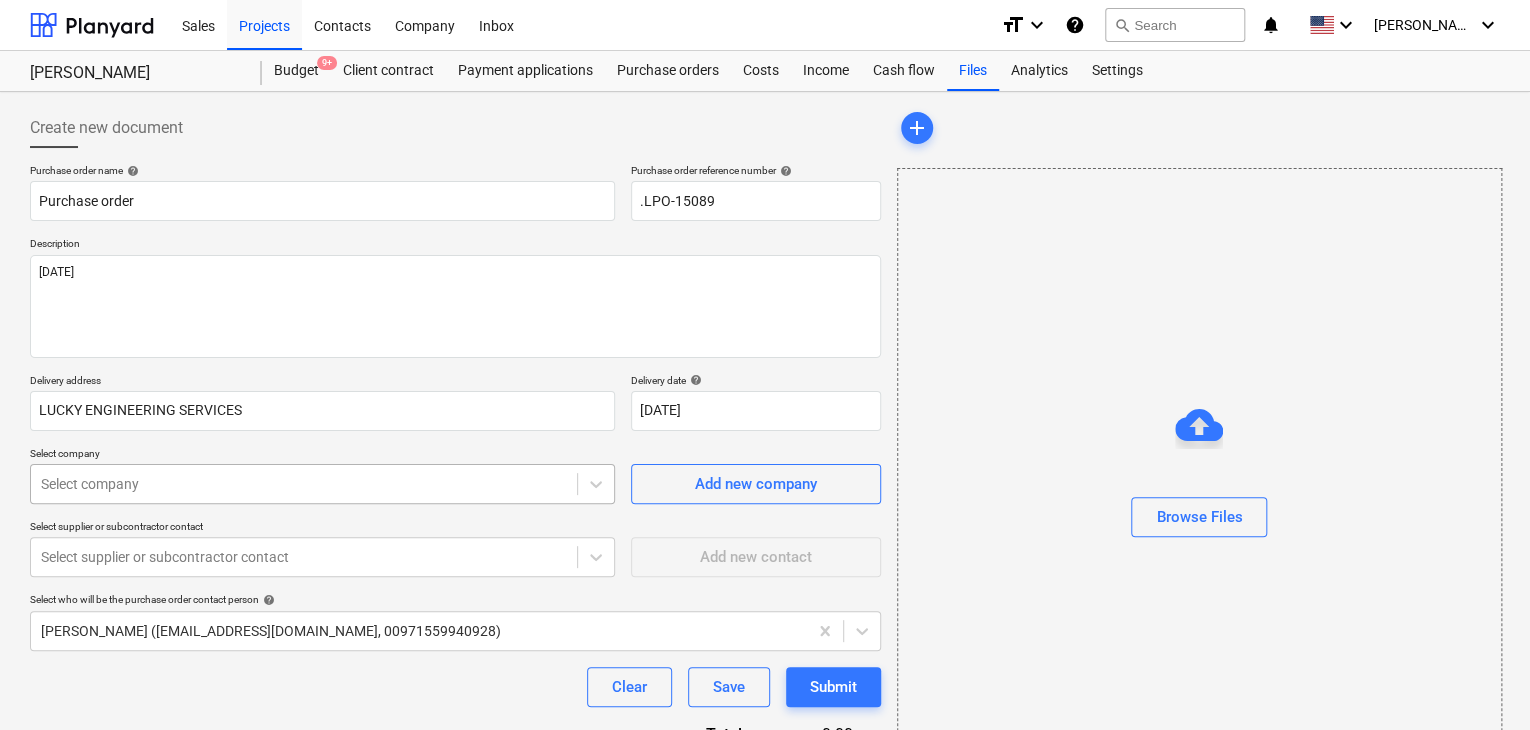 click on "Sales Projects Contacts Company Inbox format_size keyboard_arrow_down help search Search notifications 0 keyboard_arrow_down [PERSON_NAME] keyboard_arrow_down MARCO KSA Budget 9+ Client contract Payment applications Purchase orders Costs Income Cash flow Files Analytics Settings Create new document Purchase order name help Purchase order Purchase order reference number help .LPO-15089 Description [DATE] Delivery address LUCKY ENGINEERING SERVICES Delivery date help [DATE] [DATE] Press the down arrow key to interact with the calendar and
select a date. Press the question mark key to get the keyboard shortcuts for changing dates. Select company Select company Add new company Select supplier or subcontractor contact Select supplier or subcontractor contact Add new contact Select who will be the purchase order contact person help [PERSON_NAME] ([EMAIL_ADDRESS][DOMAIN_NAME], 00971559940928) Clear Save Submit Total 0.00د.إ.‏ Select line-items to add help Search or select a line-item Select in bulk add" at bounding box center [765, 365] 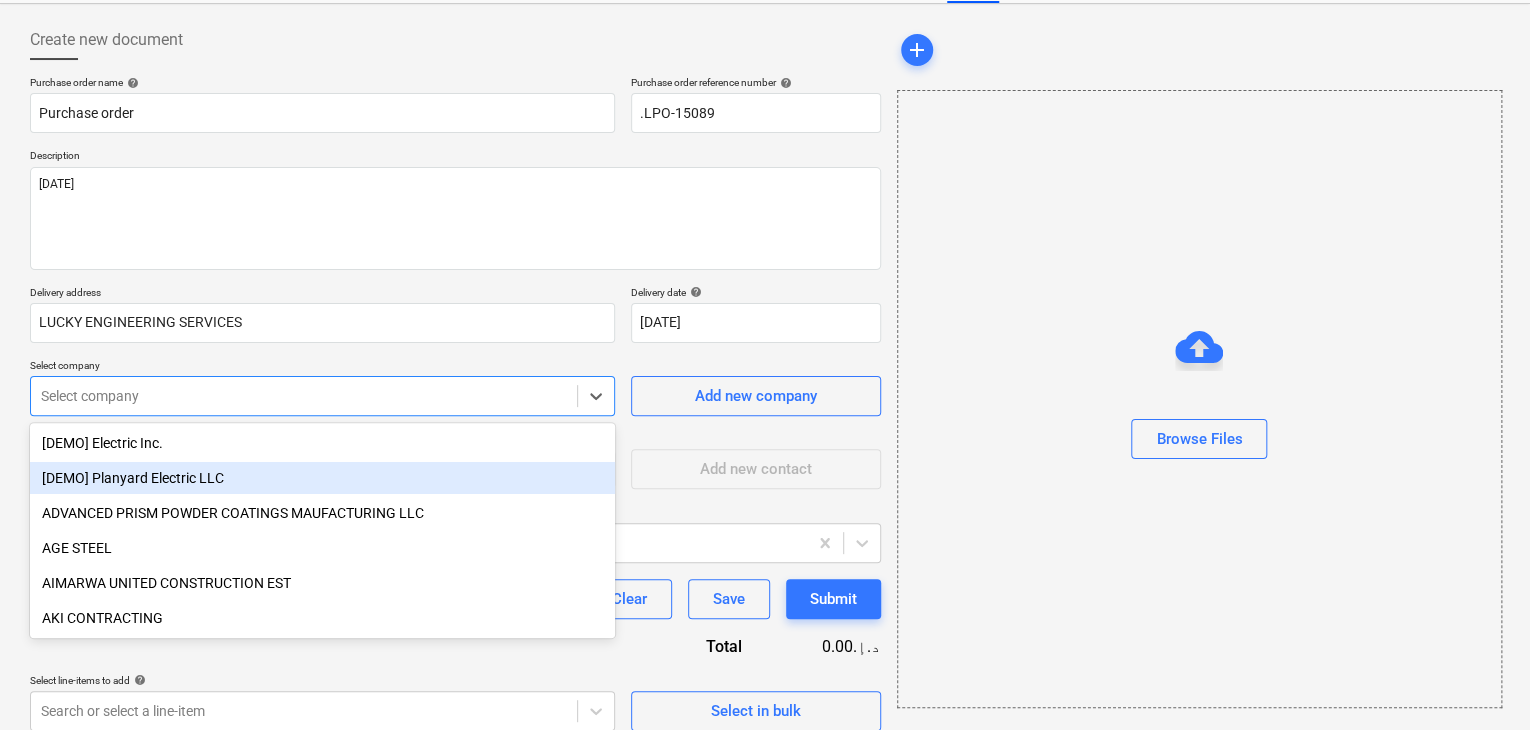 scroll, scrollTop: 93, scrollLeft: 0, axis: vertical 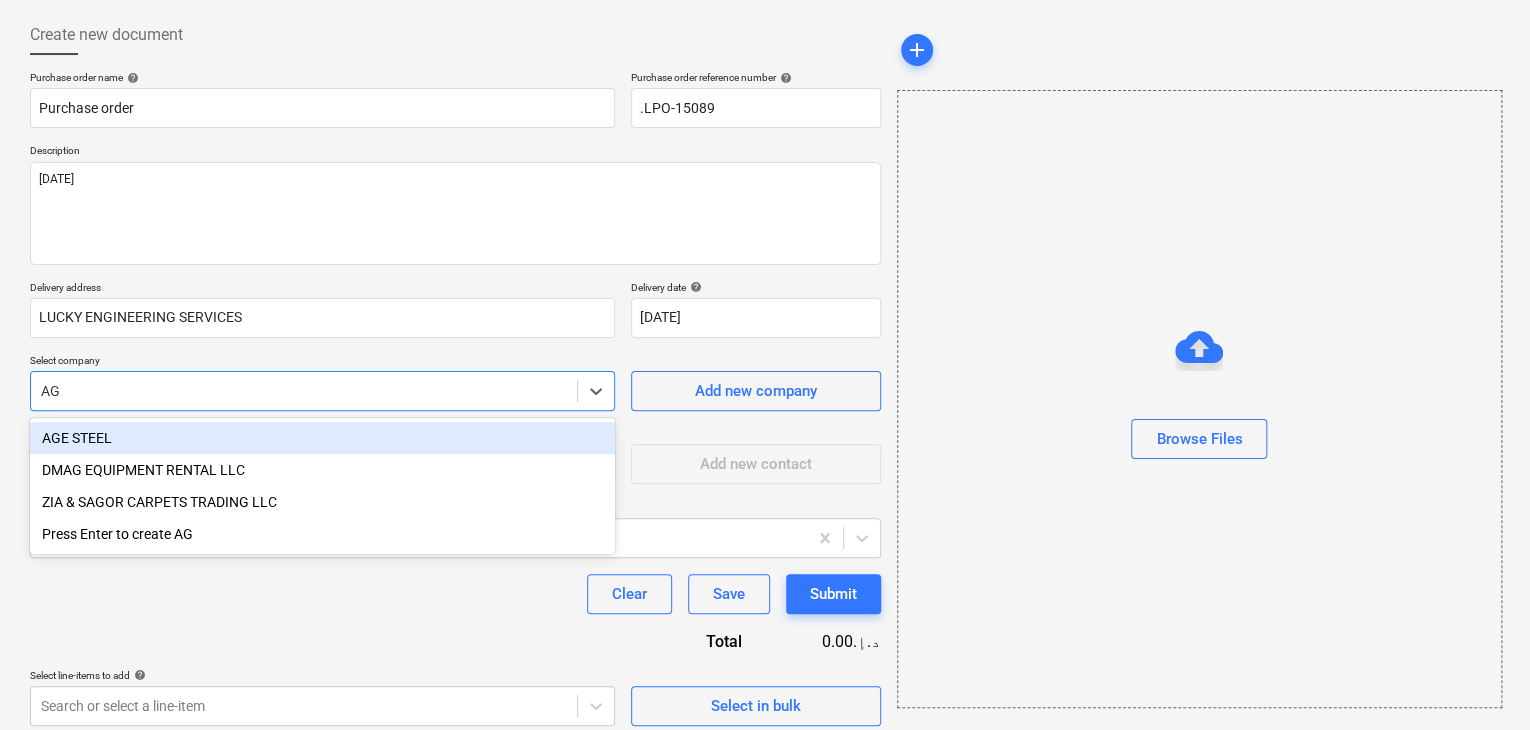 type on "AGE" 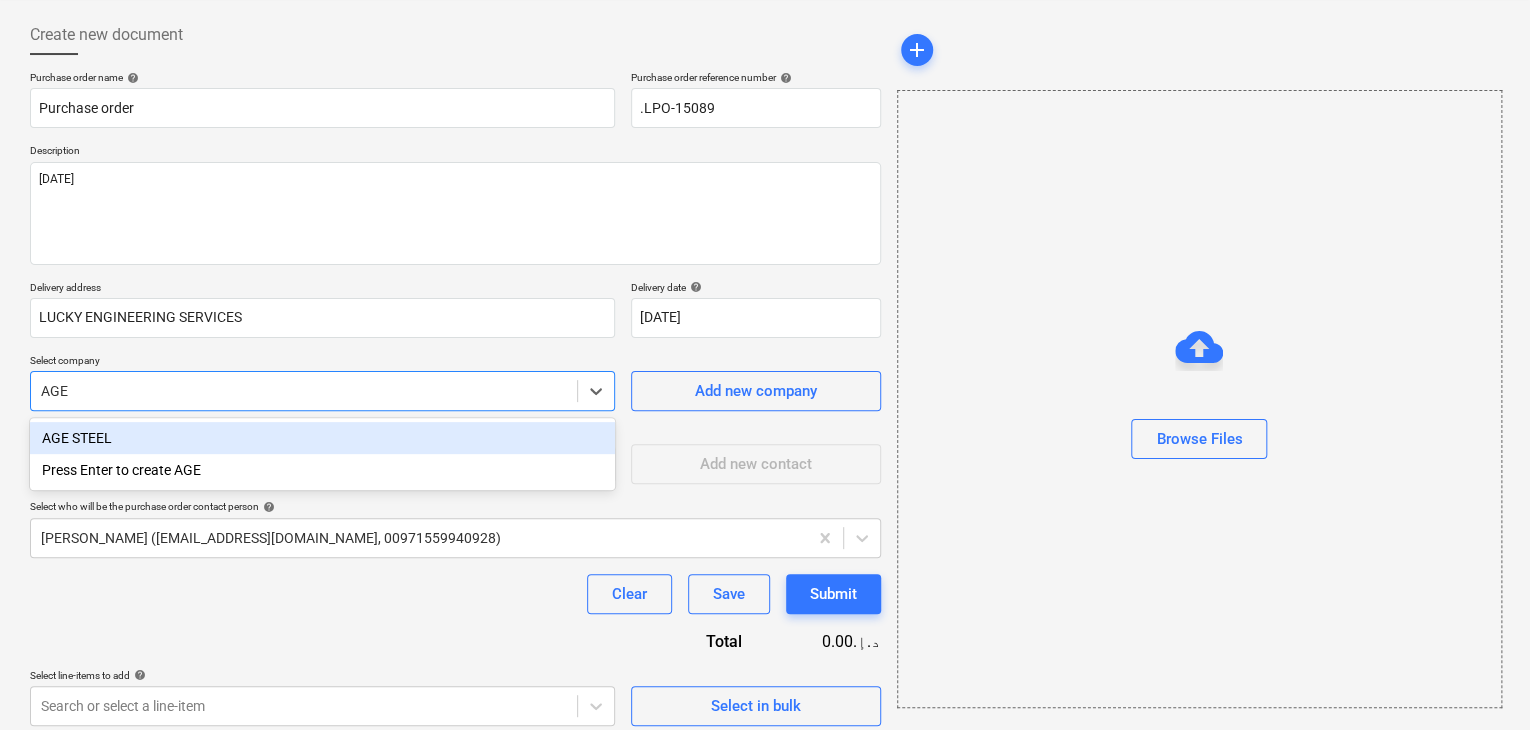 click on "AGE STEEL" at bounding box center (322, 438) 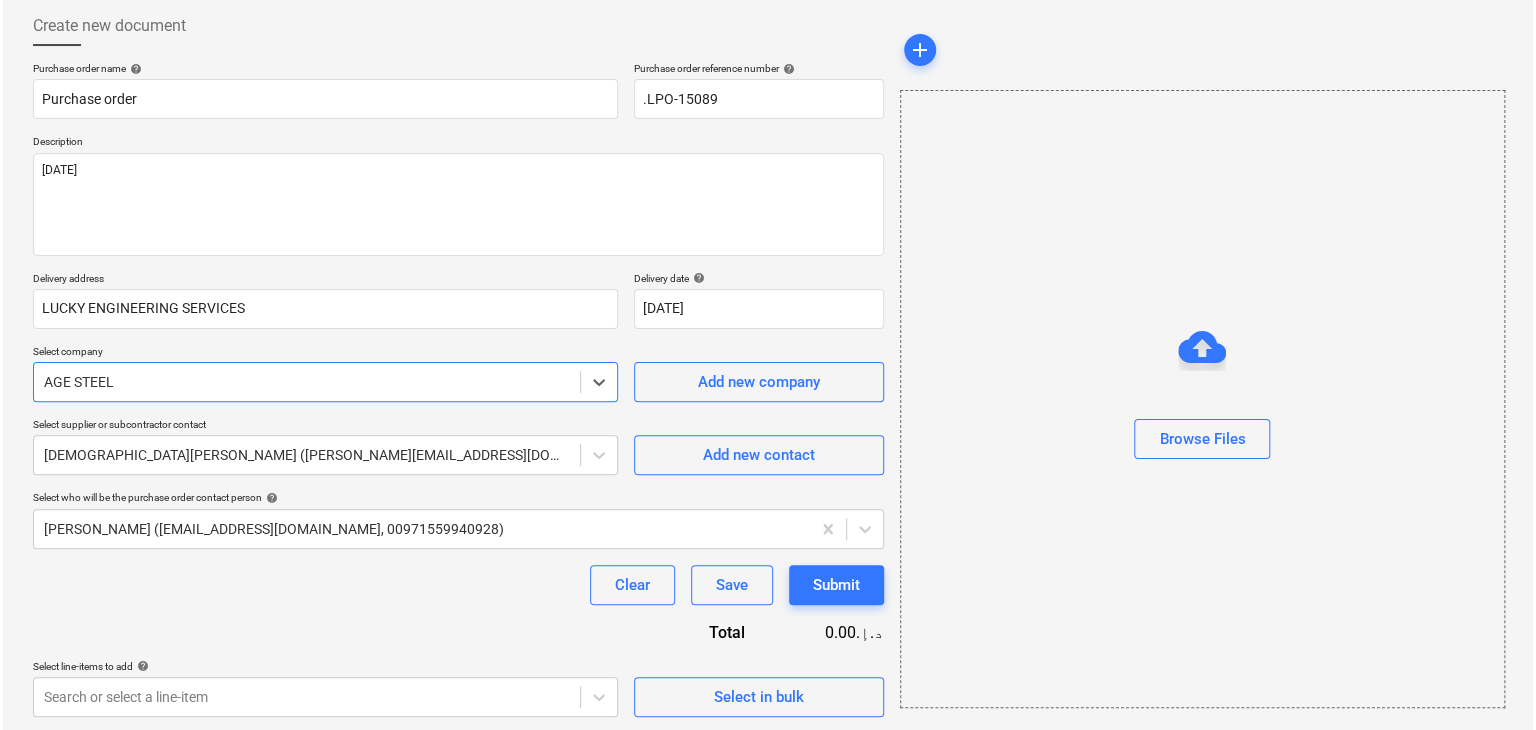 scroll, scrollTop: 104, scrollLeft: 0, axis: vertical 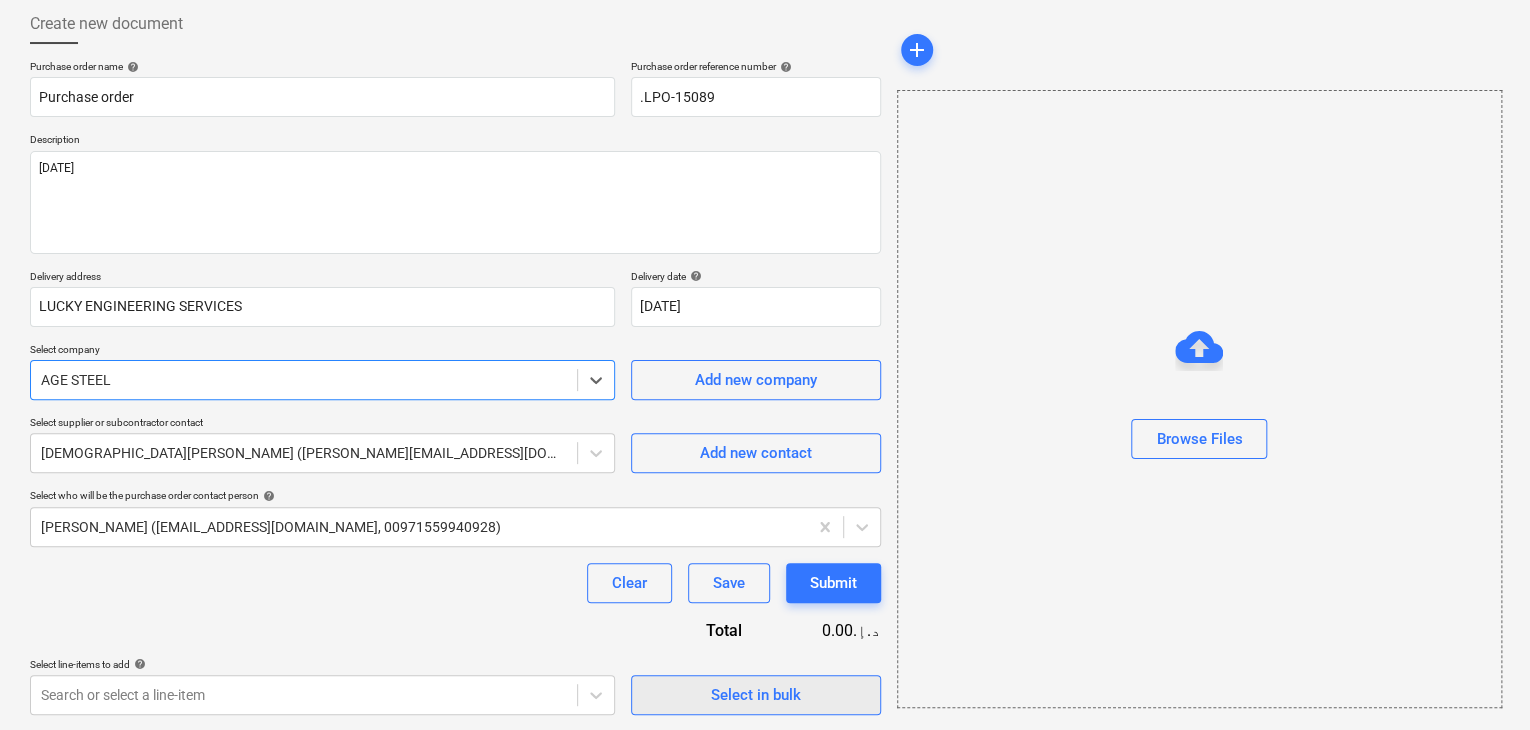 click on "Select in bulk" at bounding box center [756, 695] 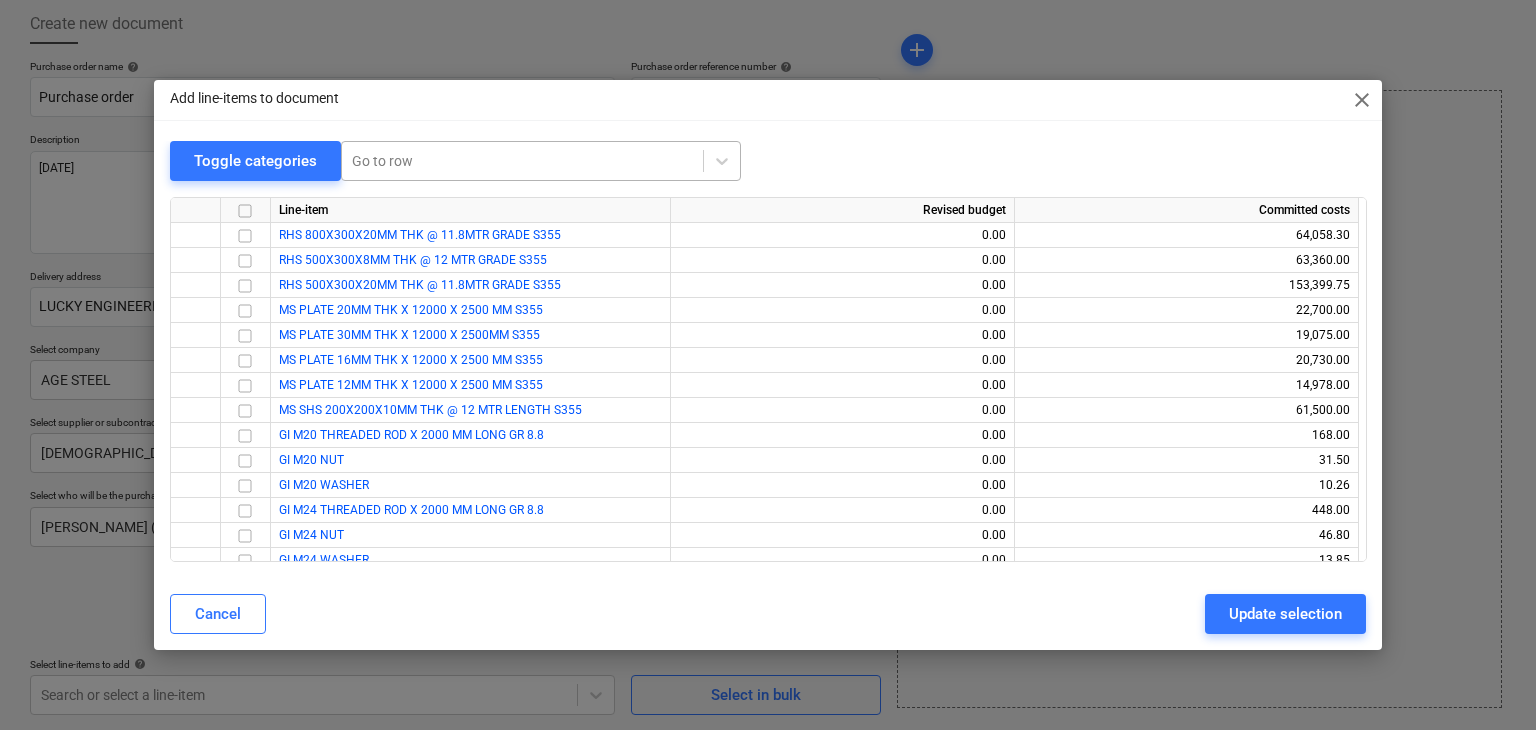 click at bounding box center [522, 161] 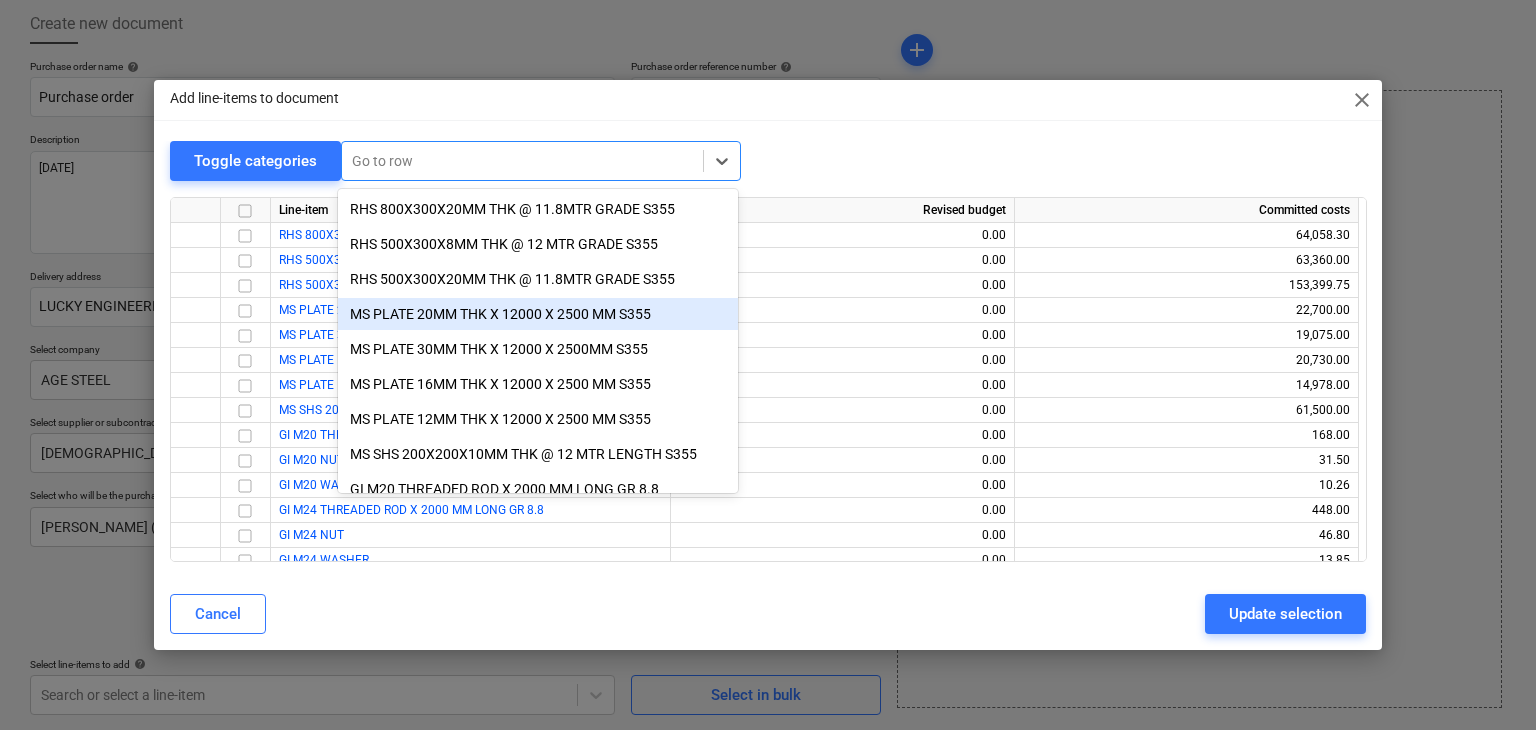 click on "MS PLATE 20MM THK X  12000 X  2500 MM S355" at bounding box center (538, 314) 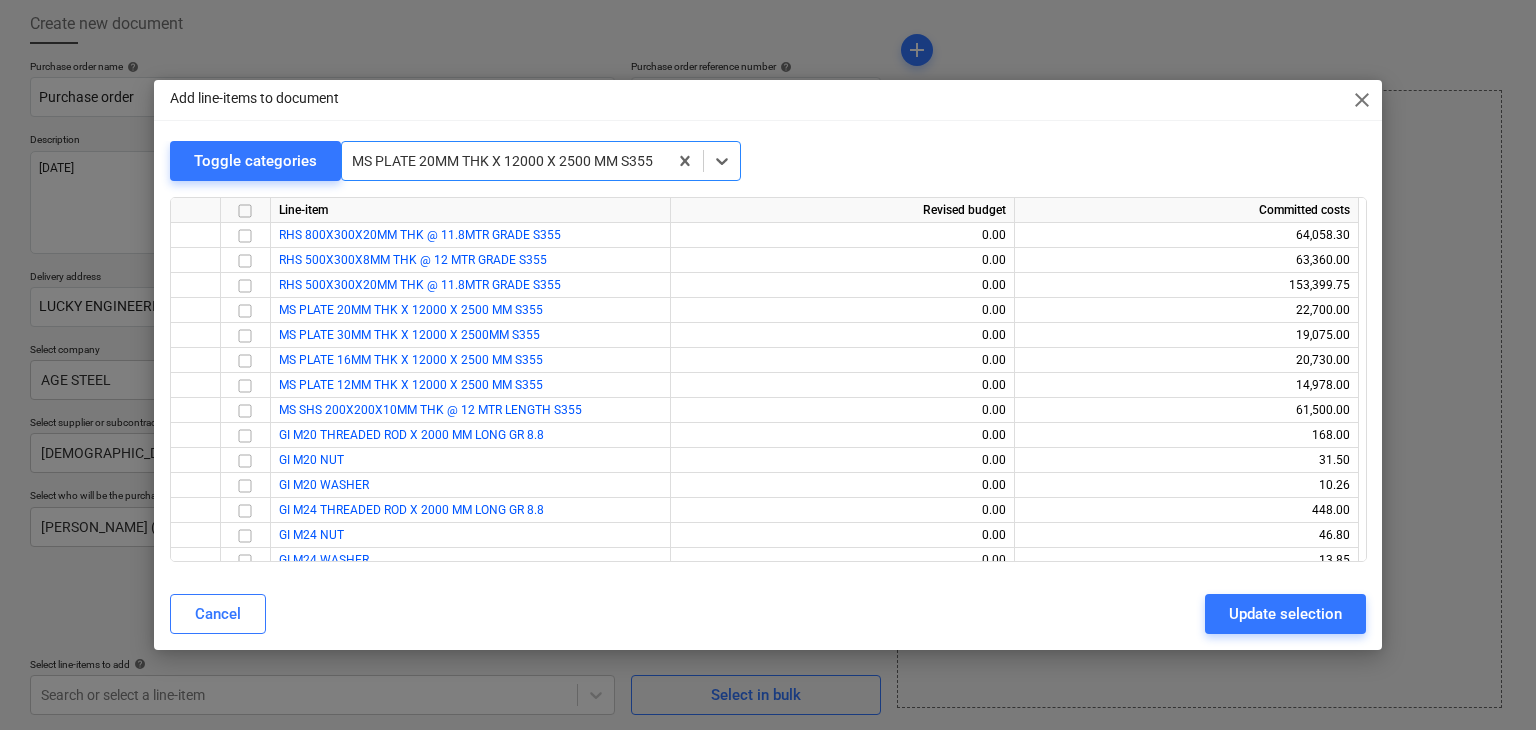 scroll, scrollTop: 75, scrollLeft: 0, axis: vertical 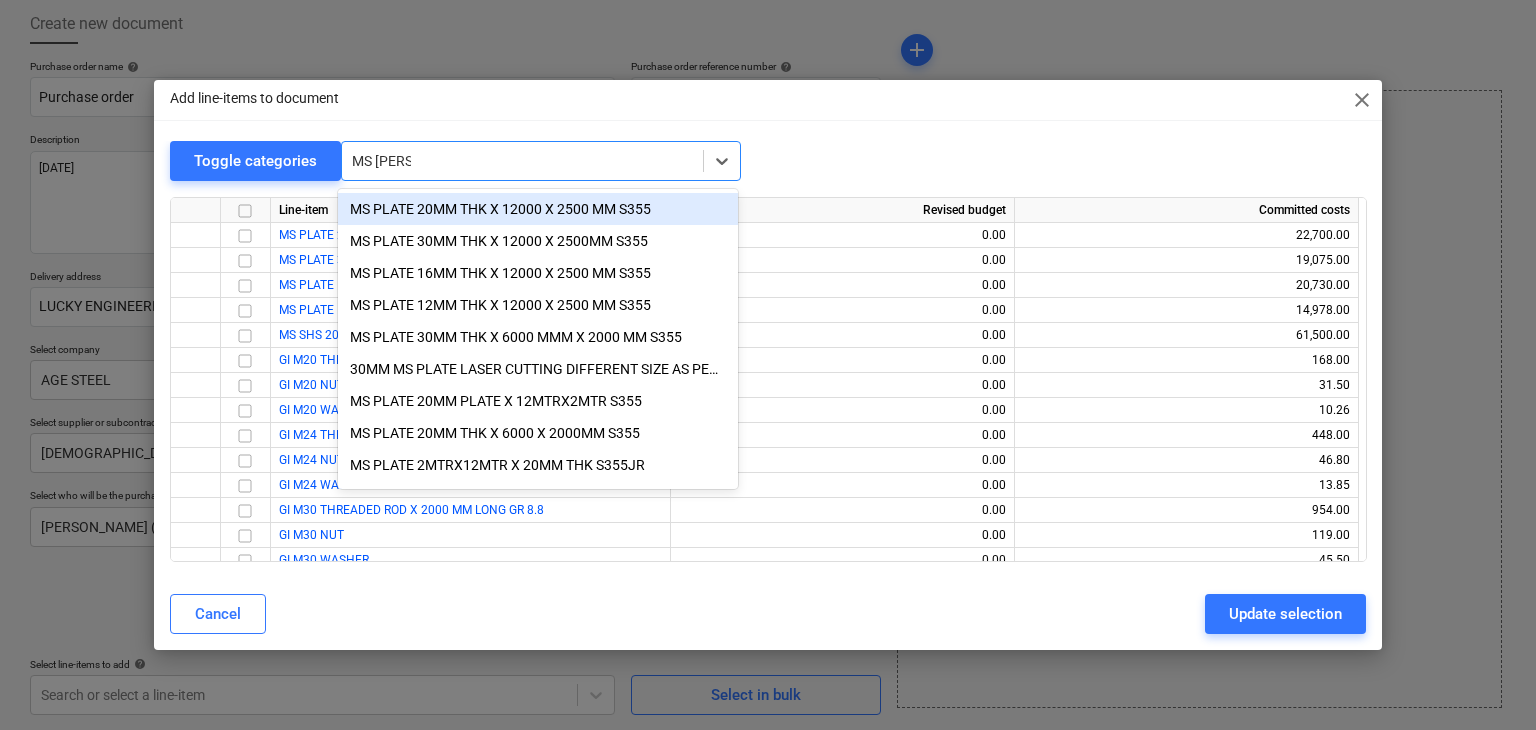 type on "MS [PERSON_NAME]" 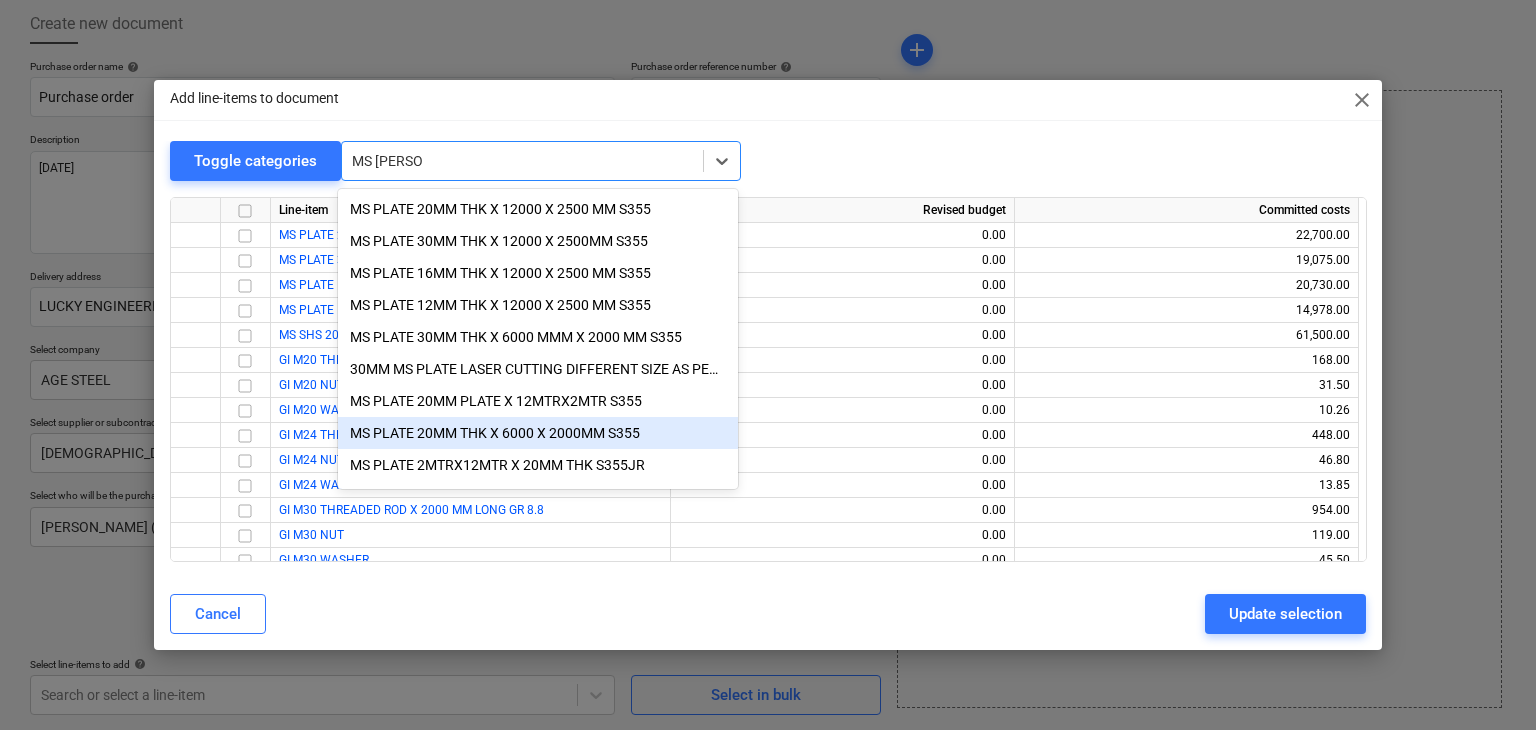 click on "MS PLATE 20MM THK X  6000 X  2000MM S355" at bounding box center (538, 433) 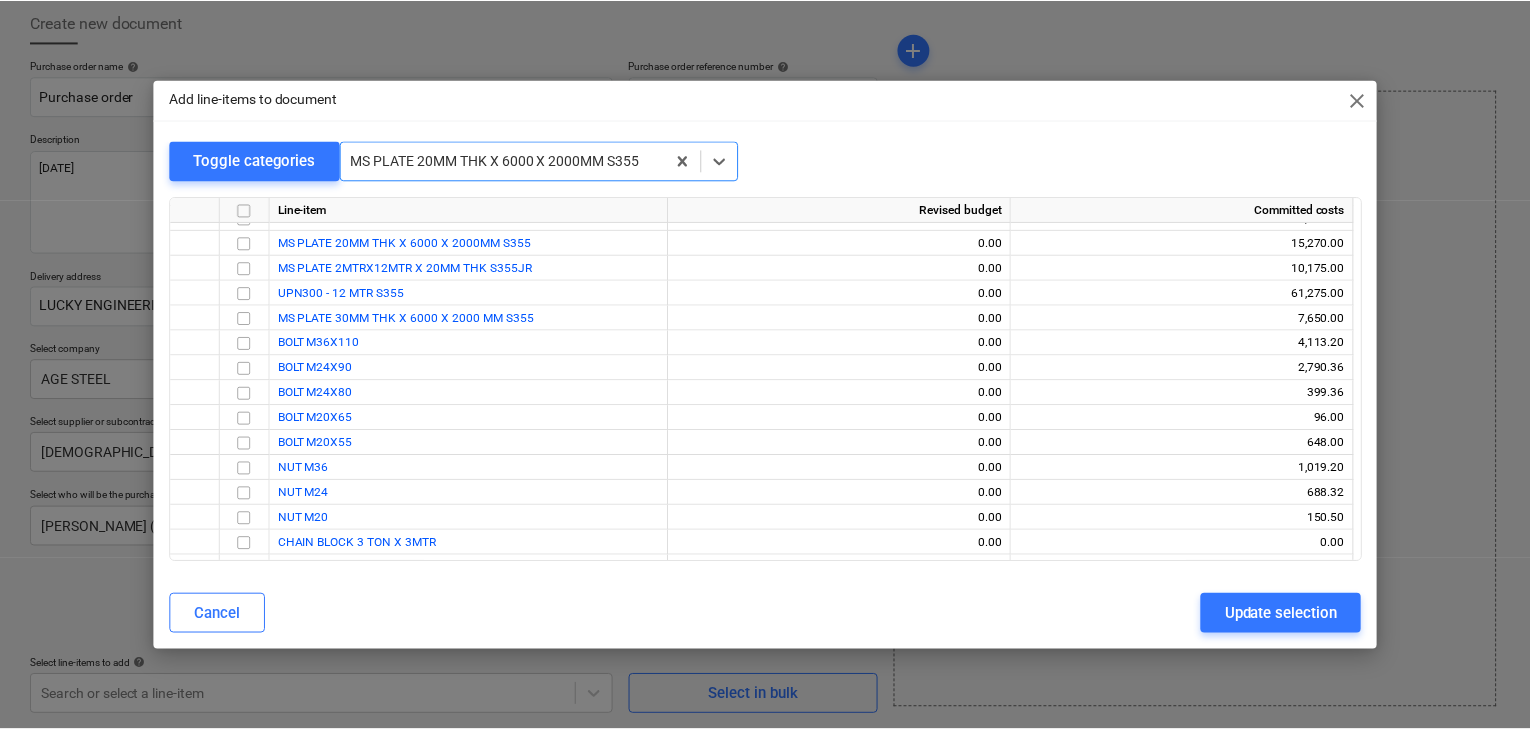 scroll, scrollTop: 1800, scrollLeft: 0, axis: vertical 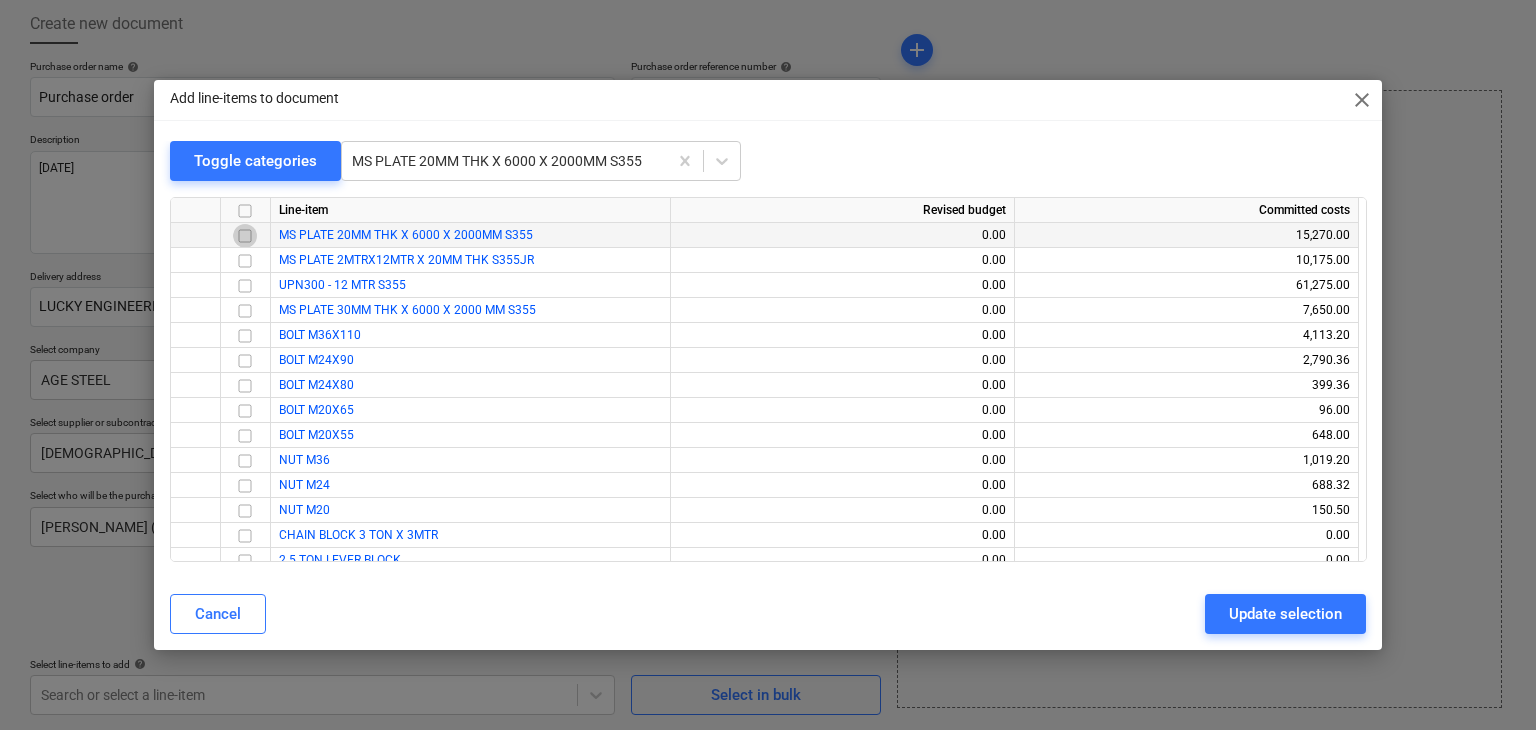 click at bounding box center [245, 236] 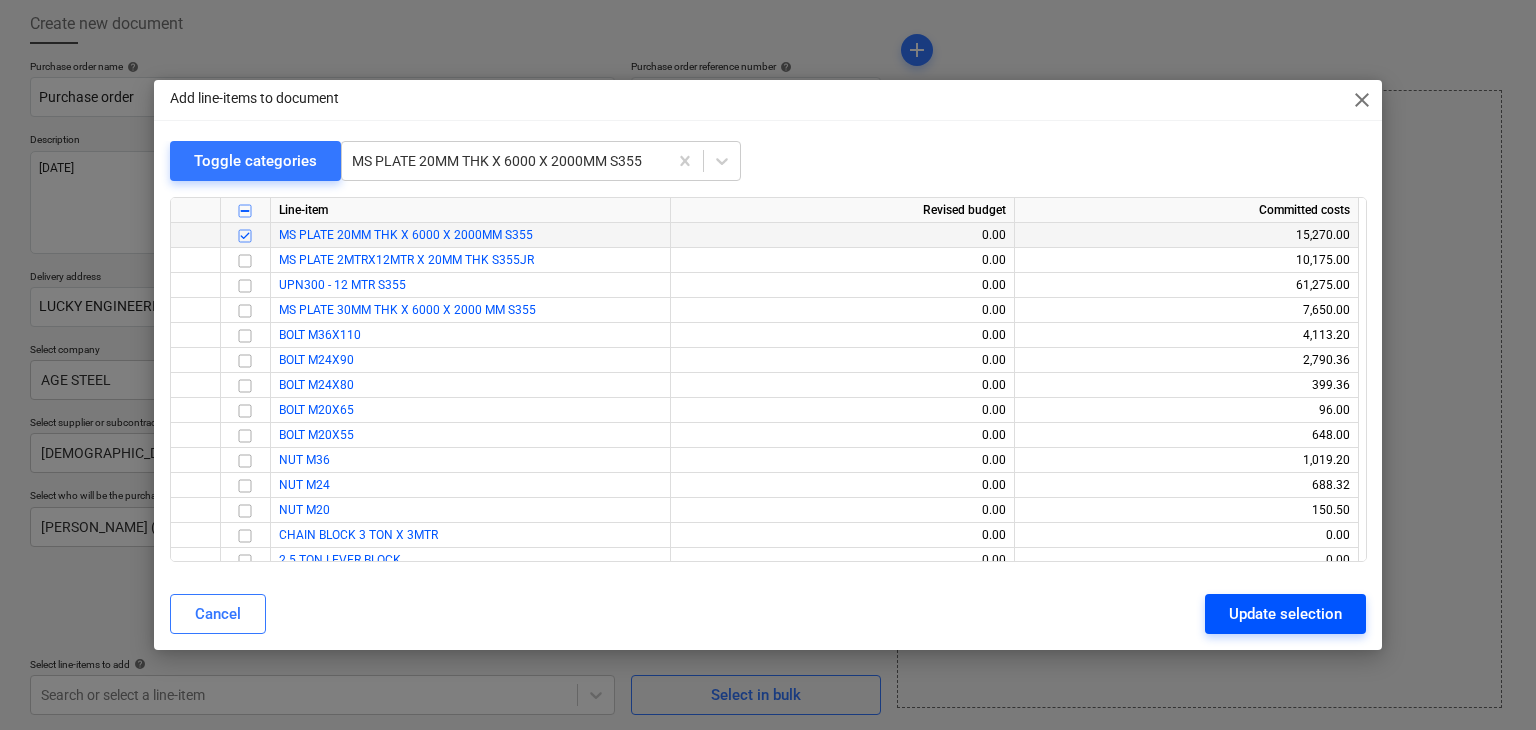 click on "Update selection" at bounding box center [1285, 614] 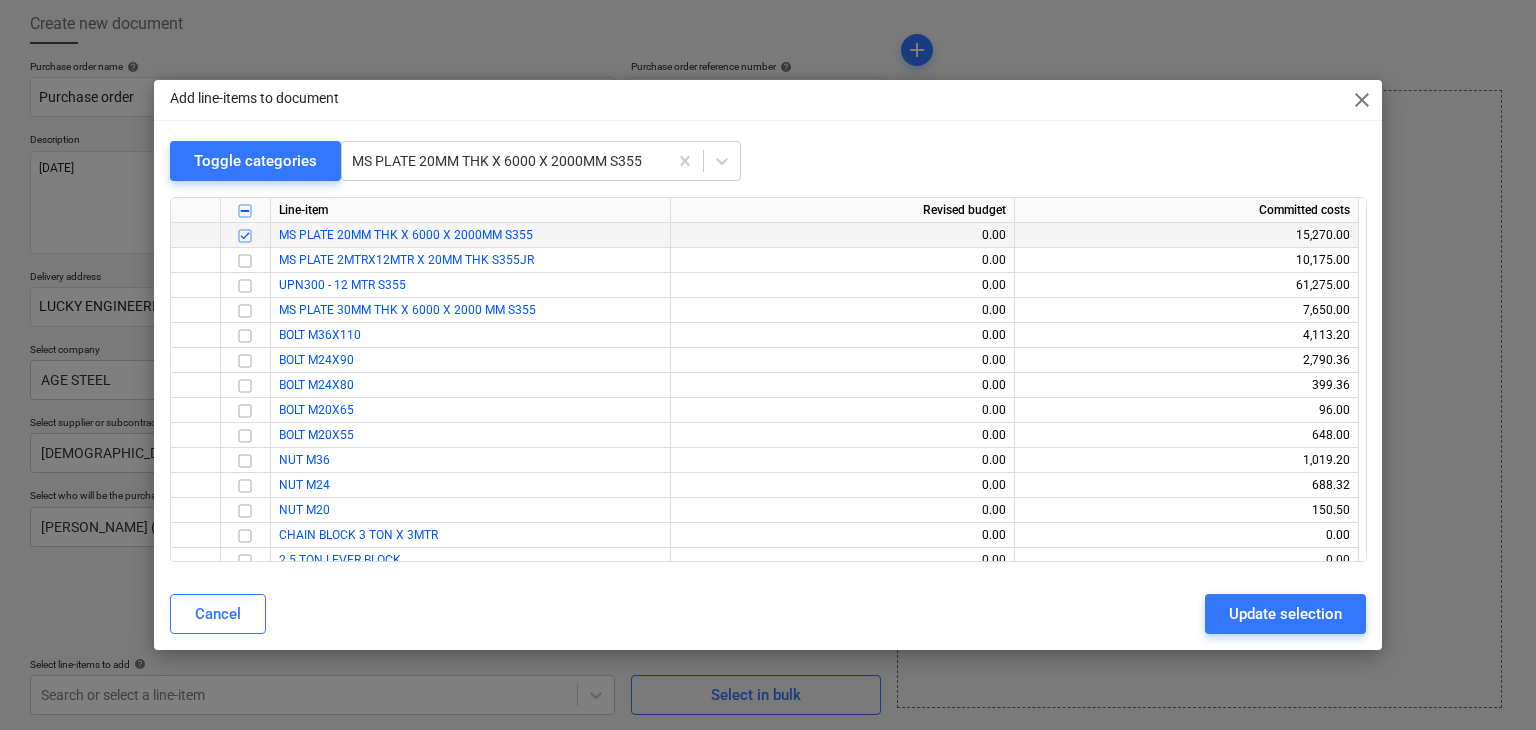 type on "x" 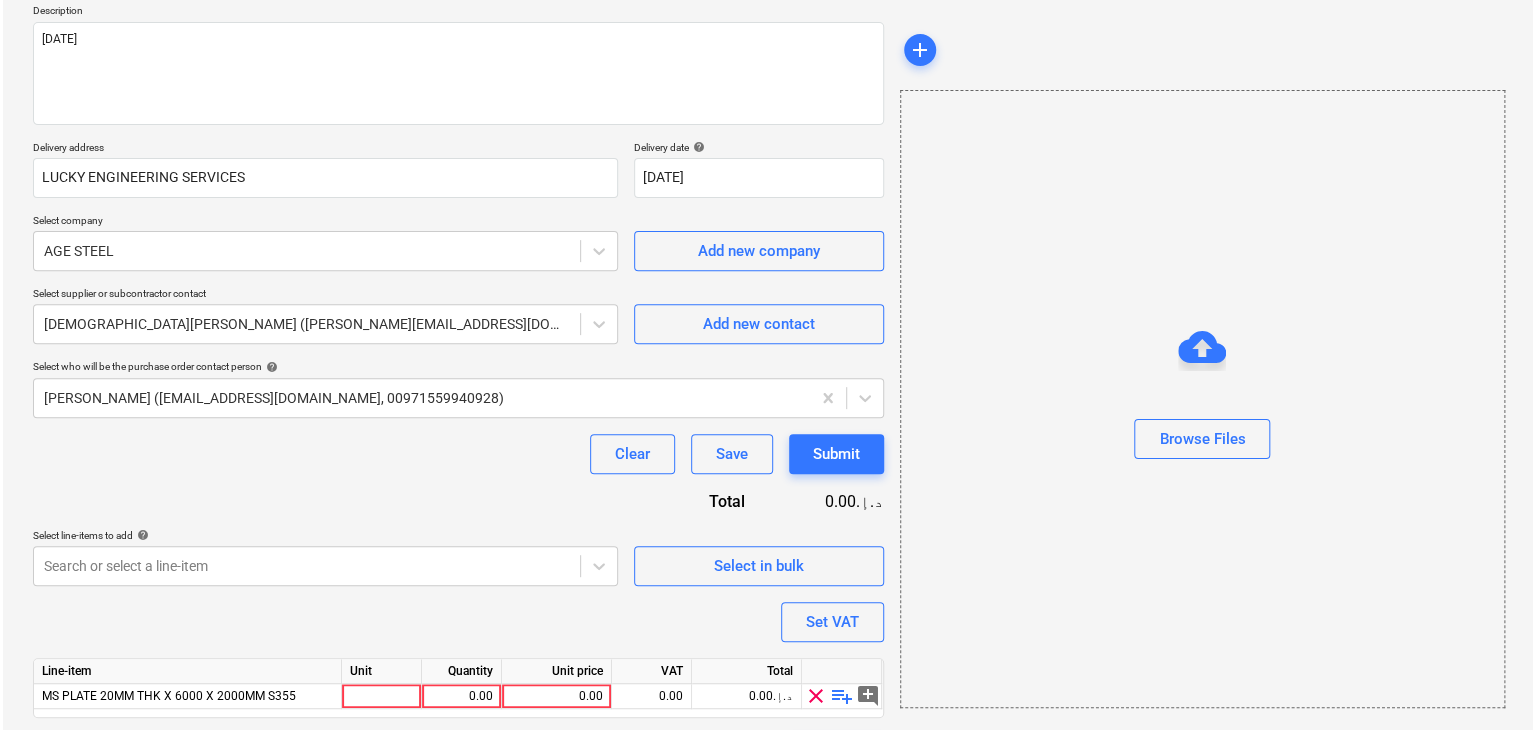 scroll, scrollTop: 292, scrollLeft: 0, axis: vertical 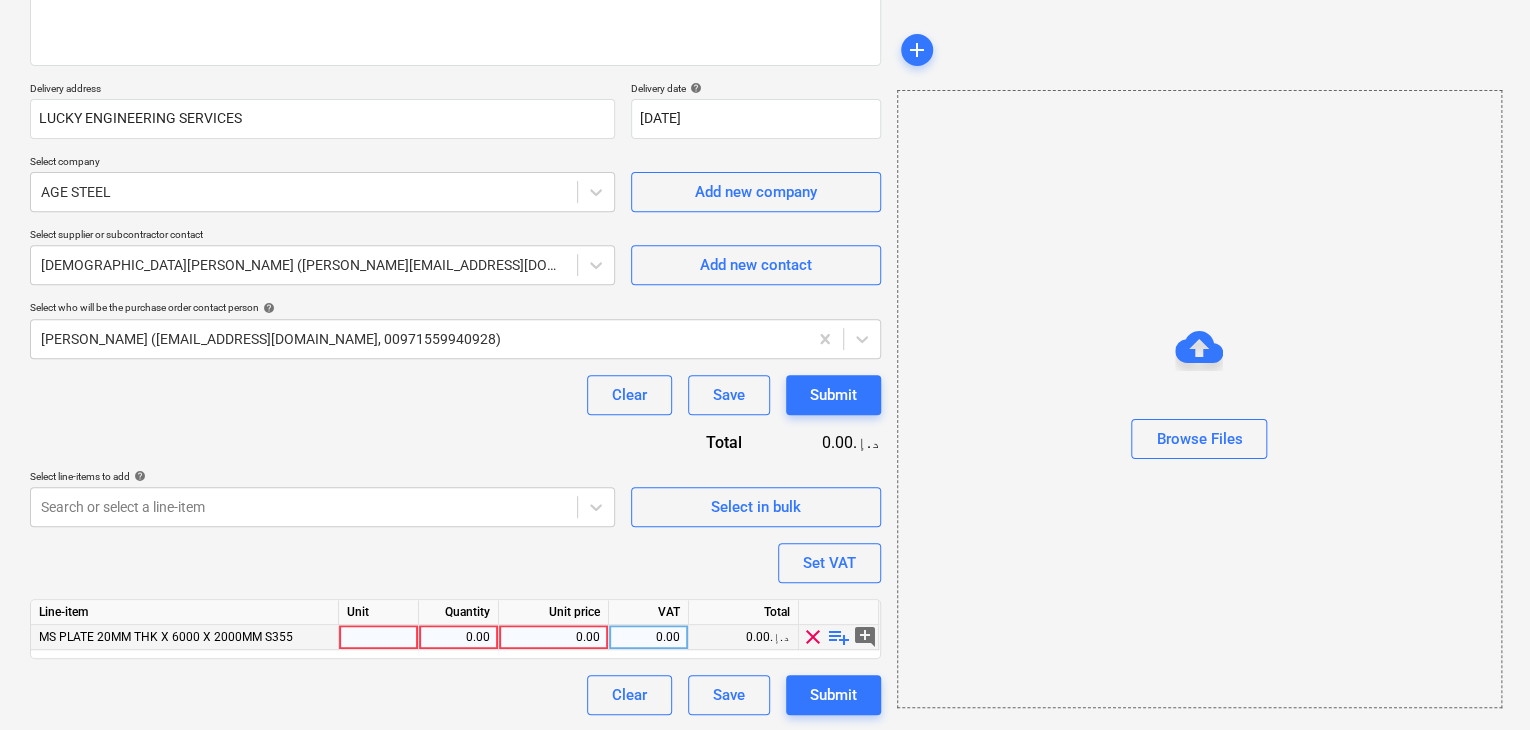 click at bounding box center (379, 637) 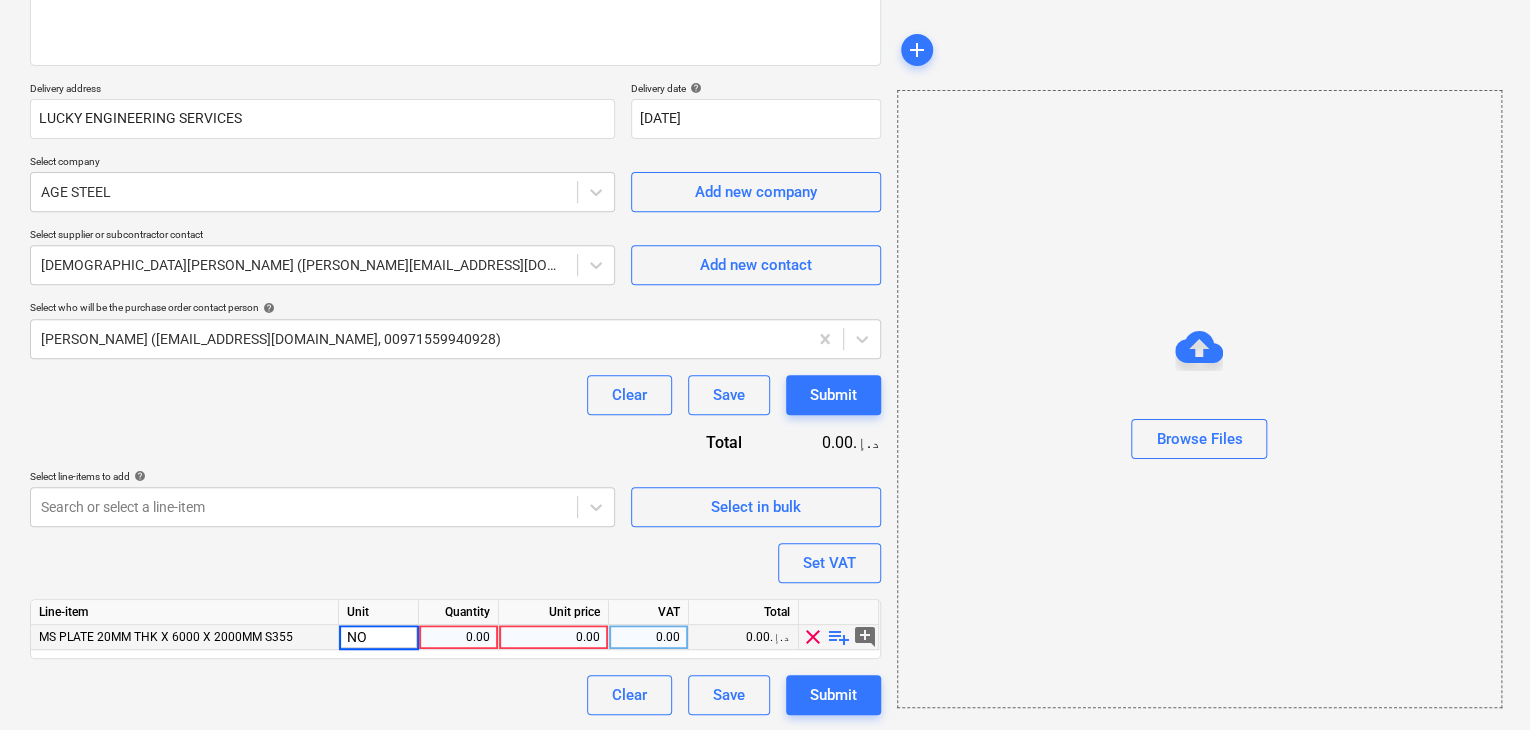 type on "NOS" 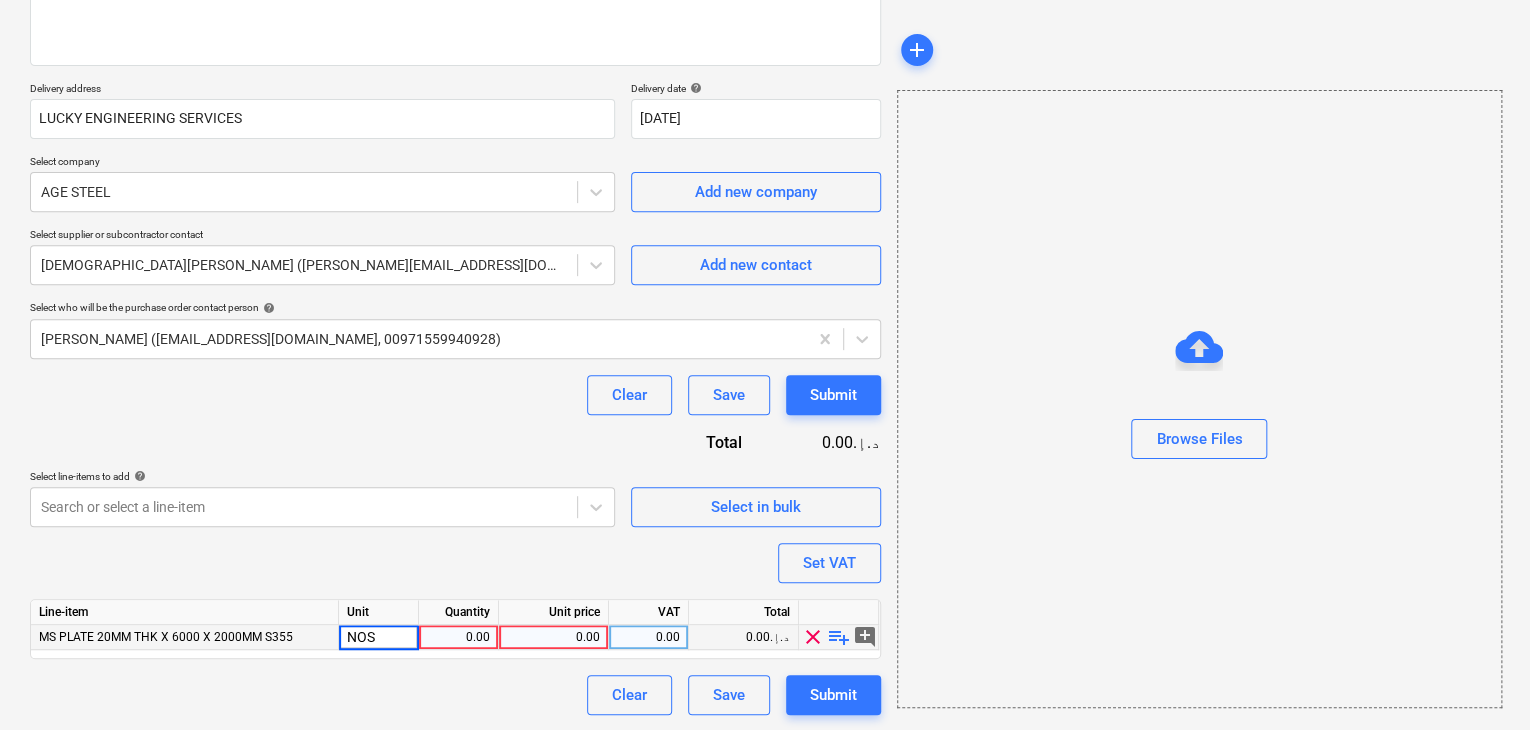 type on "x" 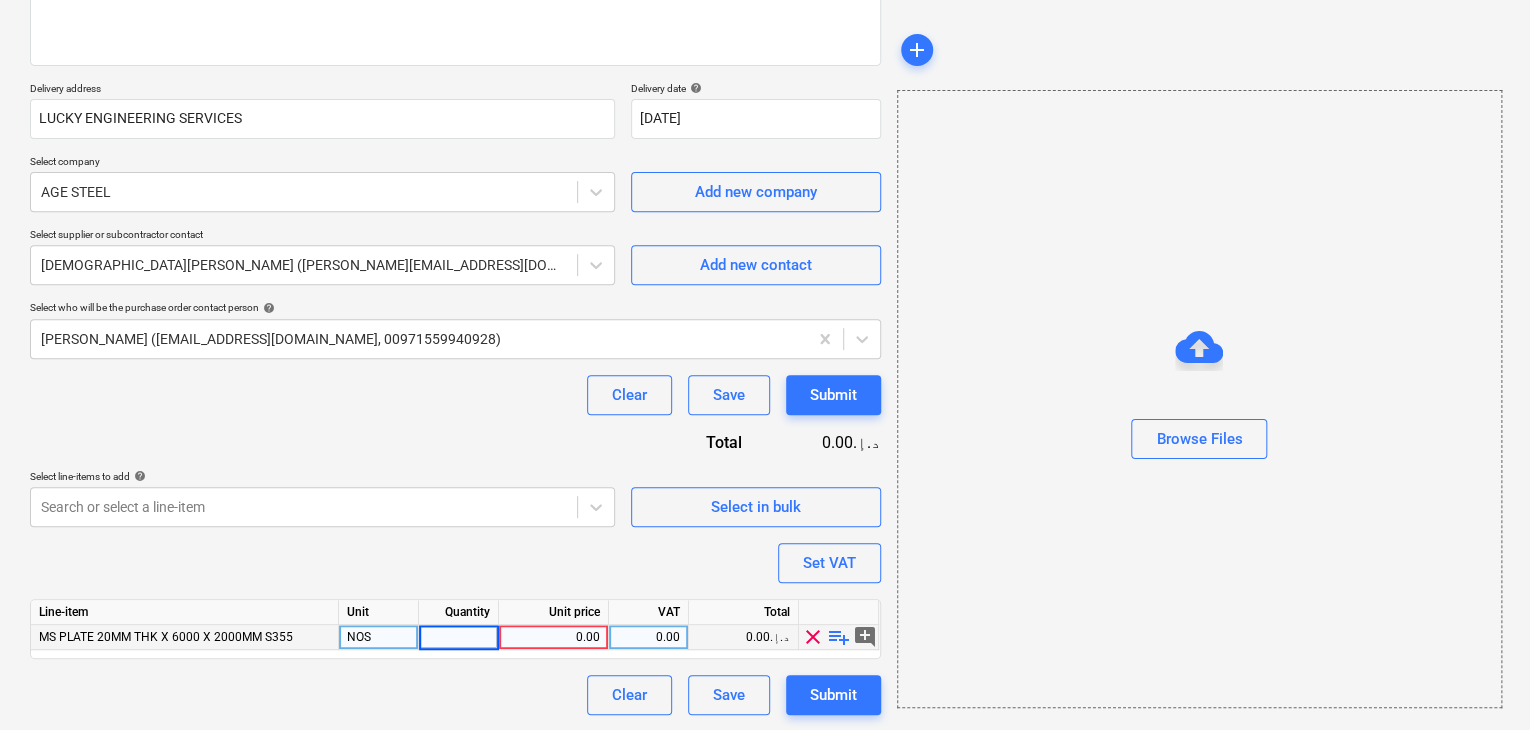type on "2" 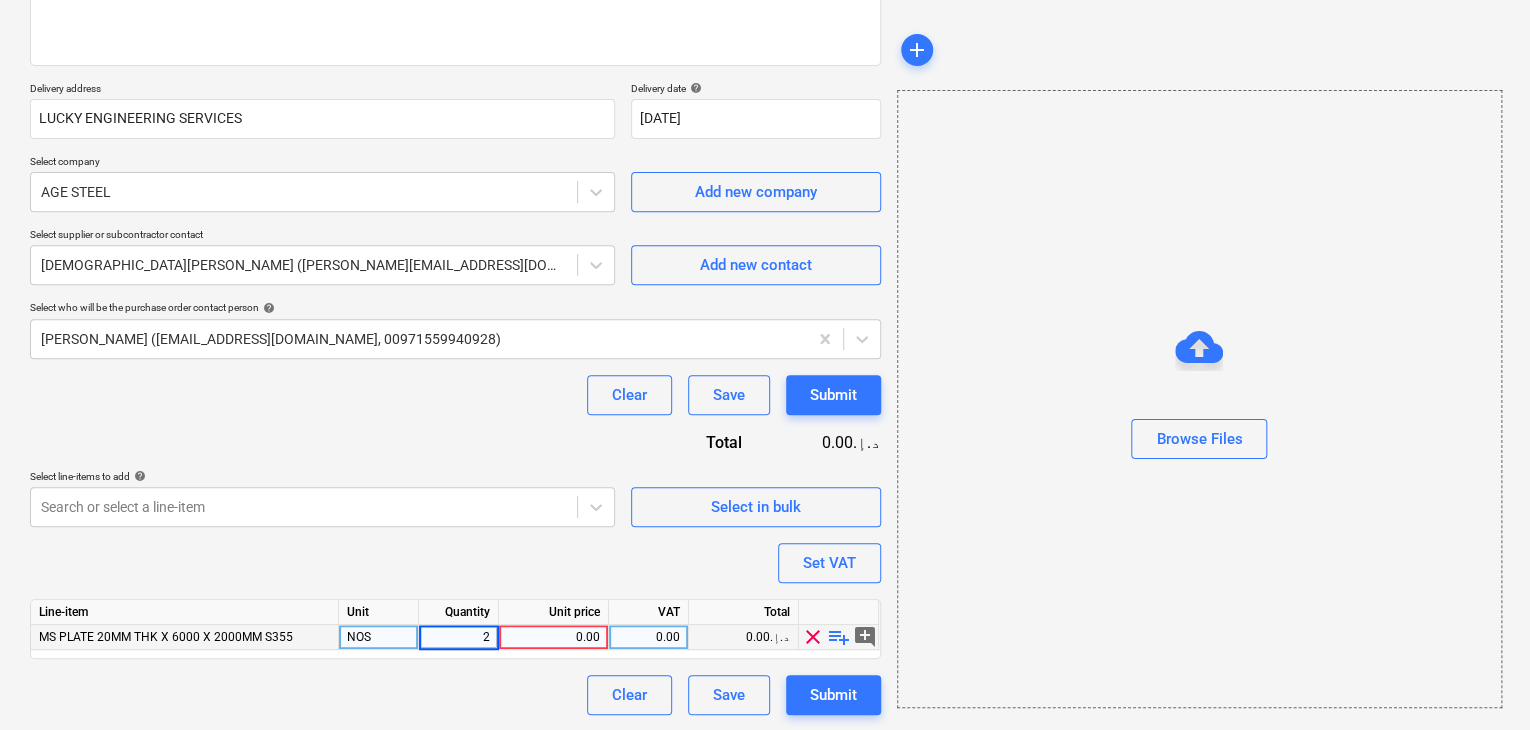 type on "x" 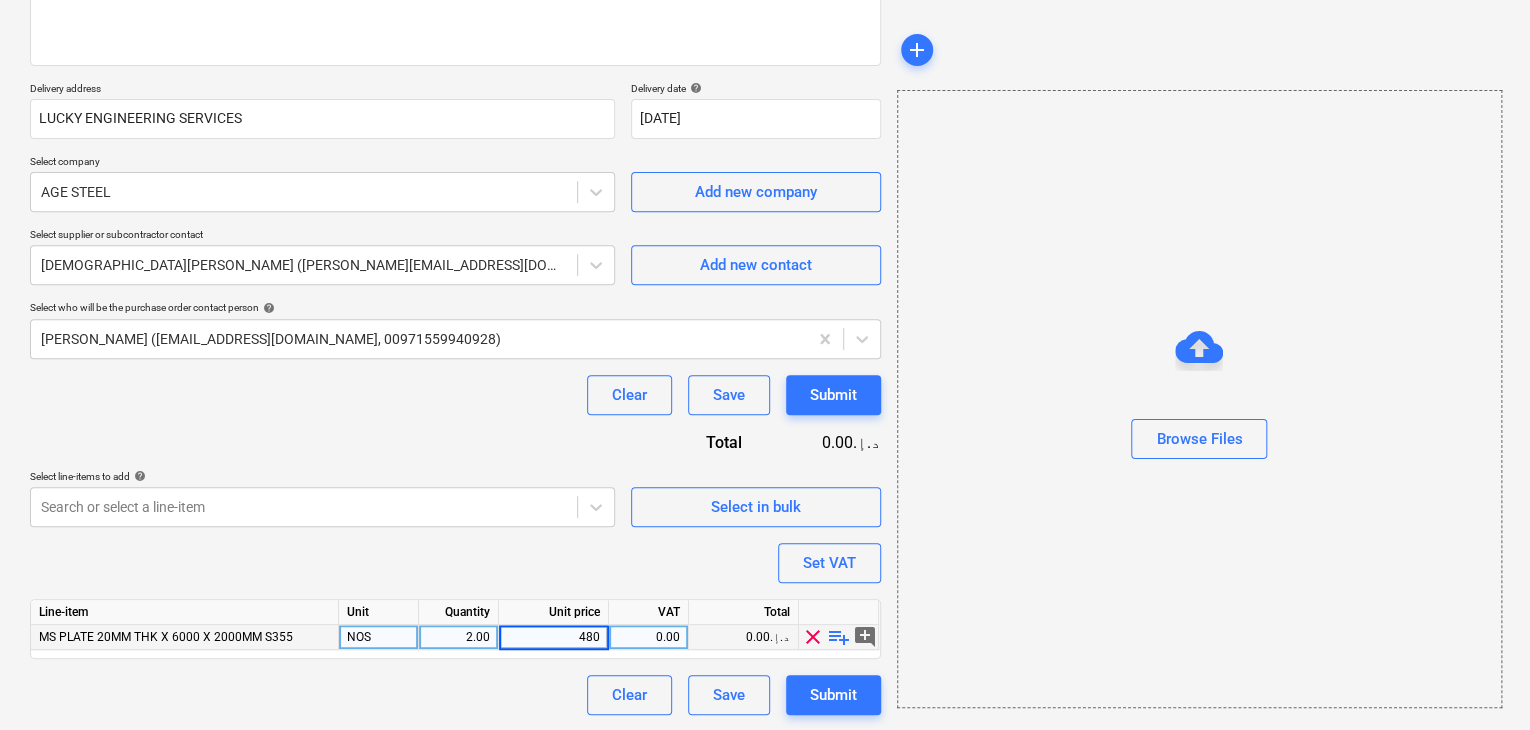 type on "4805" 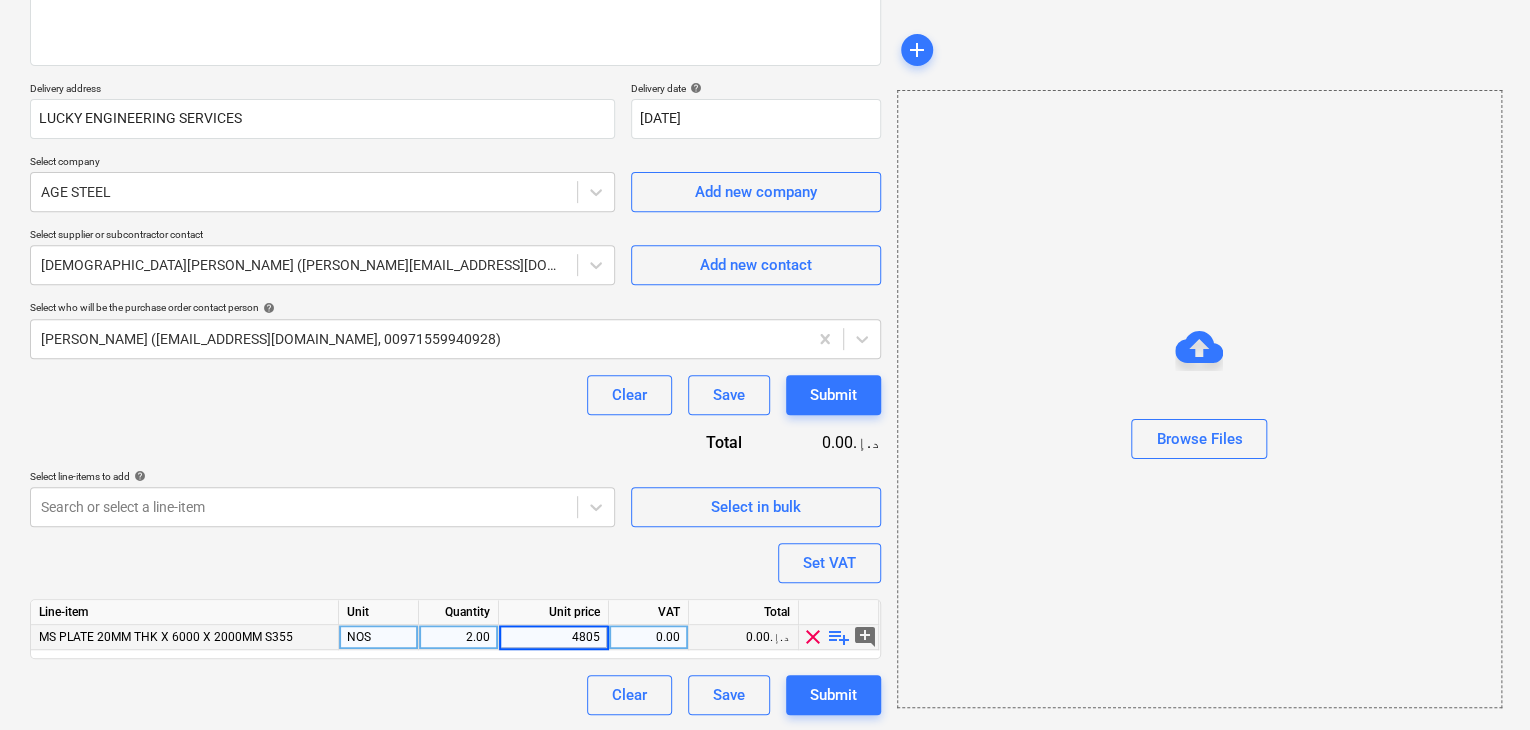 type on "x" 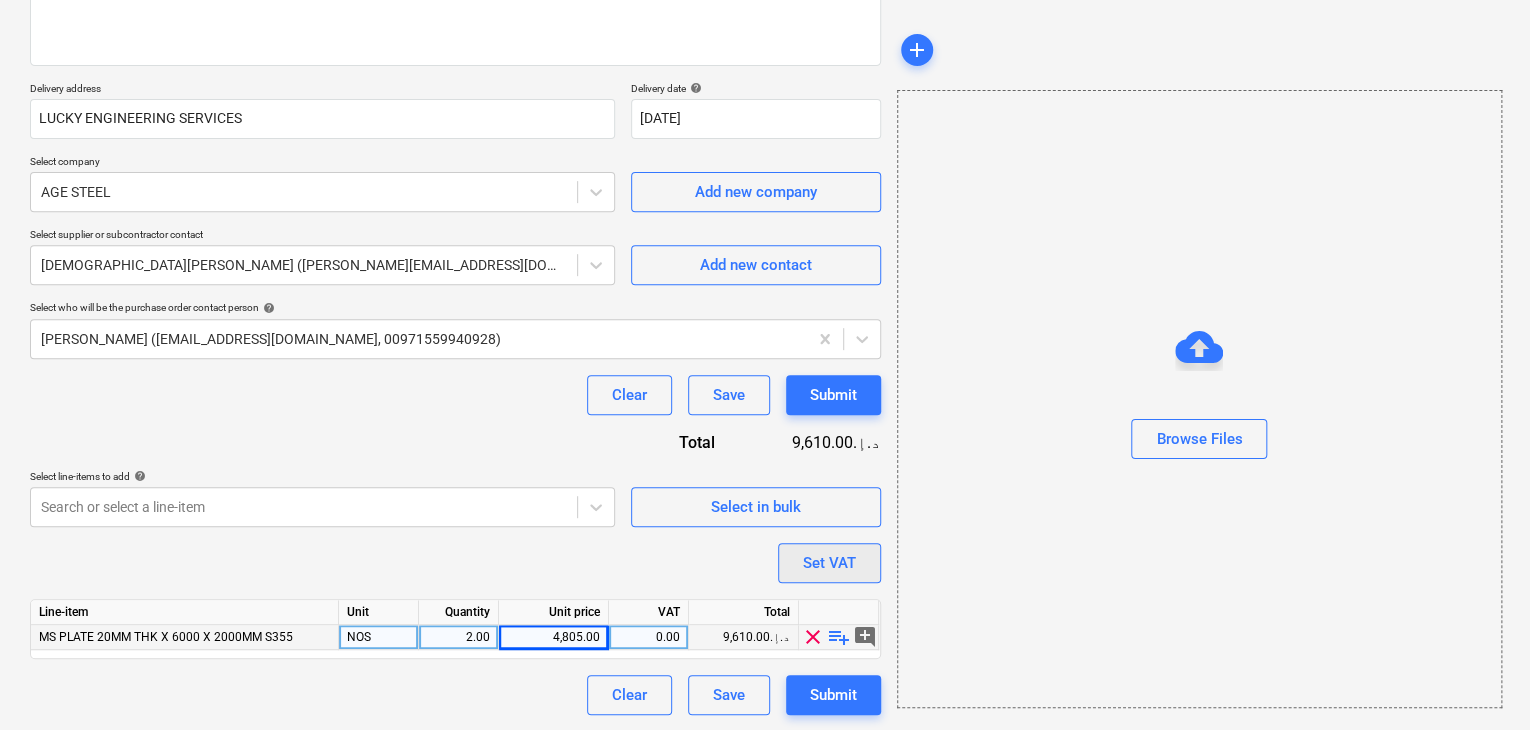 click on "Set VAT" at bounding box center [829, 563] 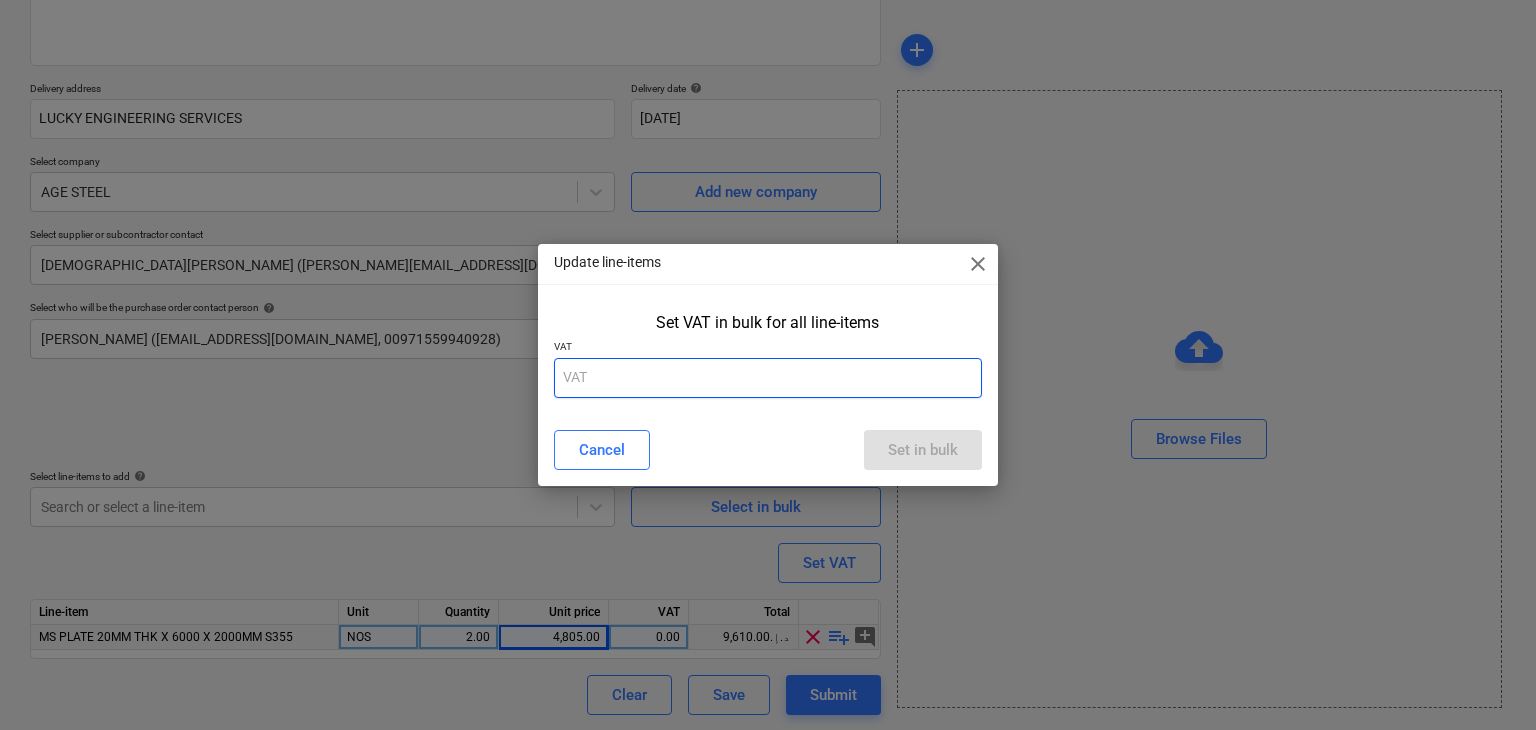 click at bounding box center (768, 378) 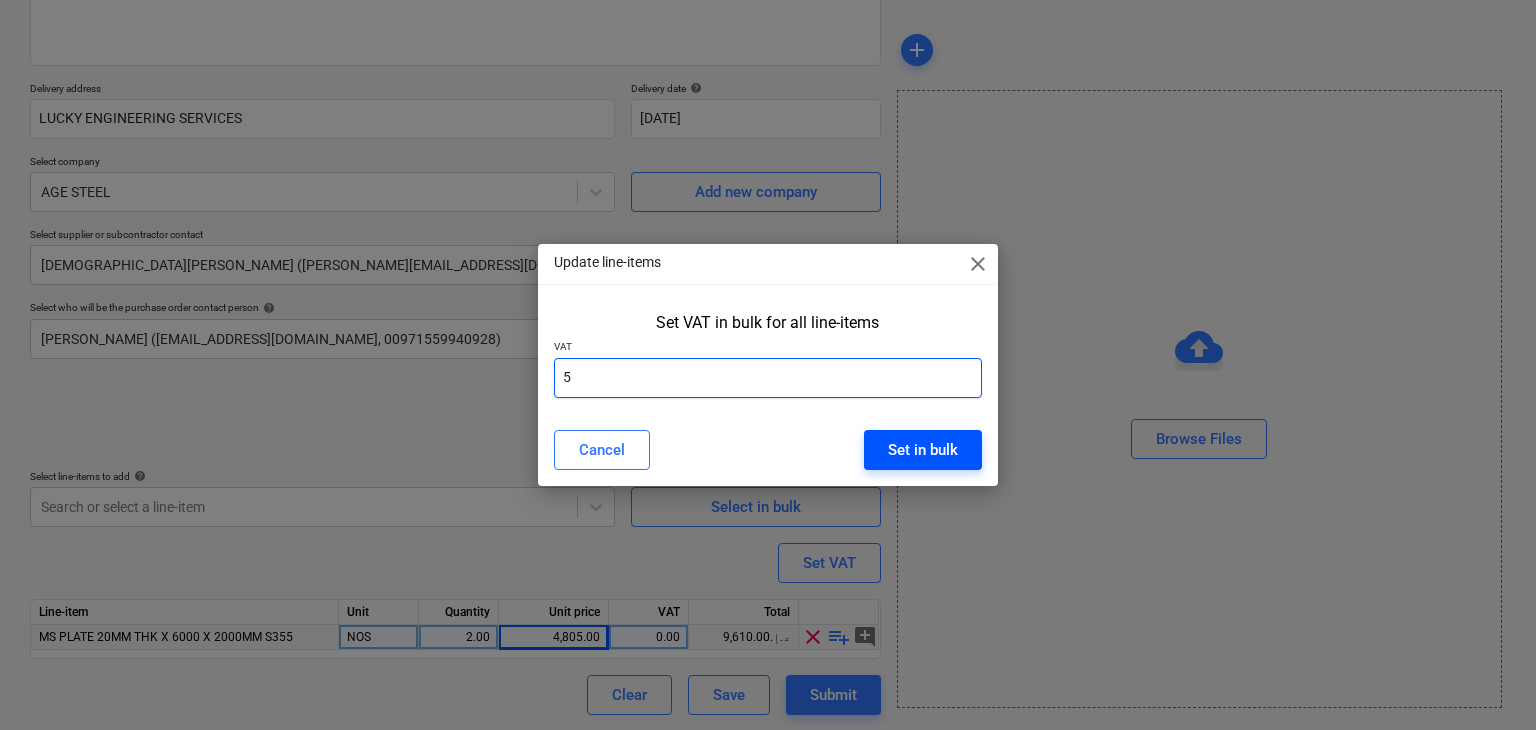 type on "5" 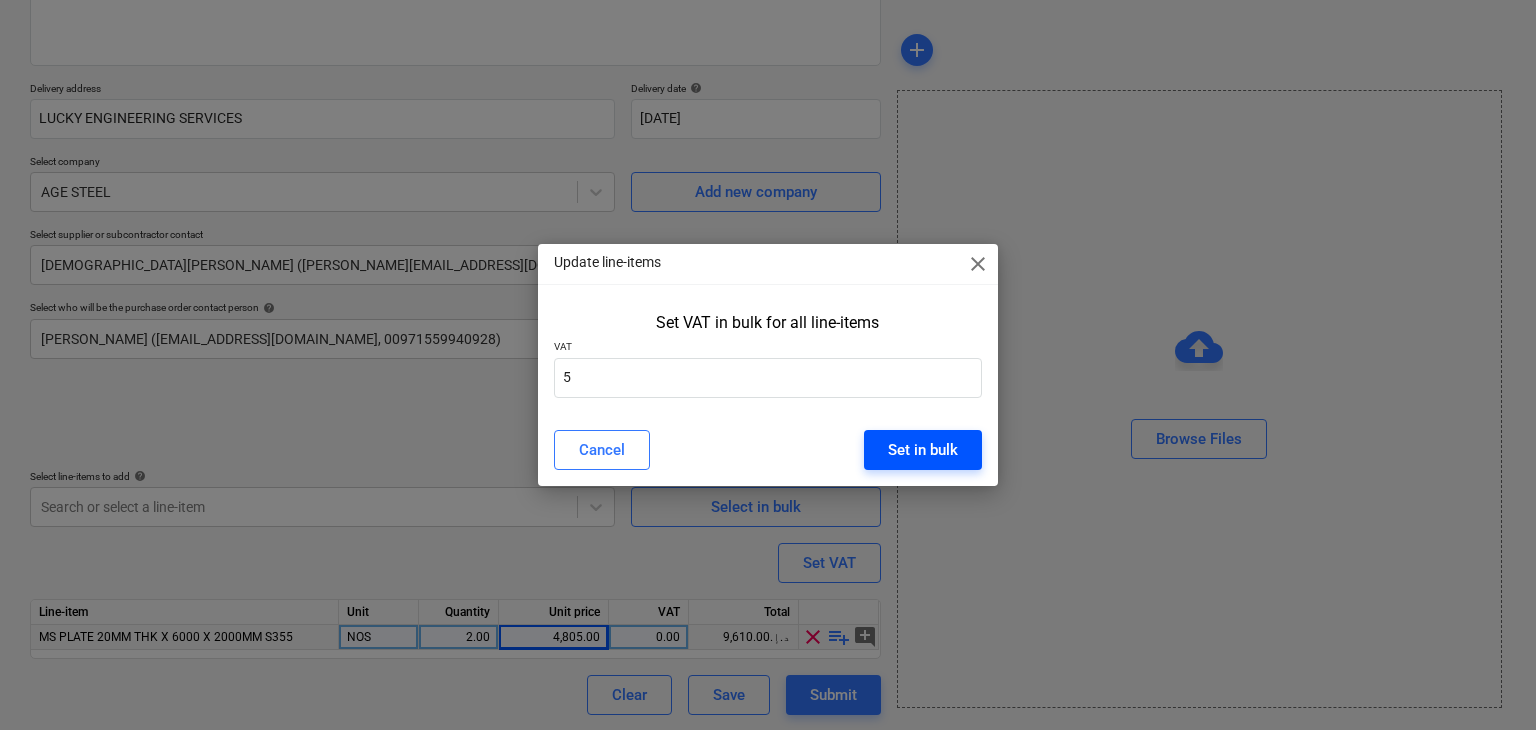 click on "Set in bulk" at bounding box center (923, 450) 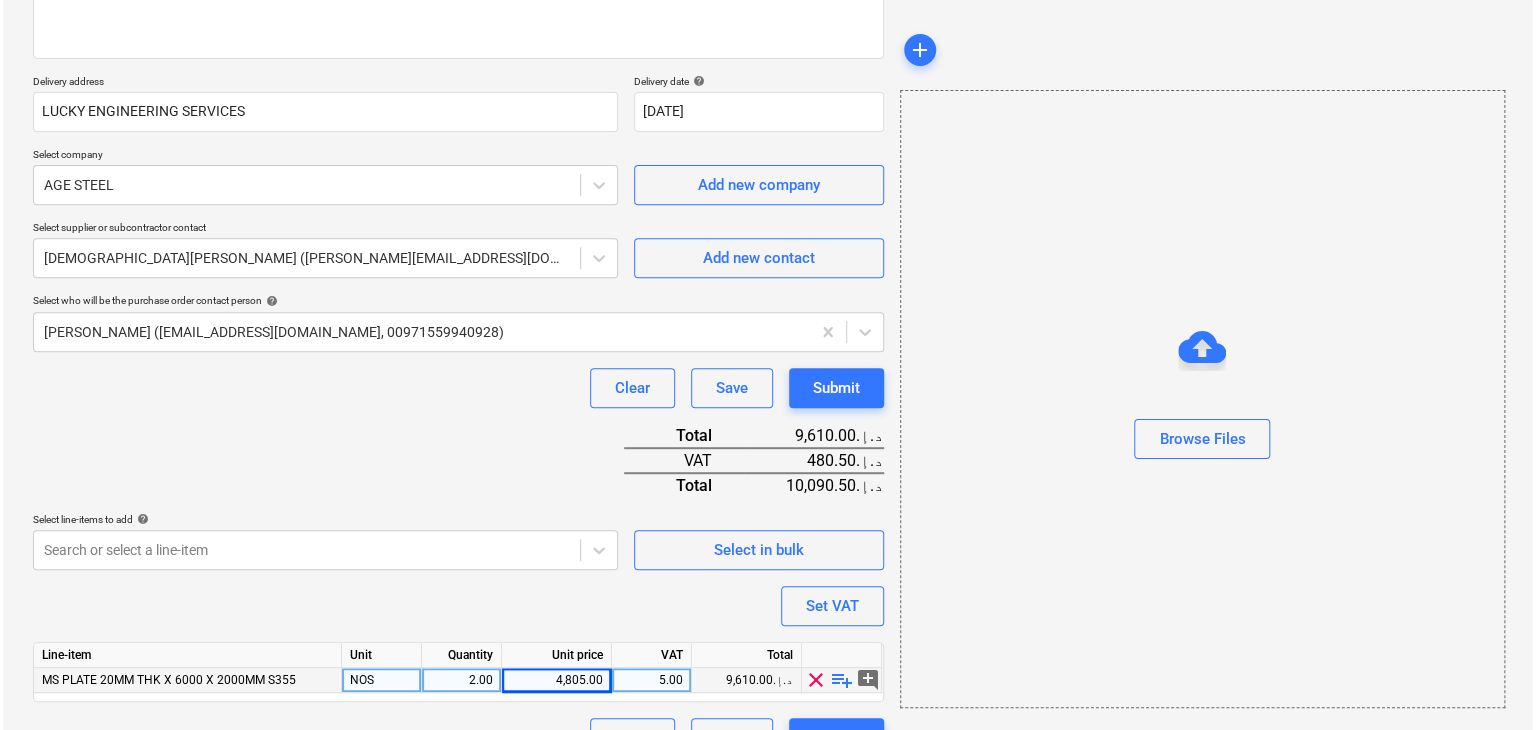 scroll, scrollTop: 342, scrollLeft: 0, axis: vertical 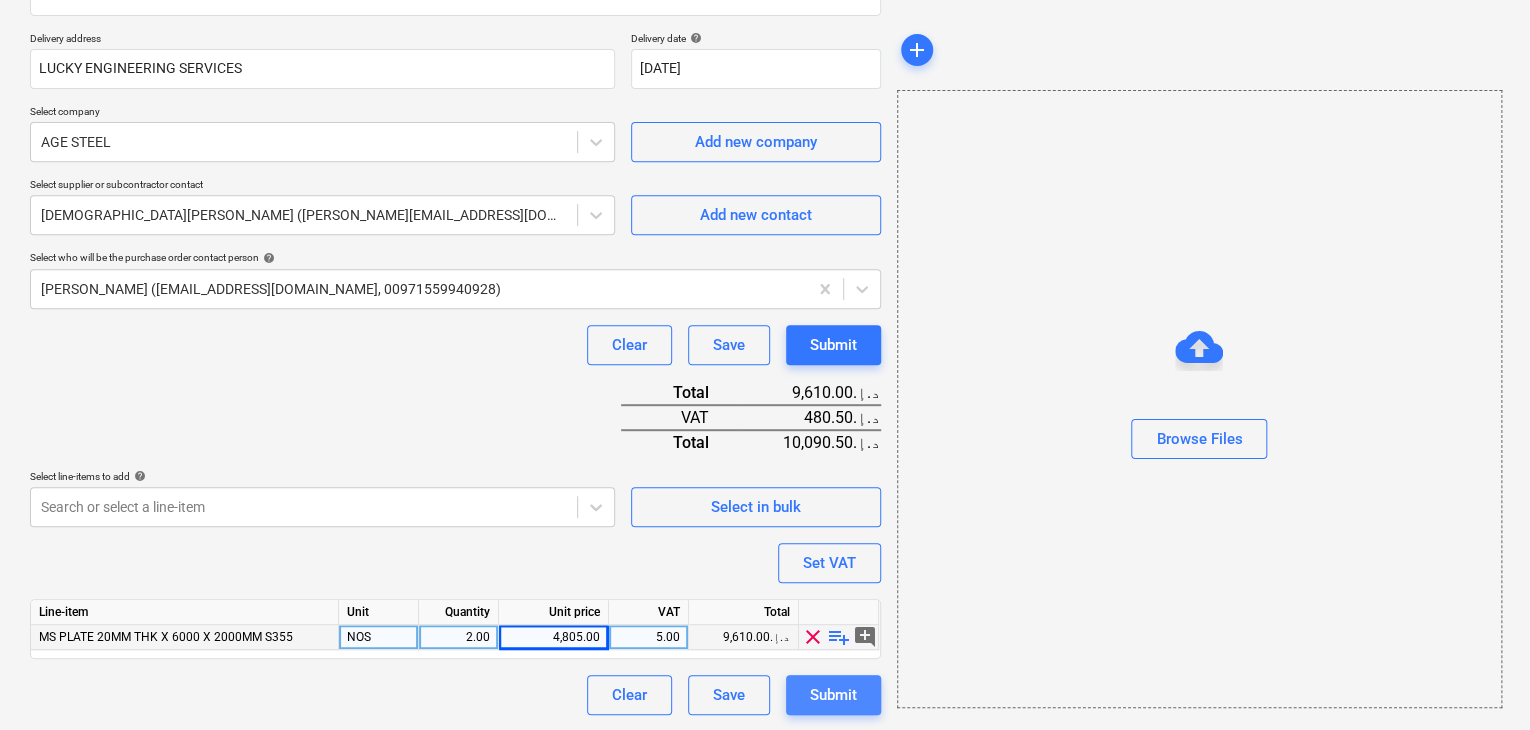 click on "Submit" at bounding box center (833, 695) 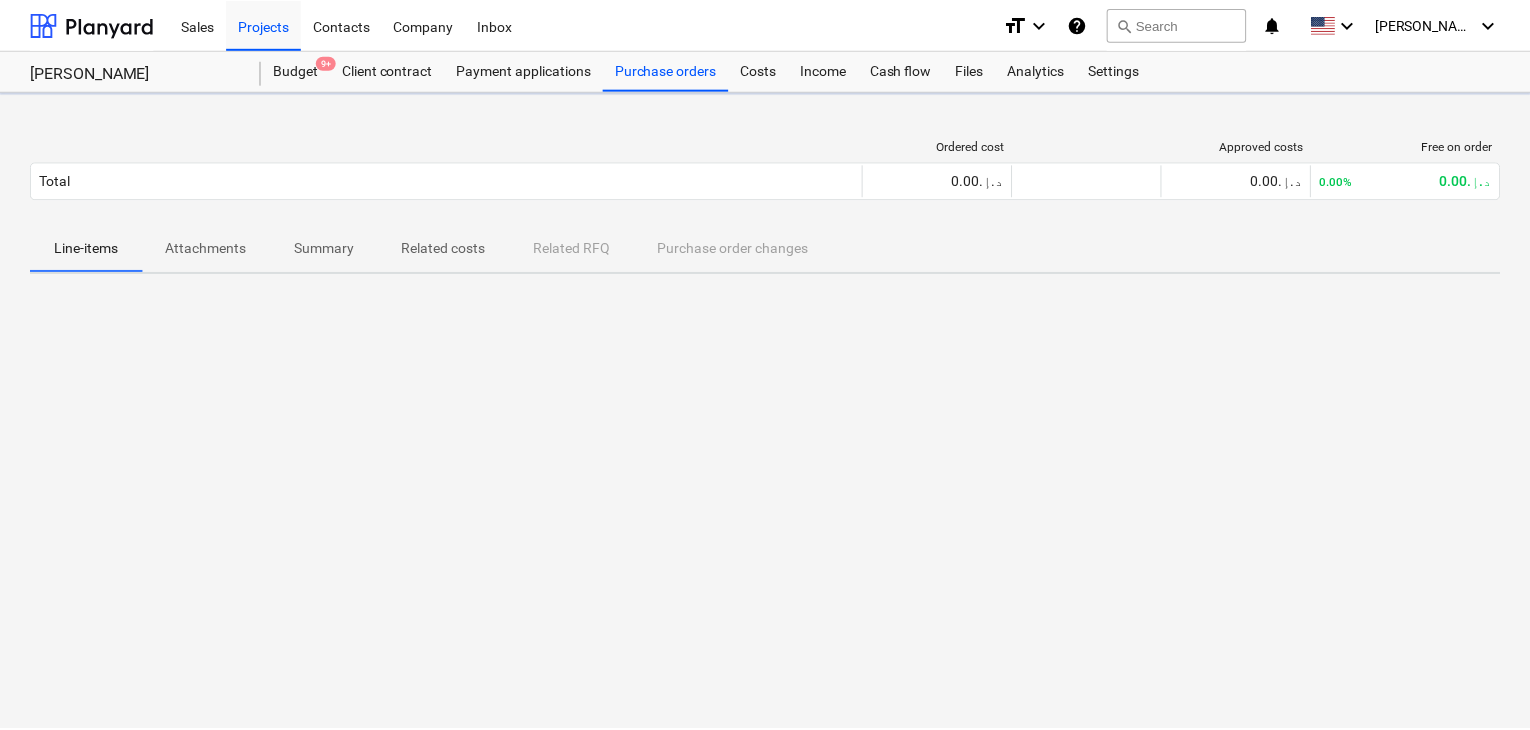 scroll, scrollTop: 0, scrollLeft: 0, axis: both 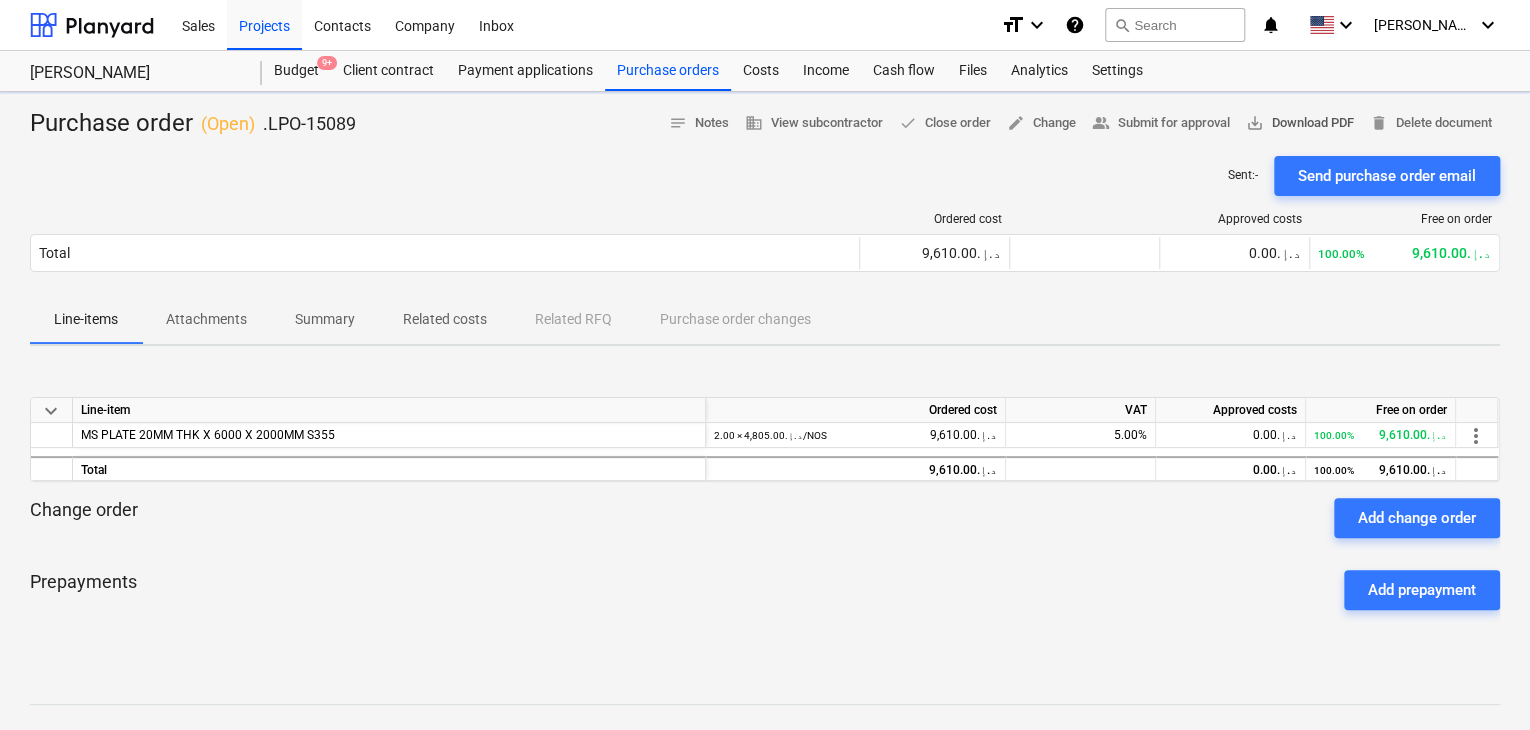 click on "save_alt Download PDF" at bounding box center [1300, 123] 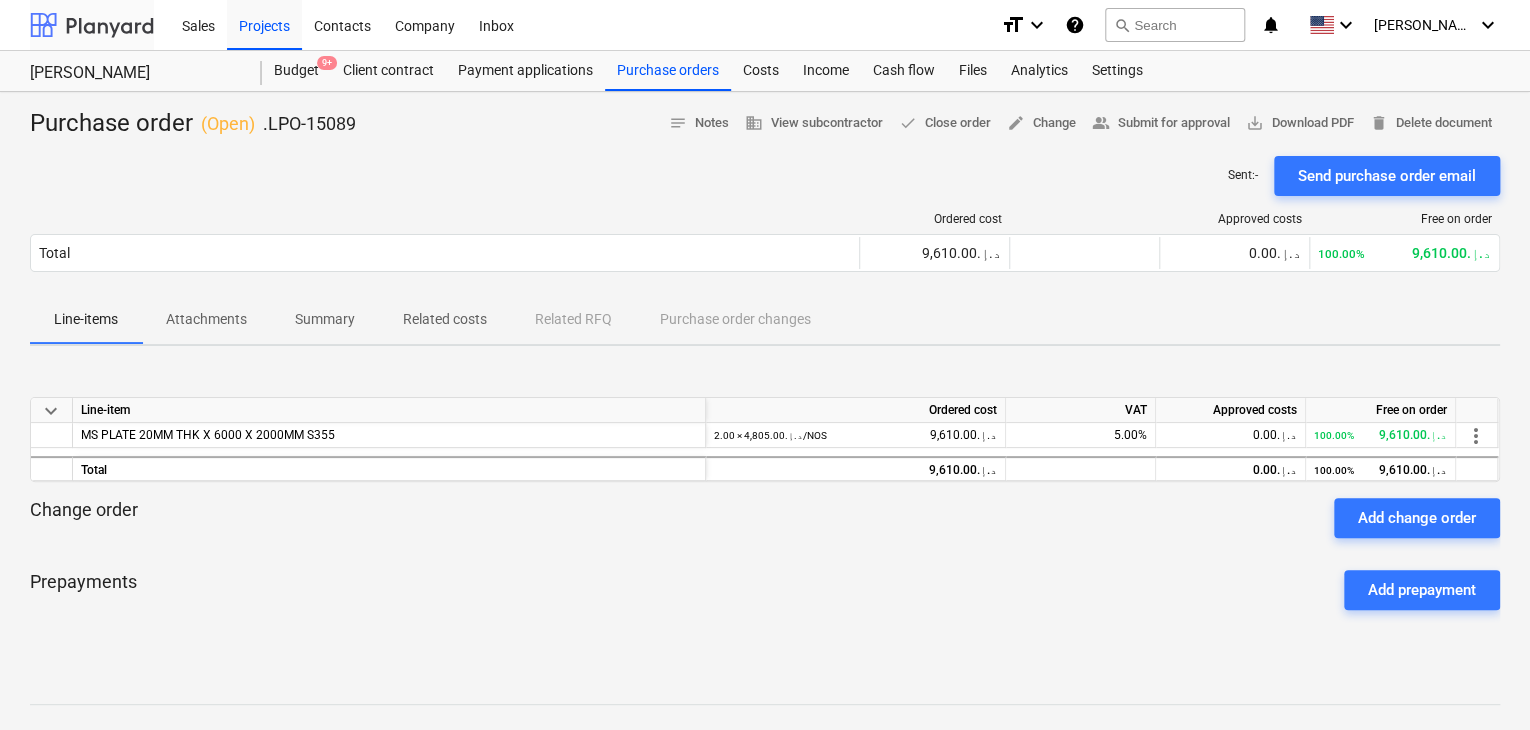 type 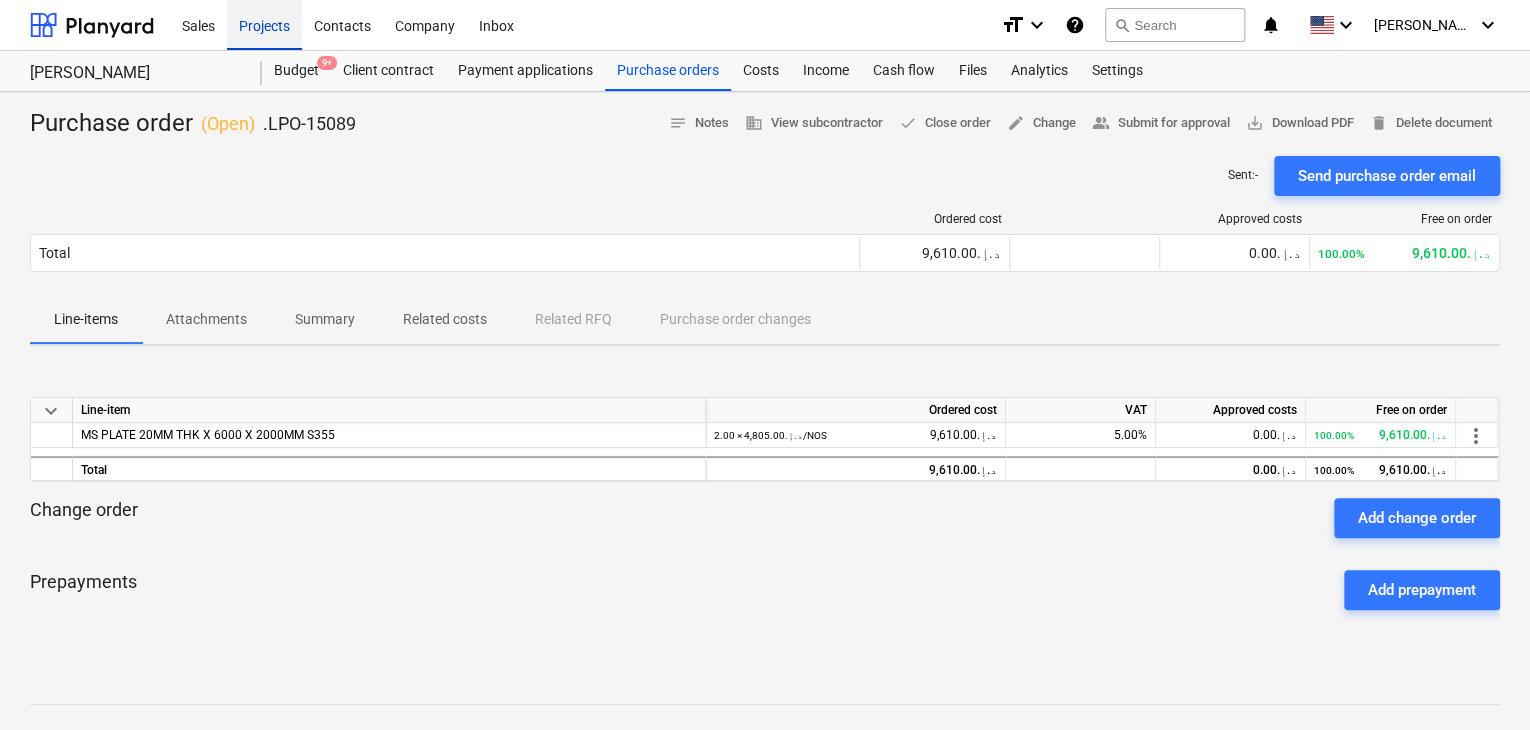 click on "Projects" at bounding box center (264, 24) 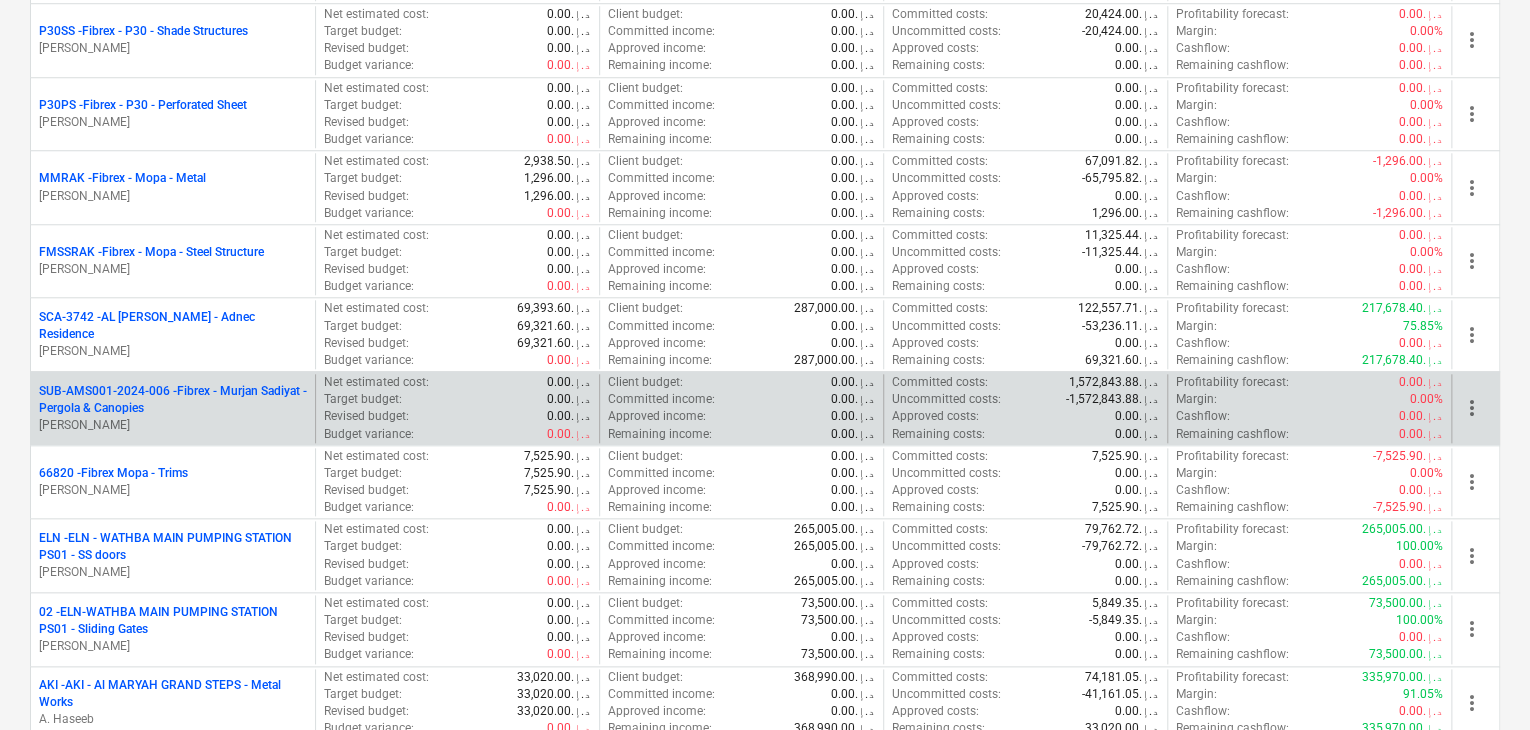 scroll, scrollTop: 1000, scrollLeft: 0, axis: vertical 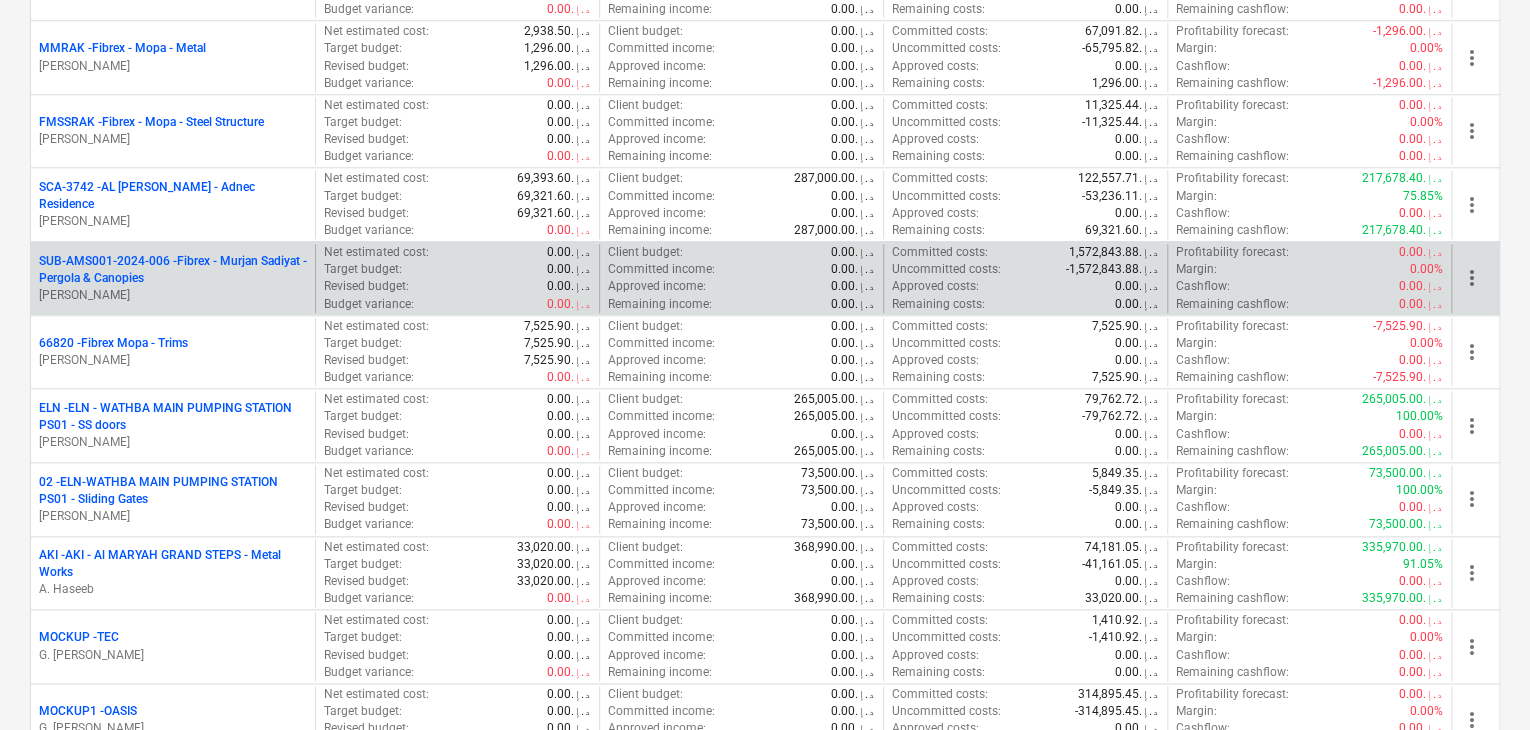 click on "SUB-AMS001-2024-006 -  Fibrex - Murjan Sadiyat - Pergola & Canopies" at bounding box center [173, 270] 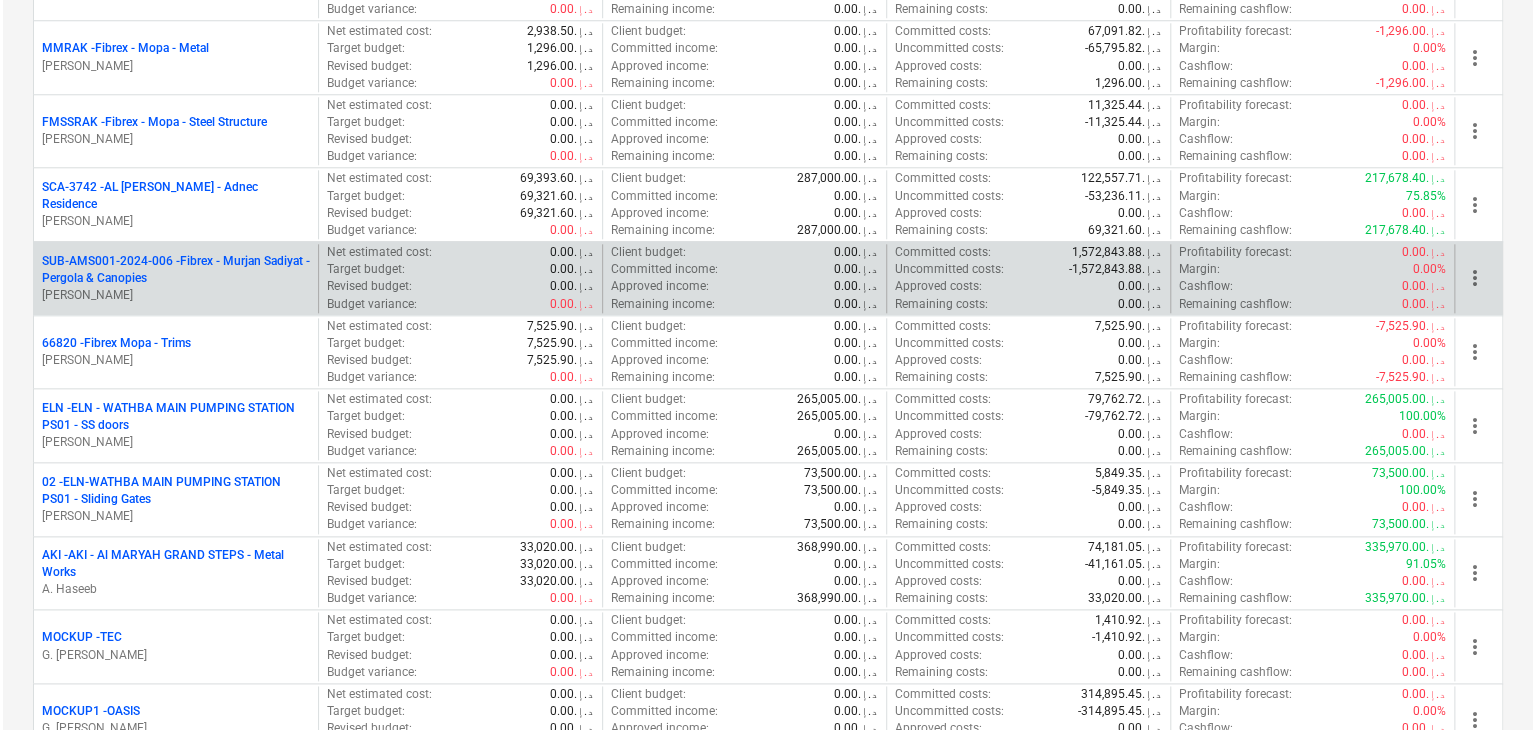 scroll, scrollTop: 0, scrollLeft: 0, axis: both 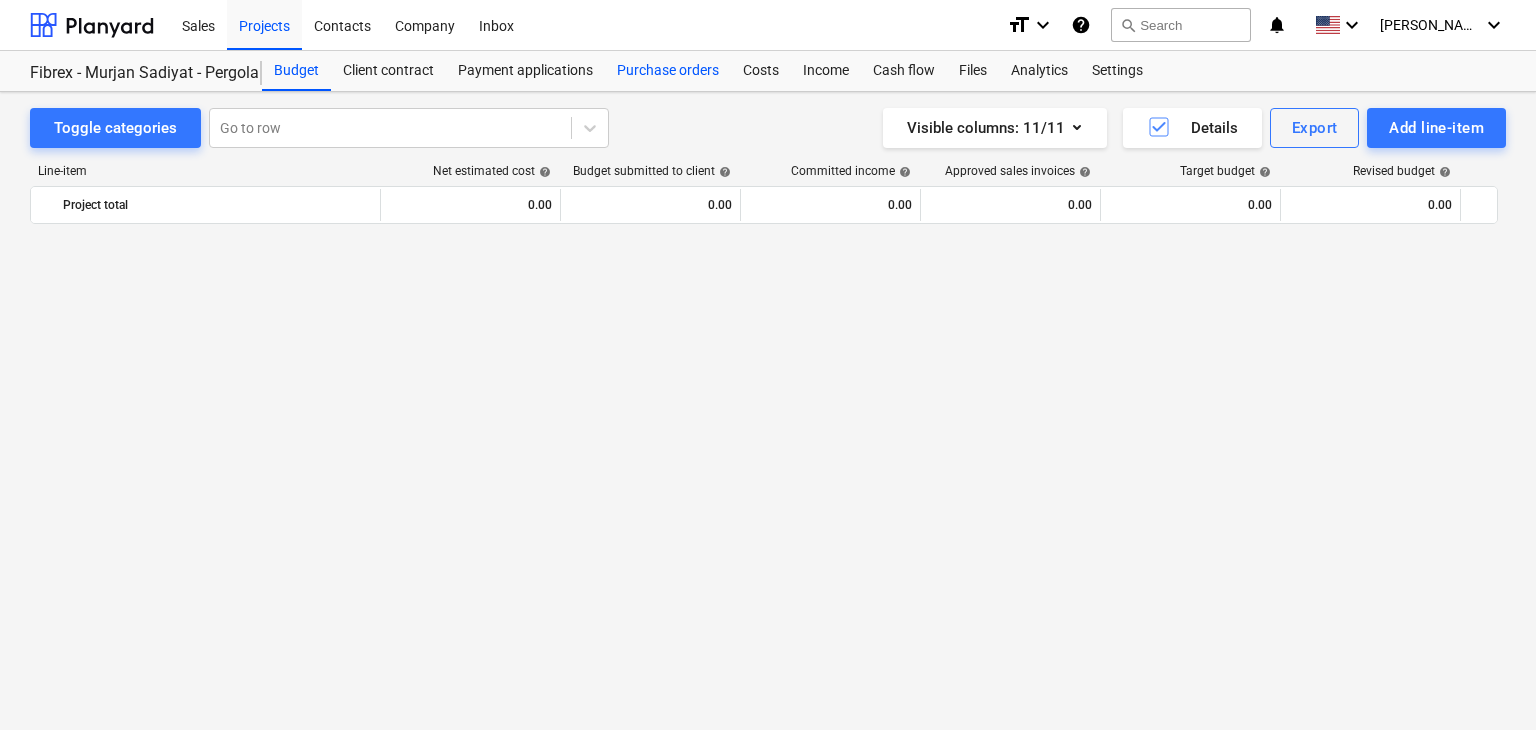 click on "Purchase orders" at bounding box center (668, 71) 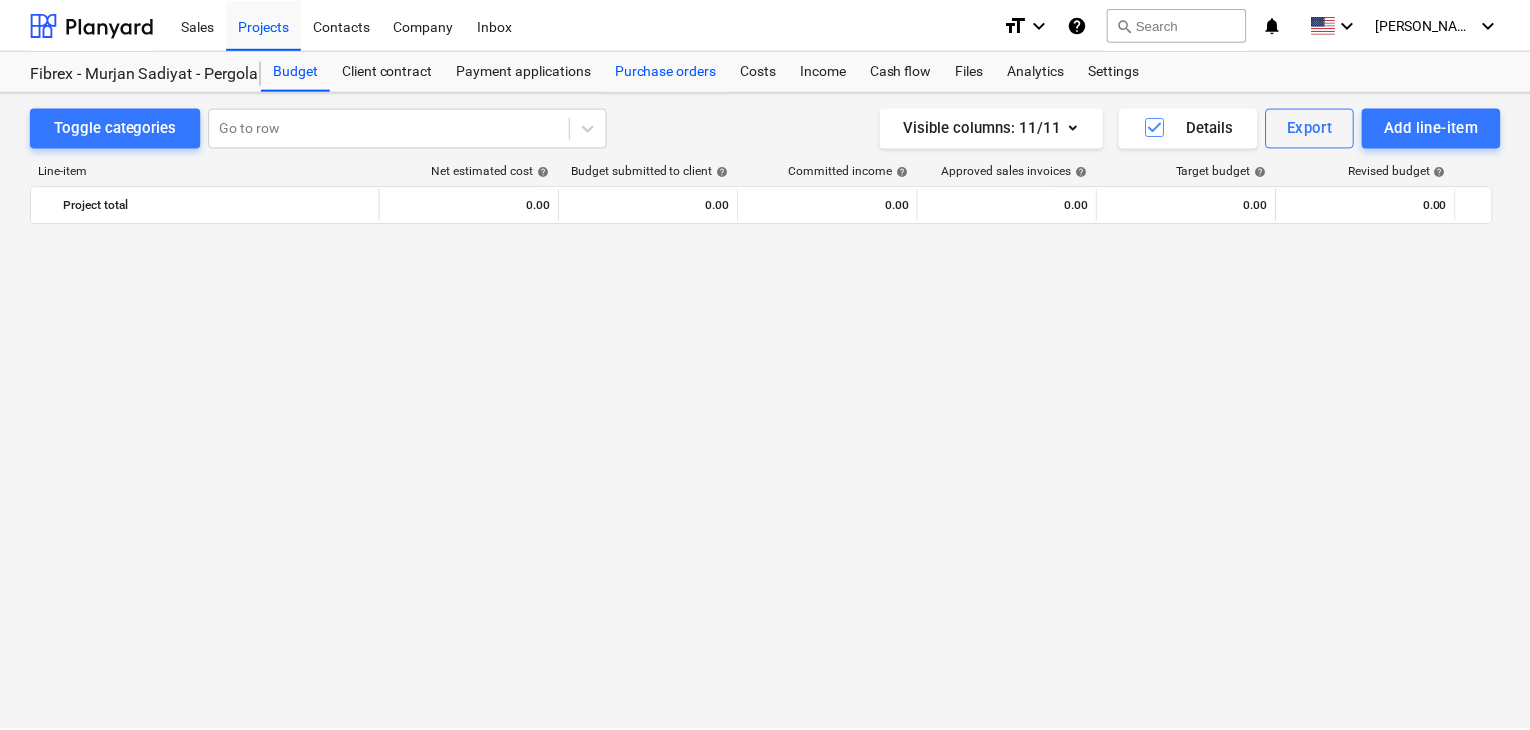 scroll, scrollTop: 0, scrollLeft: 0, axis: both 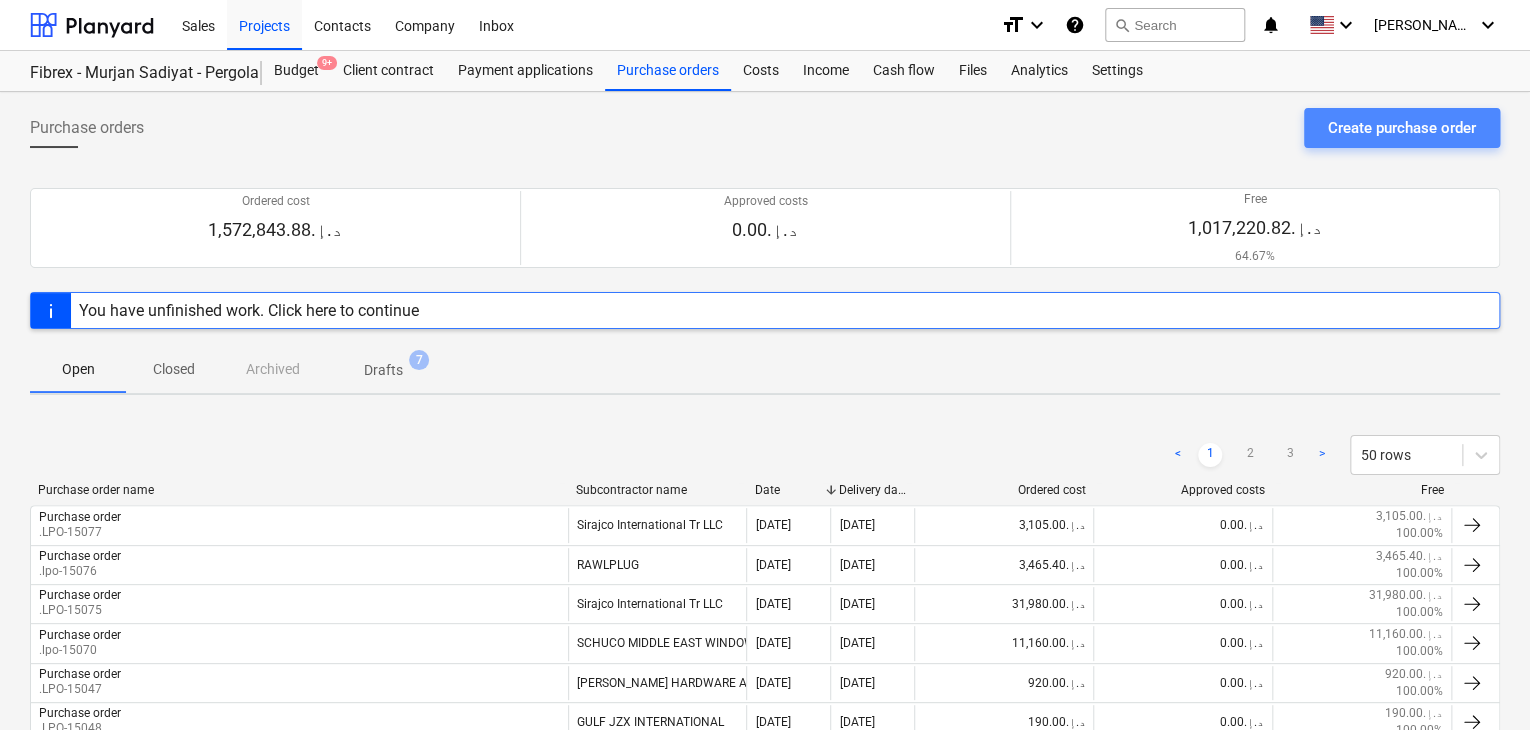 click on "Create purchase order" at bounding box center [1402, 128] 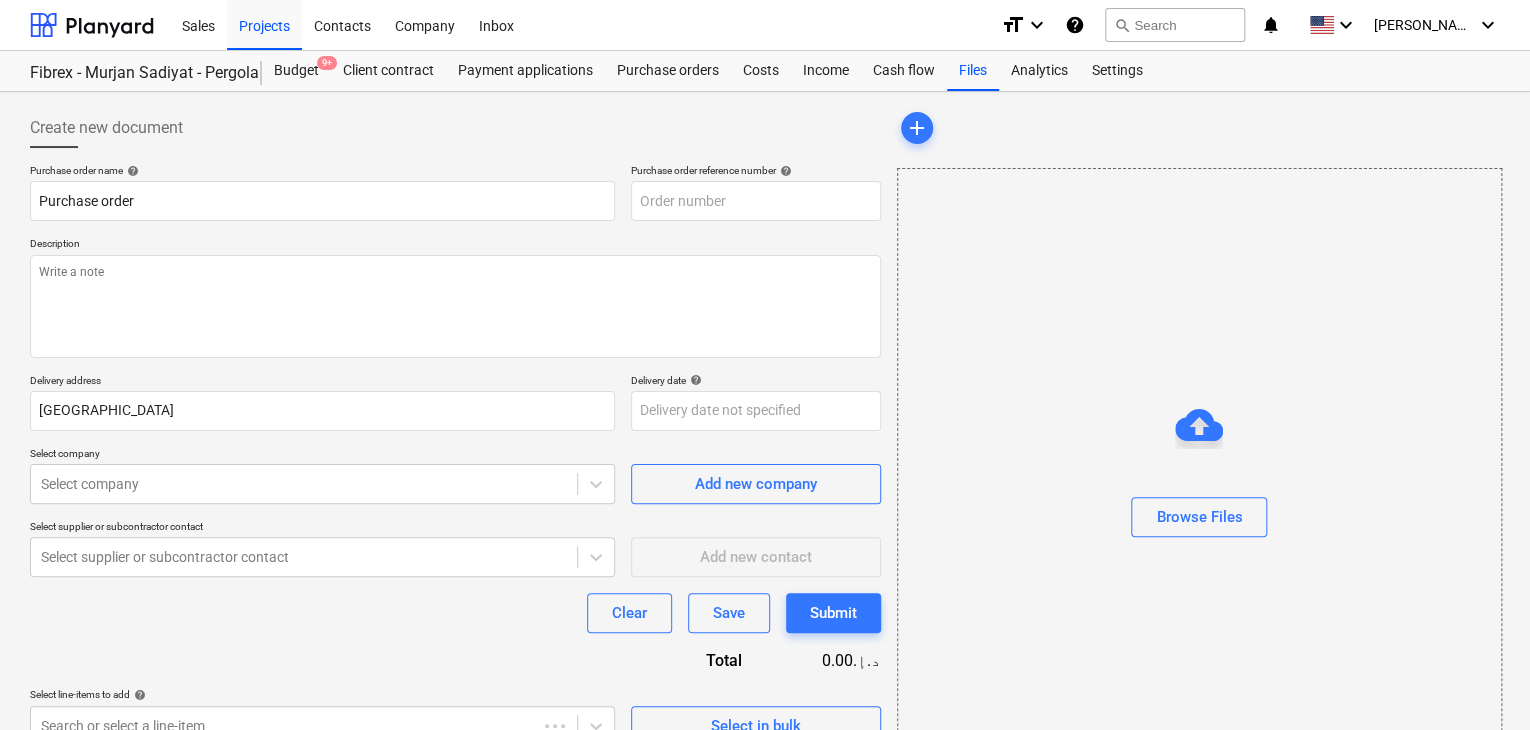 click on "Description" at bounding box center [455, 245] 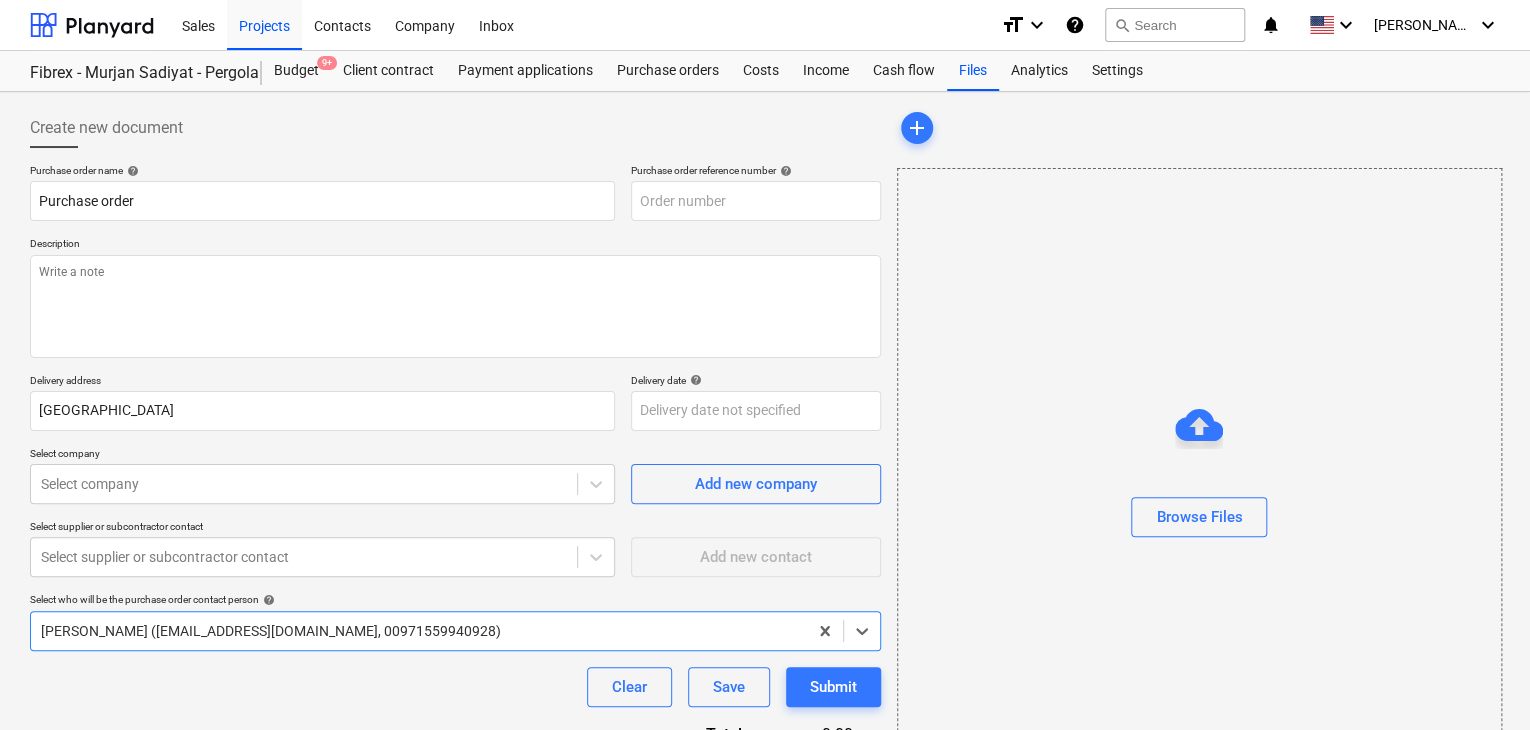 click on "Purchase order reference number help" at bounding box center [756, 172] 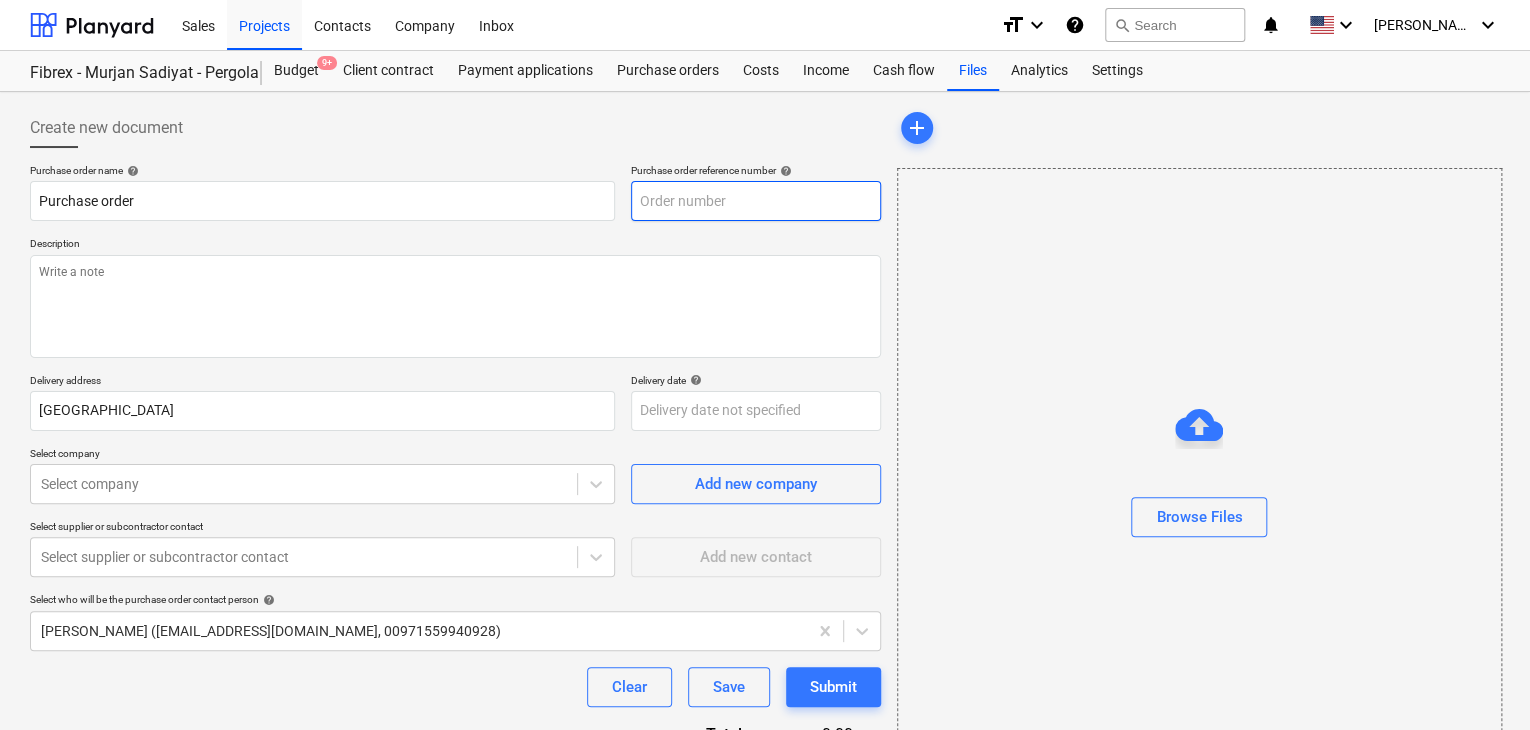 type on "x" 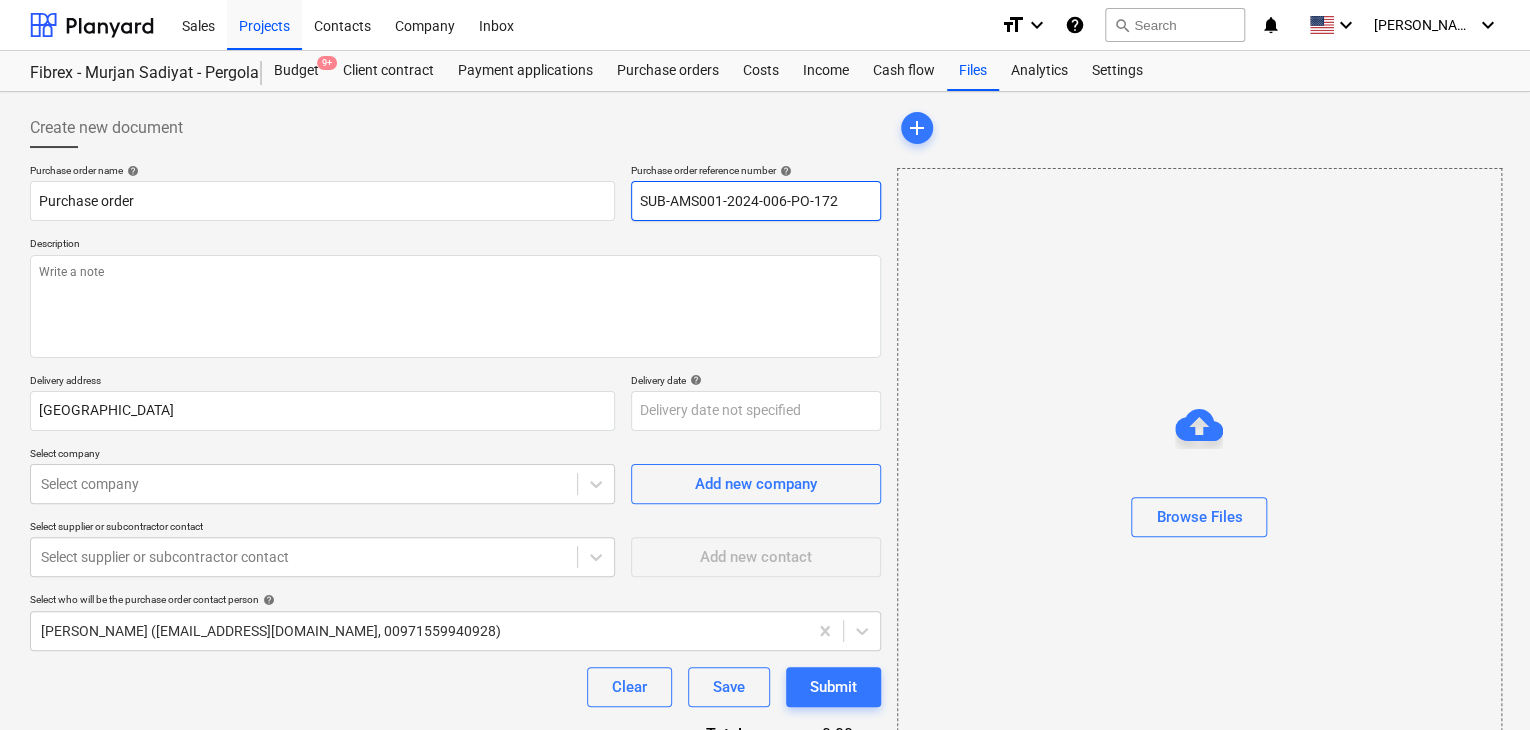 click on "SUB-AMS001-2024-006-PO-172" at bounding box center (756, 201) 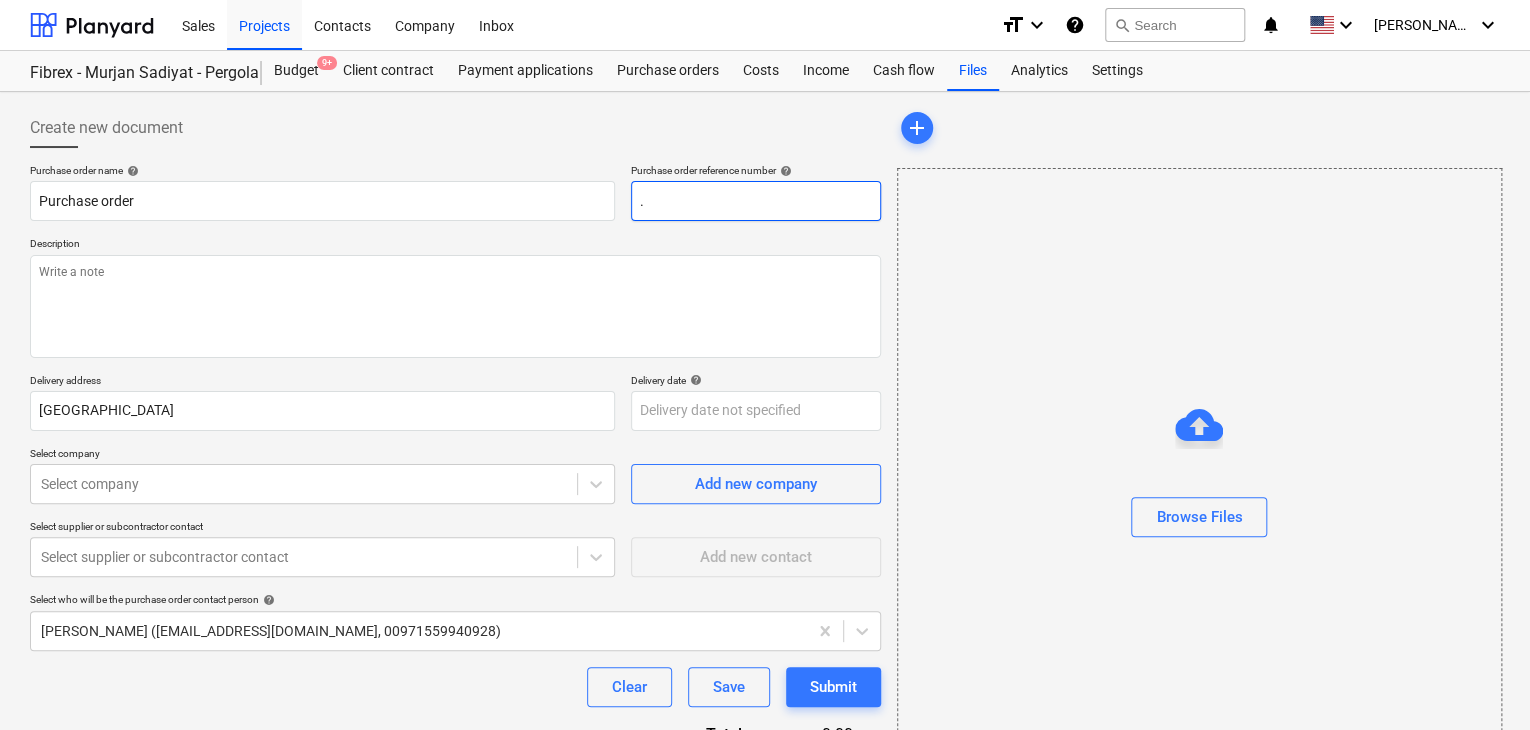type on "x" 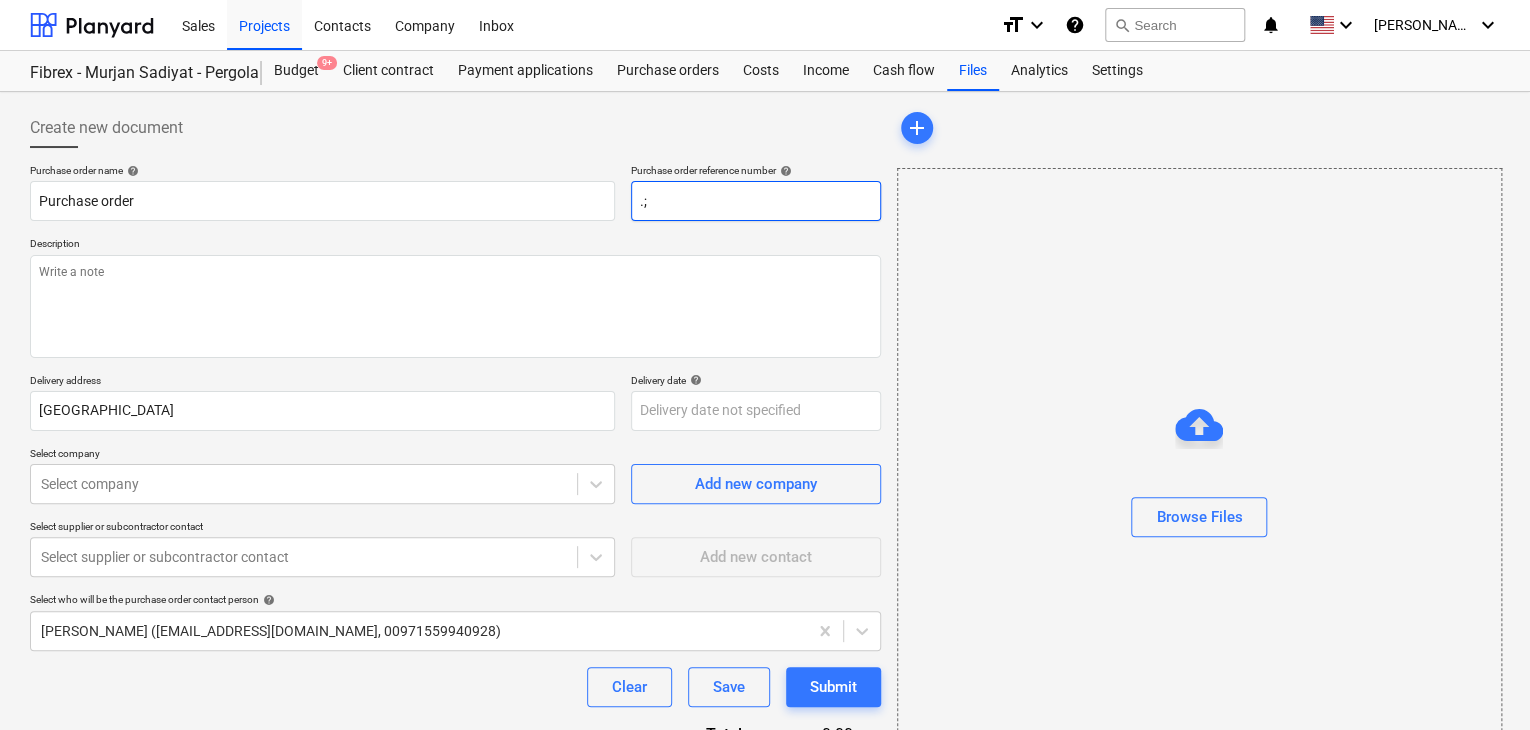 type on "x" 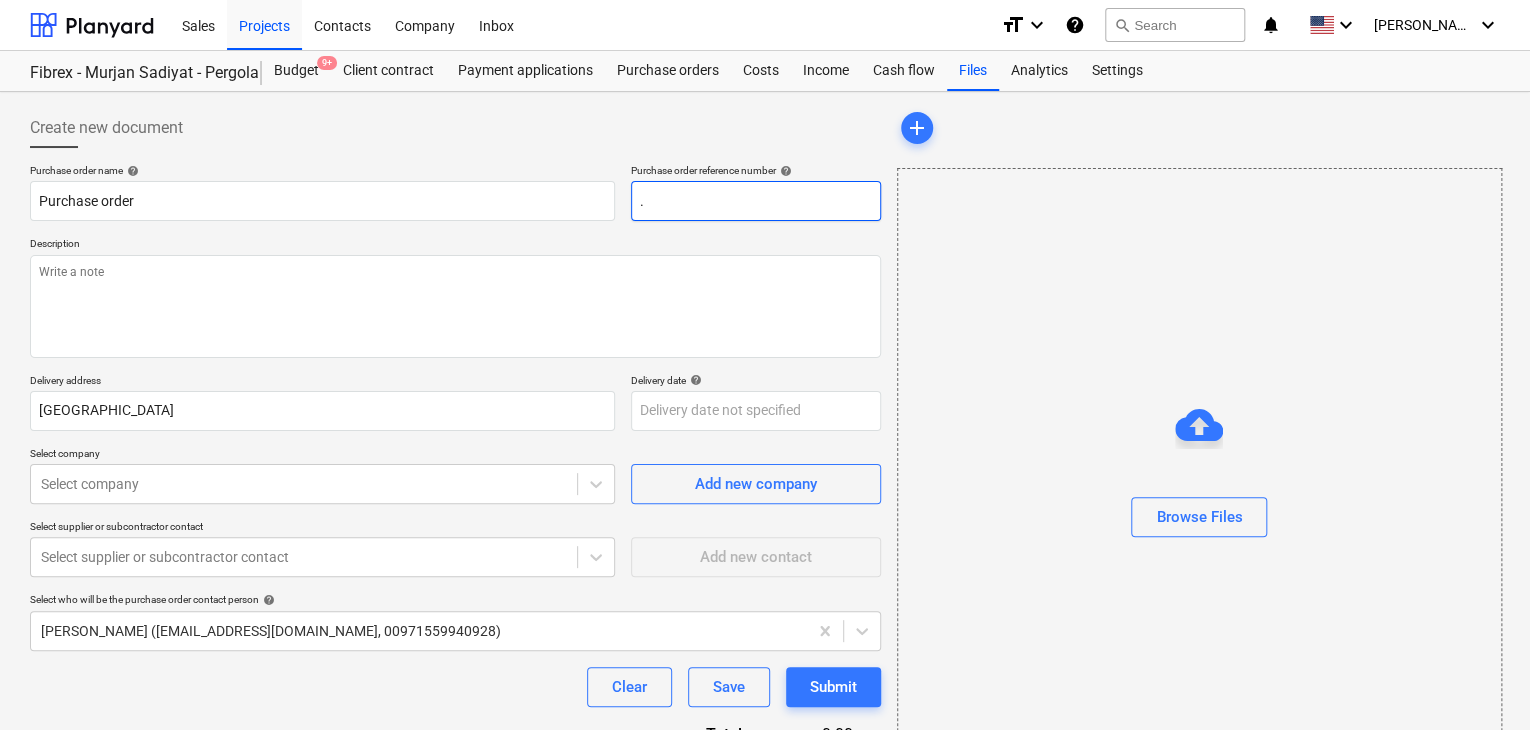 type on "x" 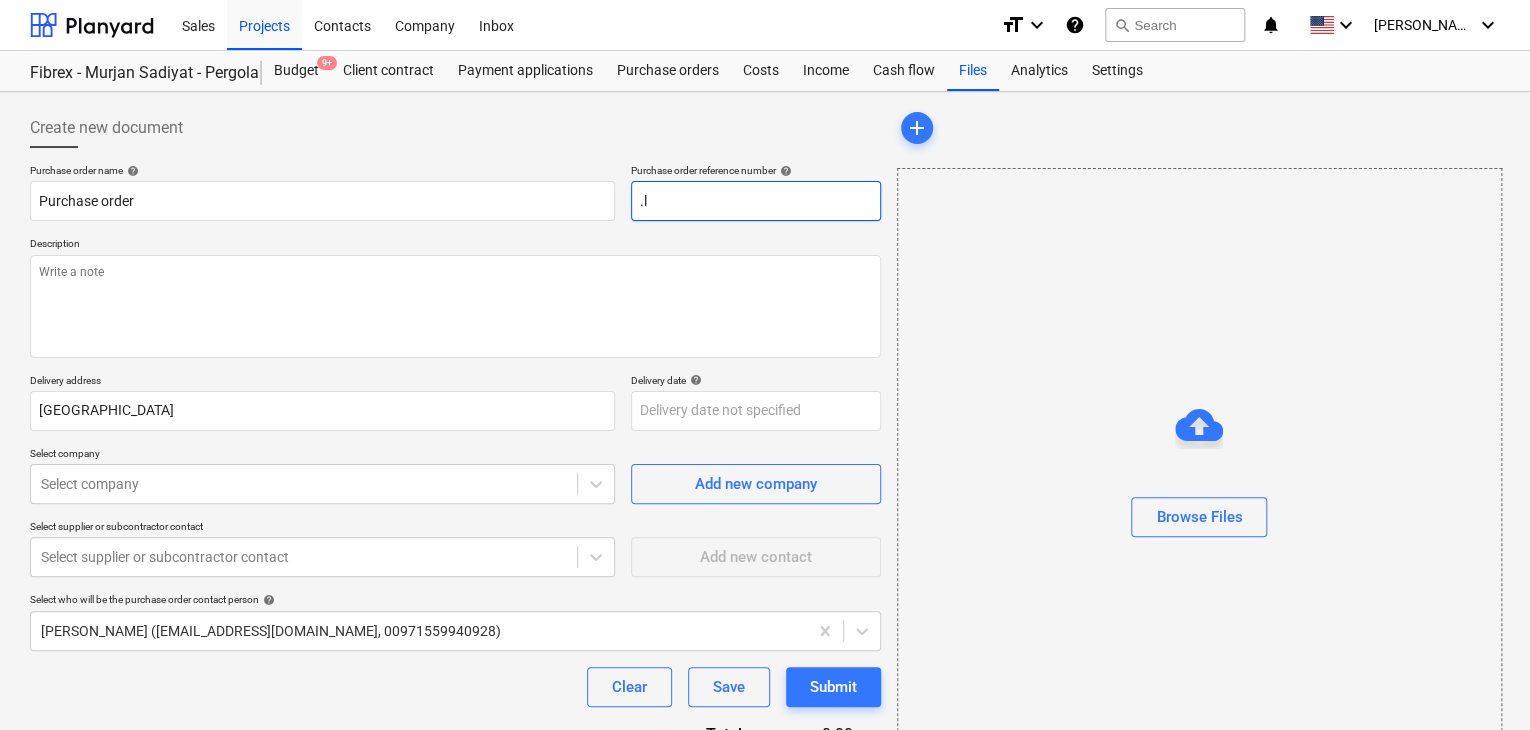 type on "x" 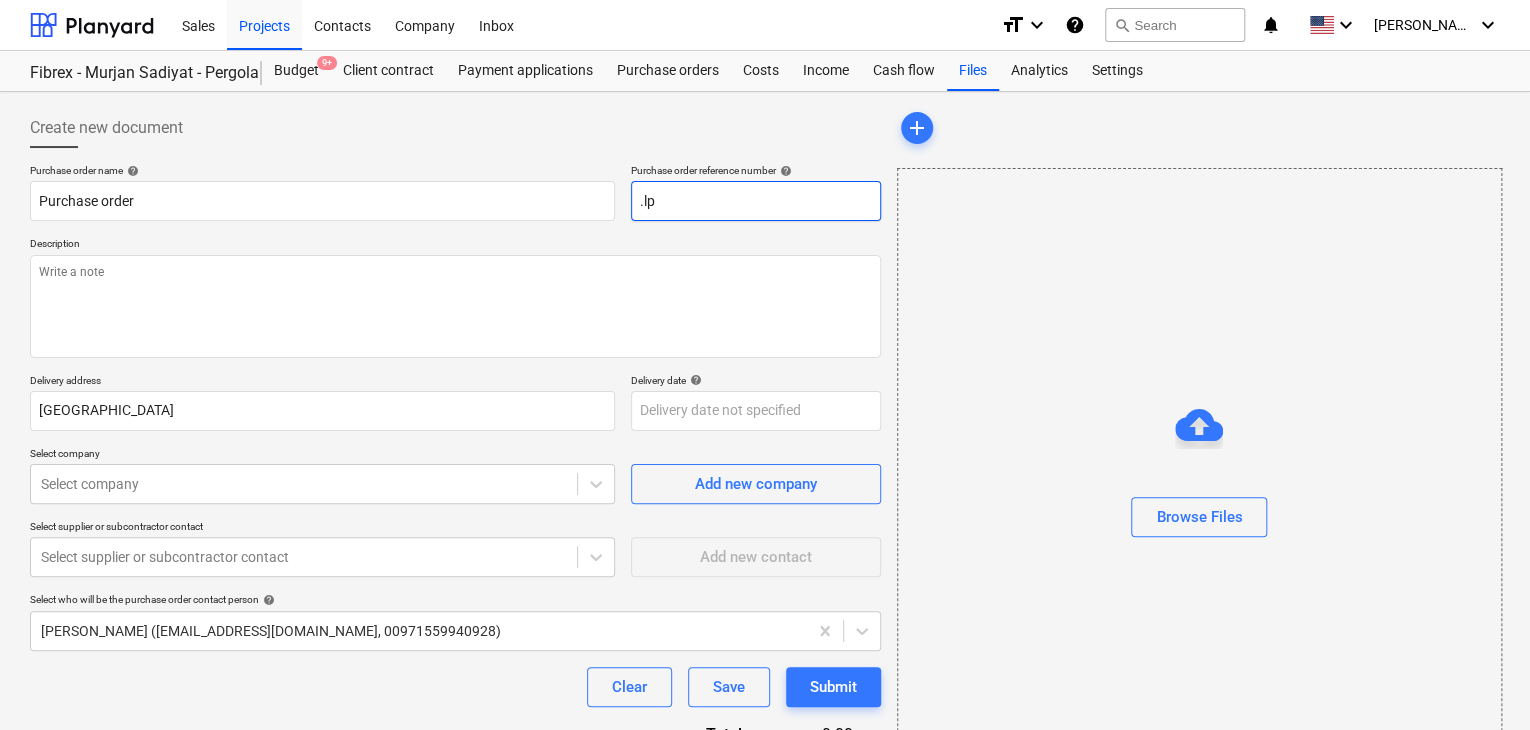 type on "x" 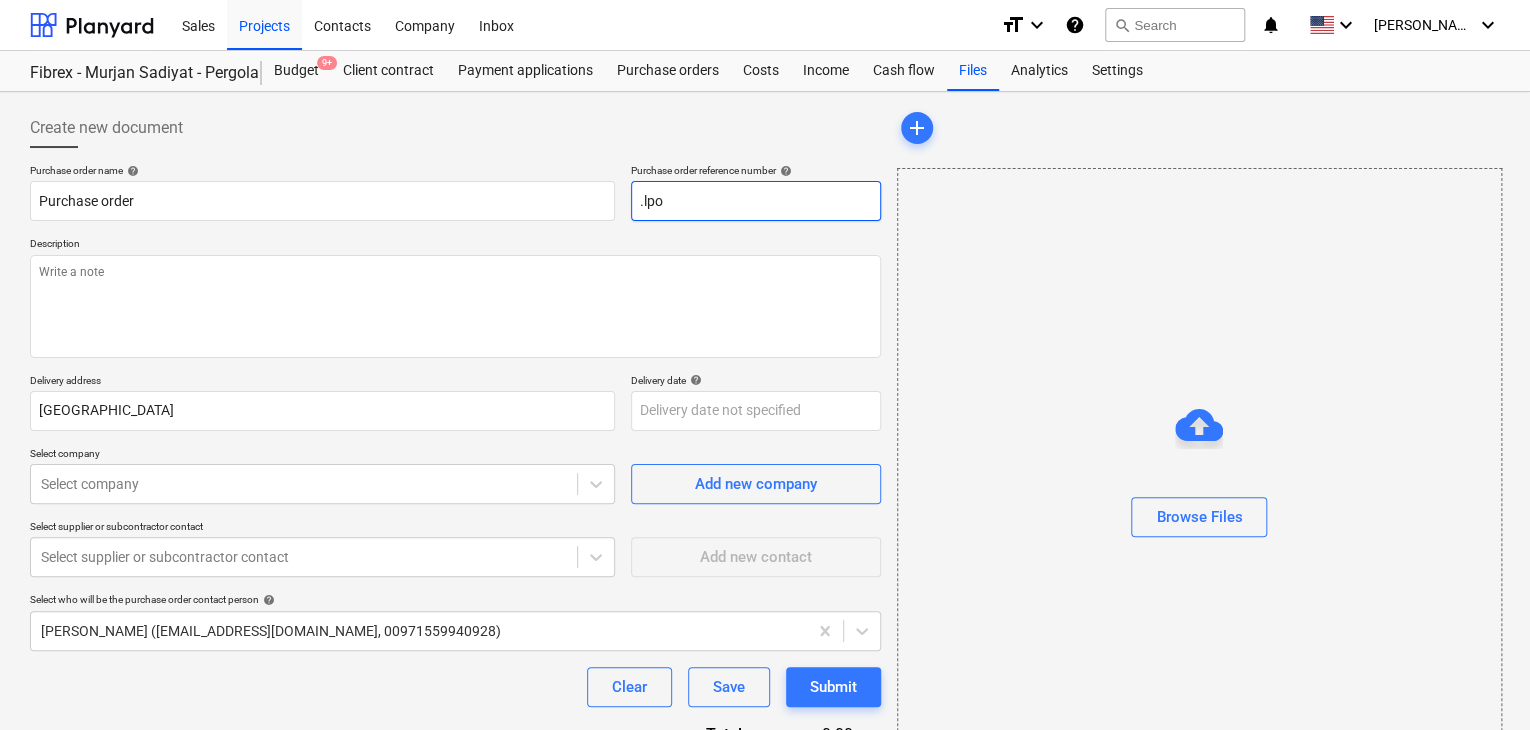 type on "x" 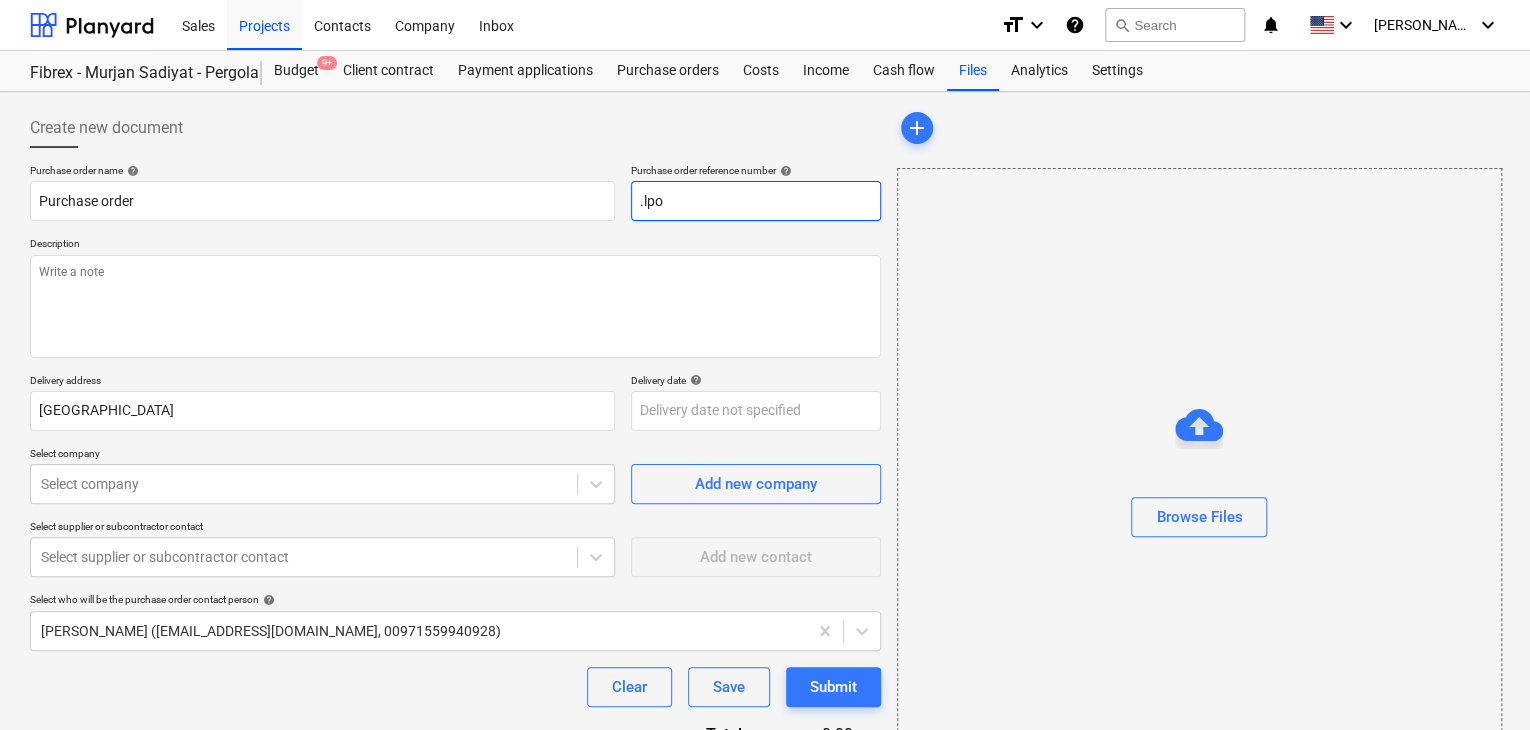 type on ".lpo-" 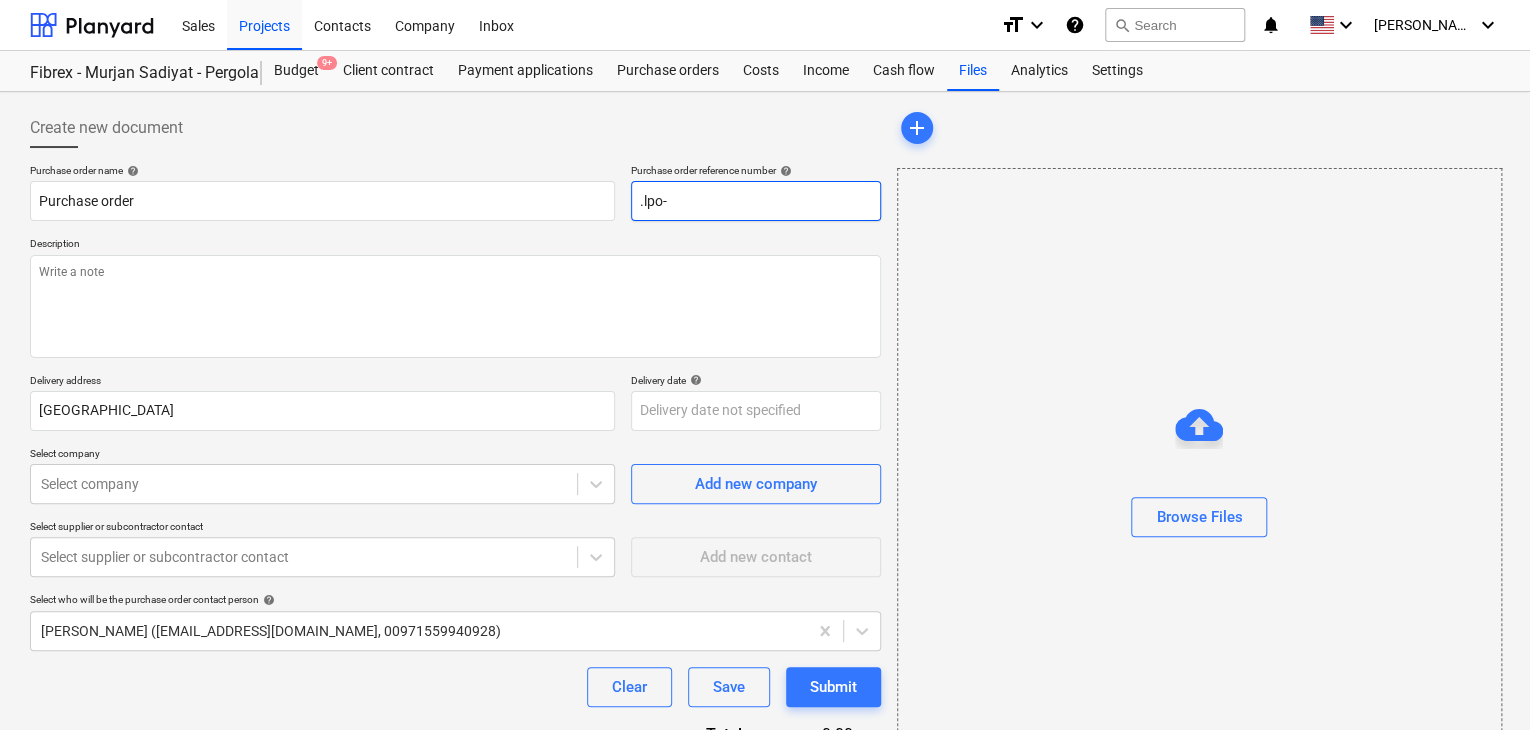 type on "x" 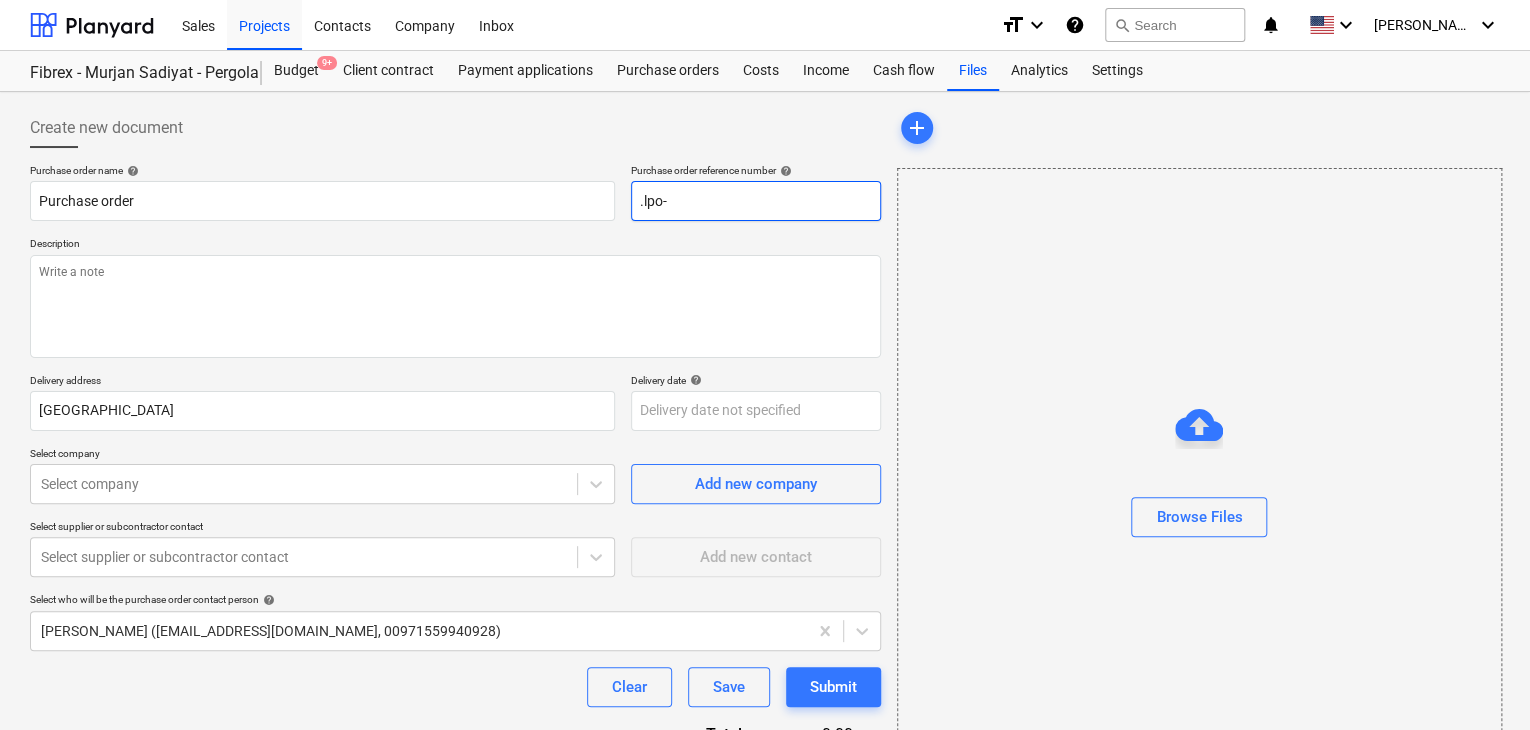 type on ".lpo" 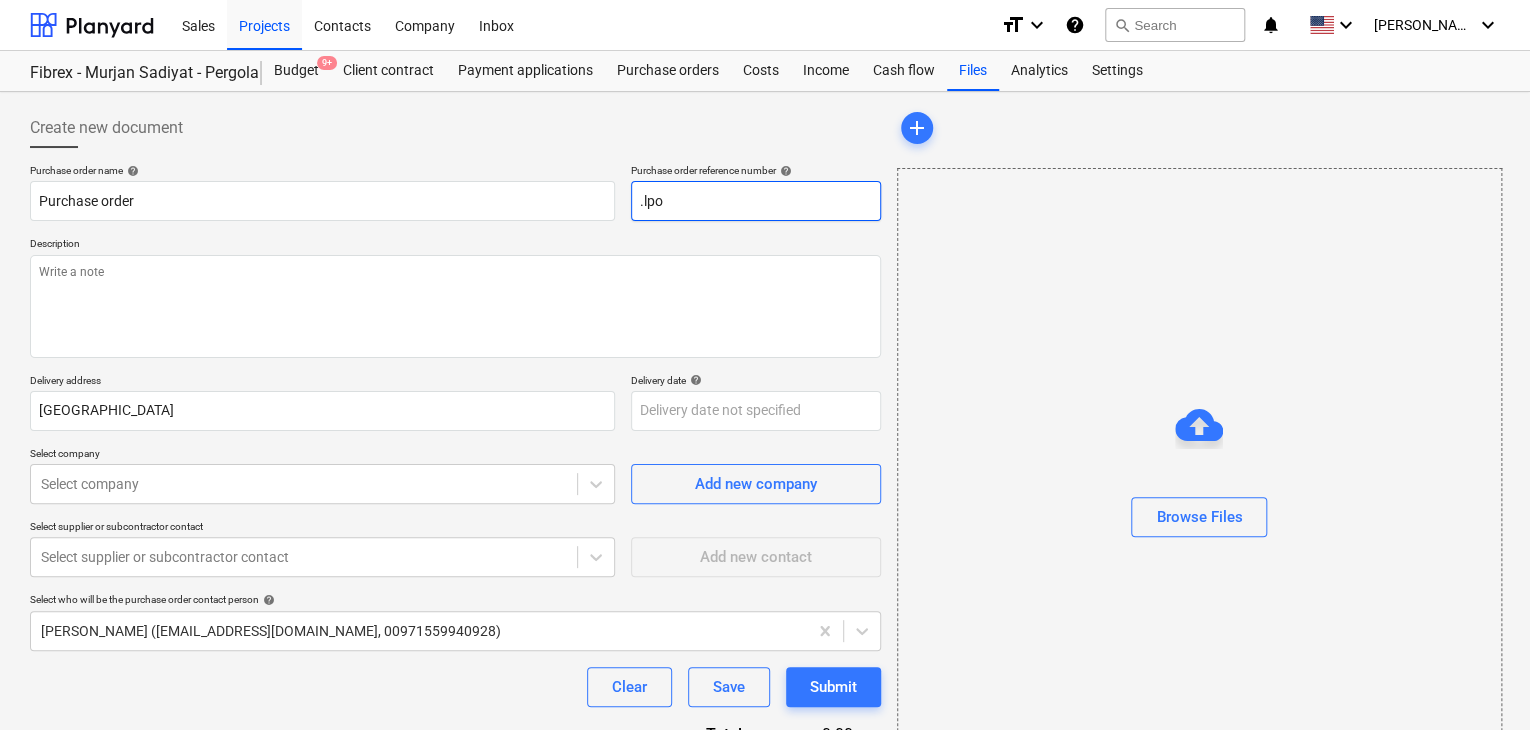 type on "x" 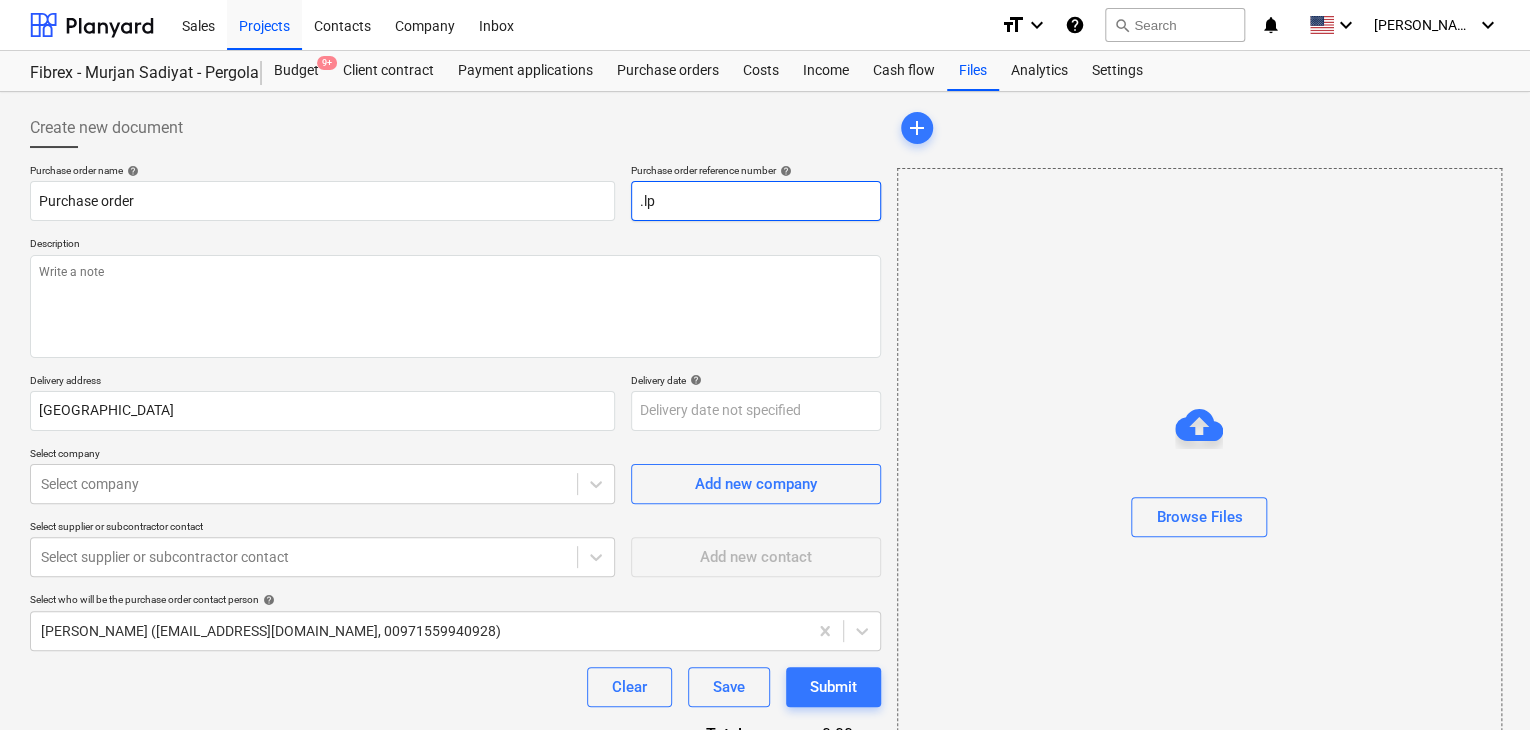 type on "x" 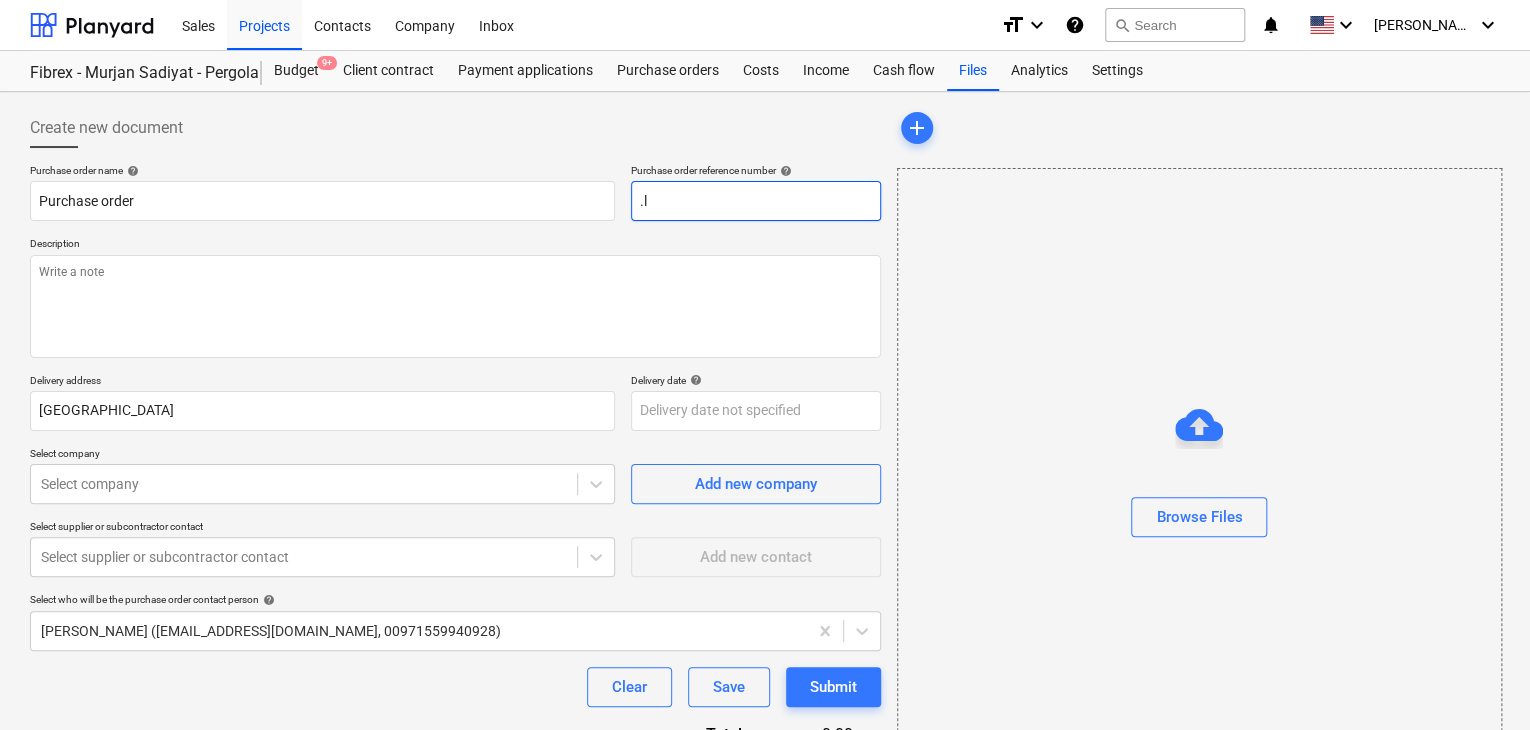 type on "x" 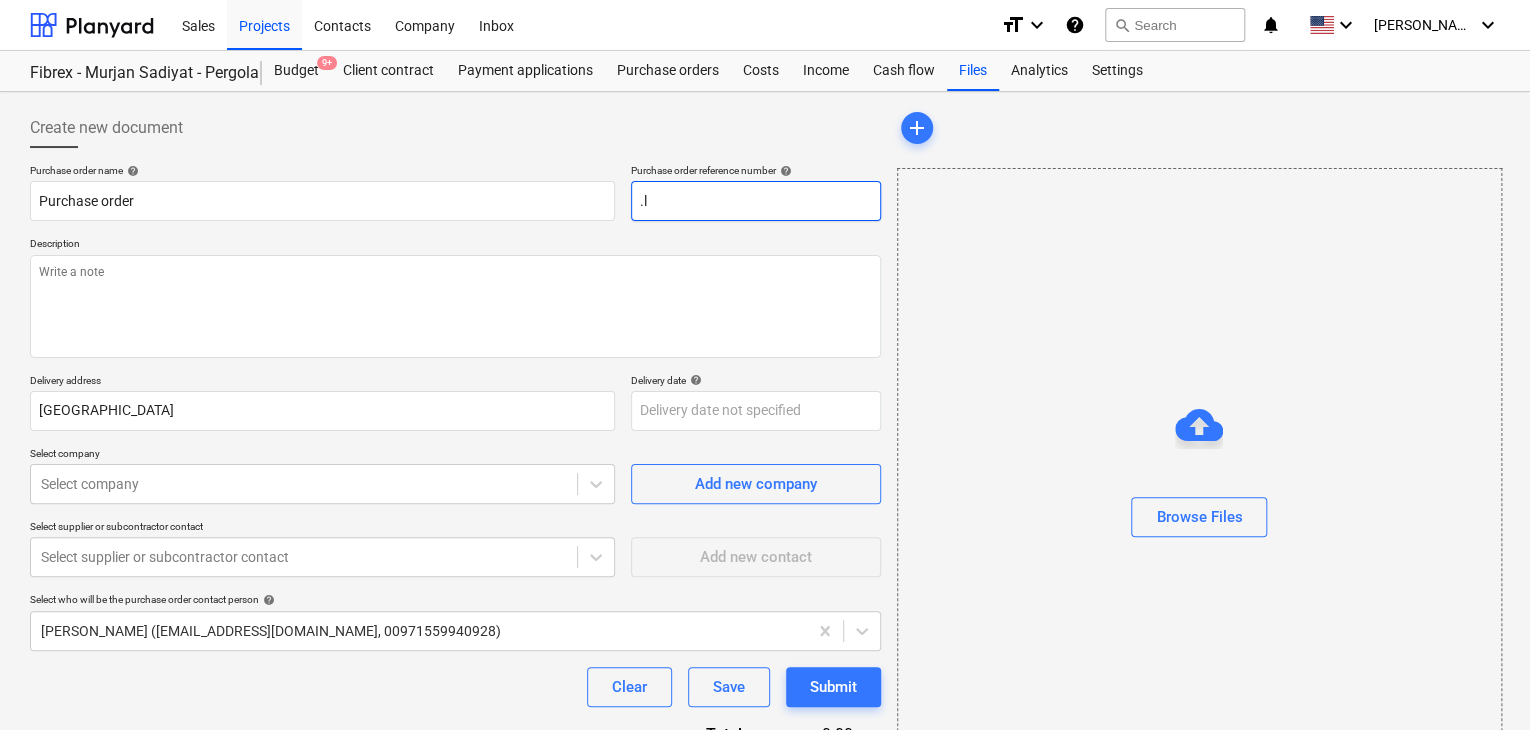 type on "." 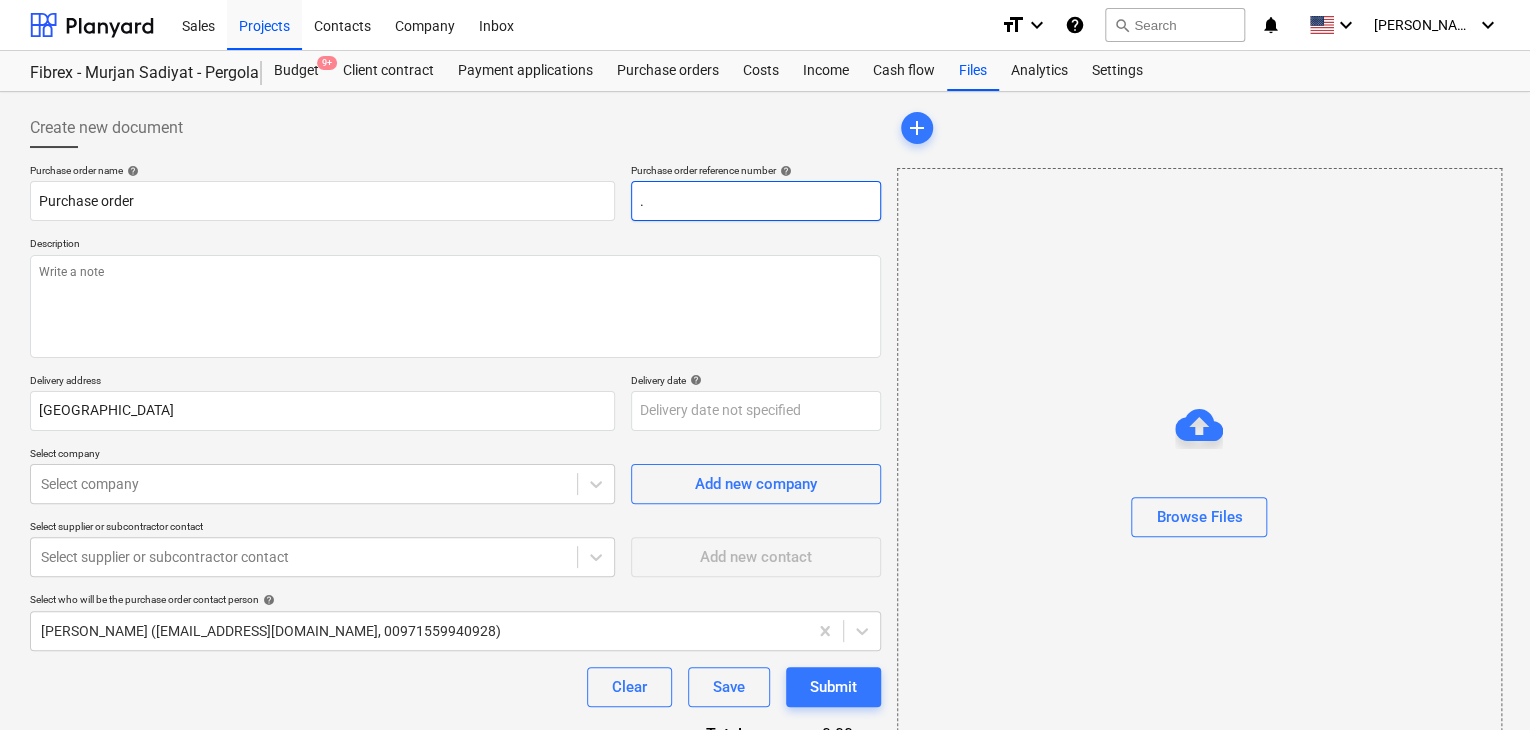 type on "x" 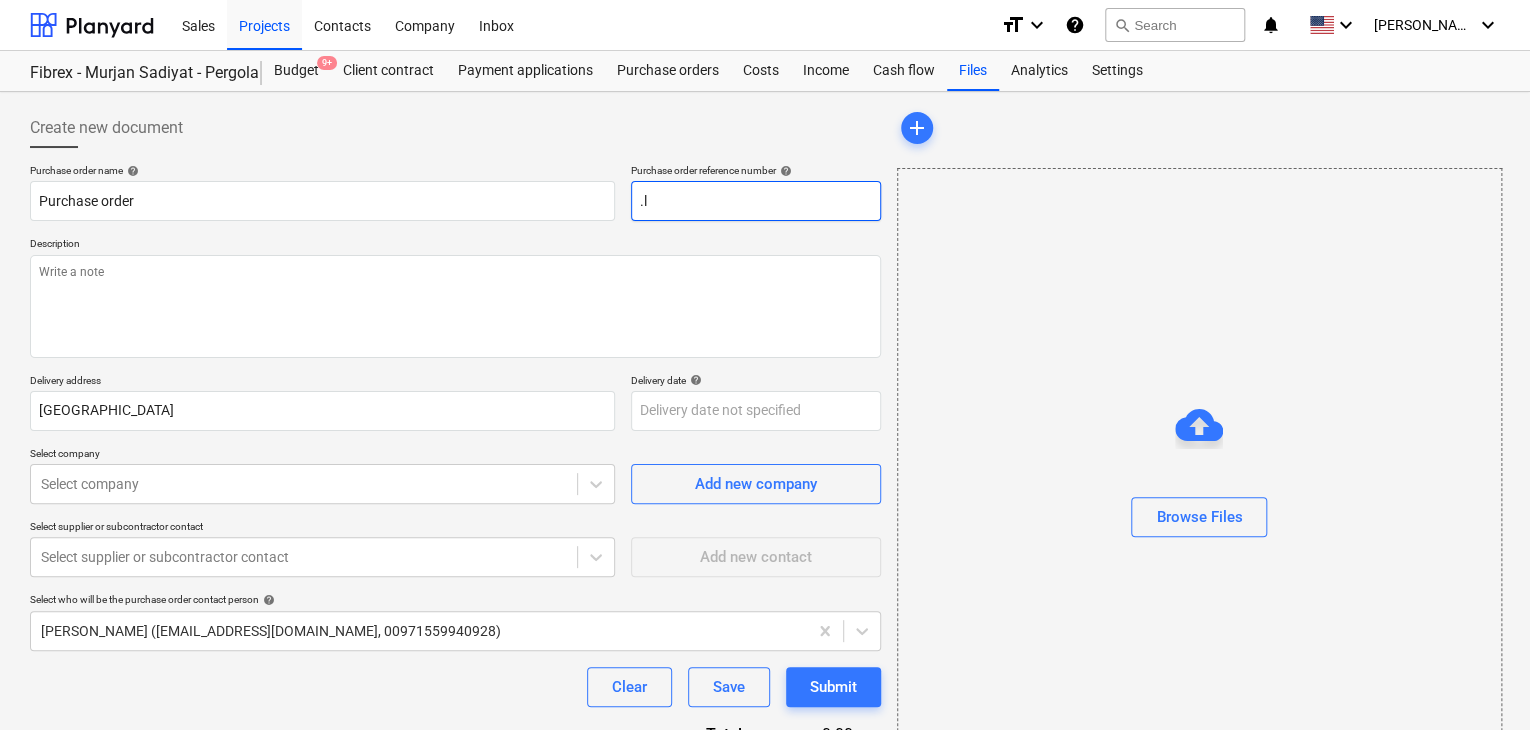 type on "x" 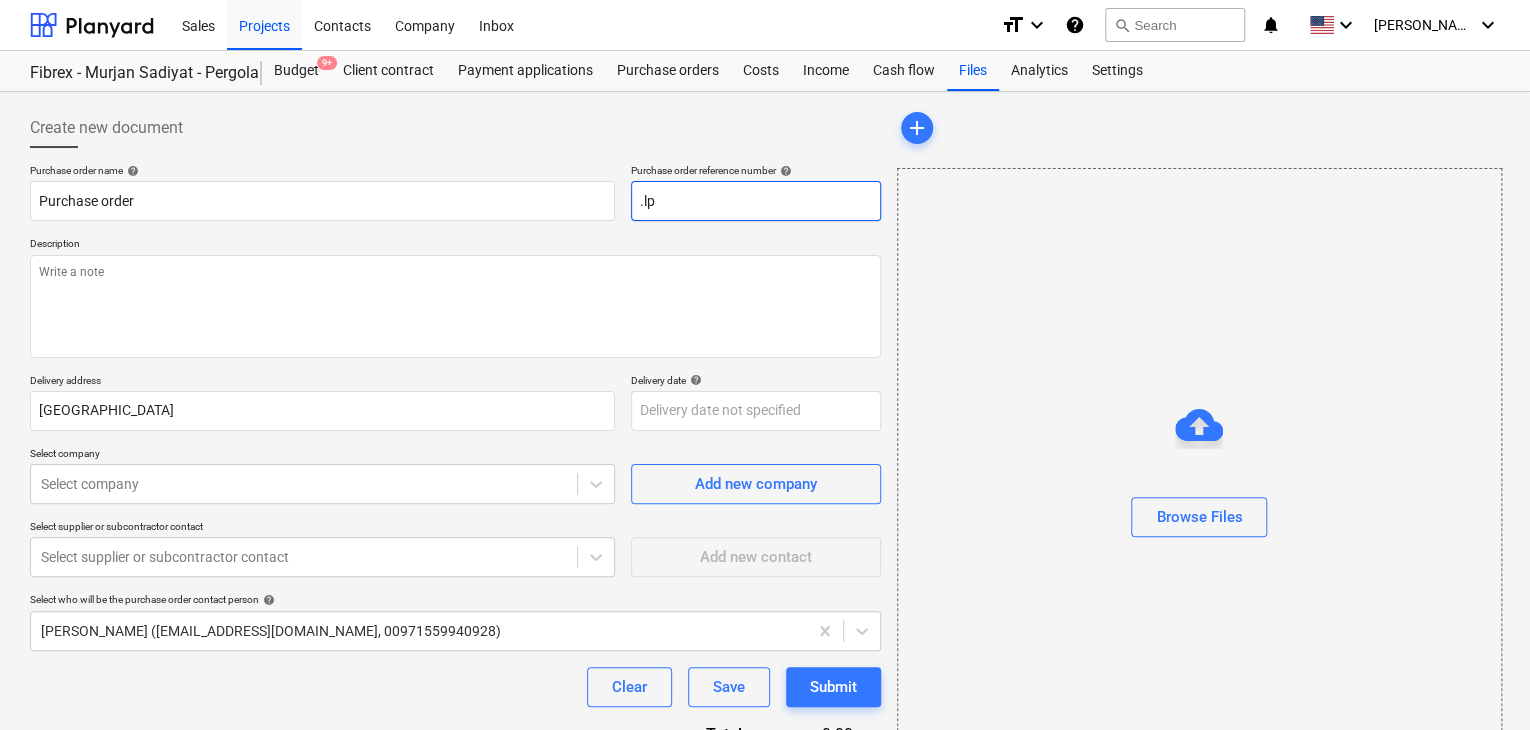type on "x" 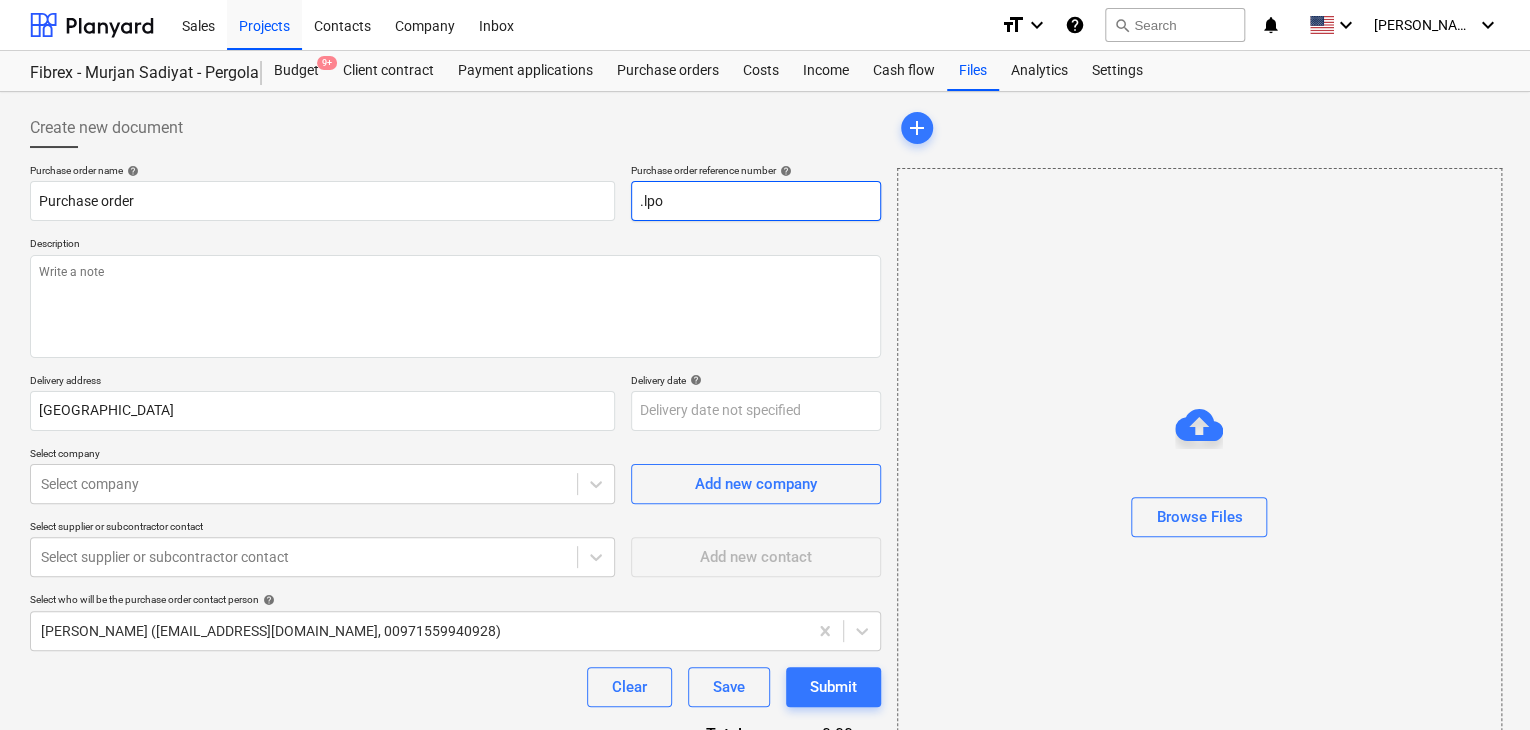 type on "x" 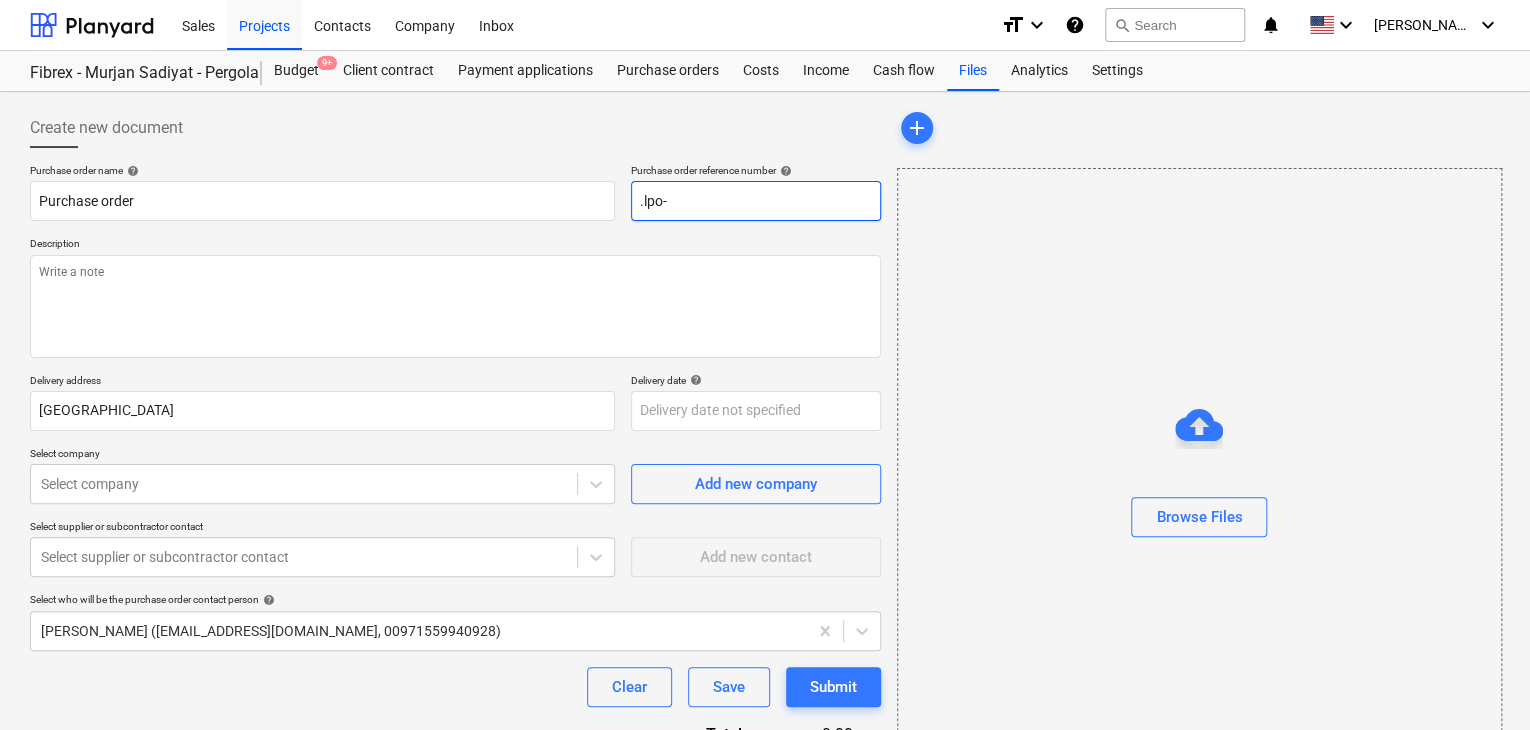 type on "x" 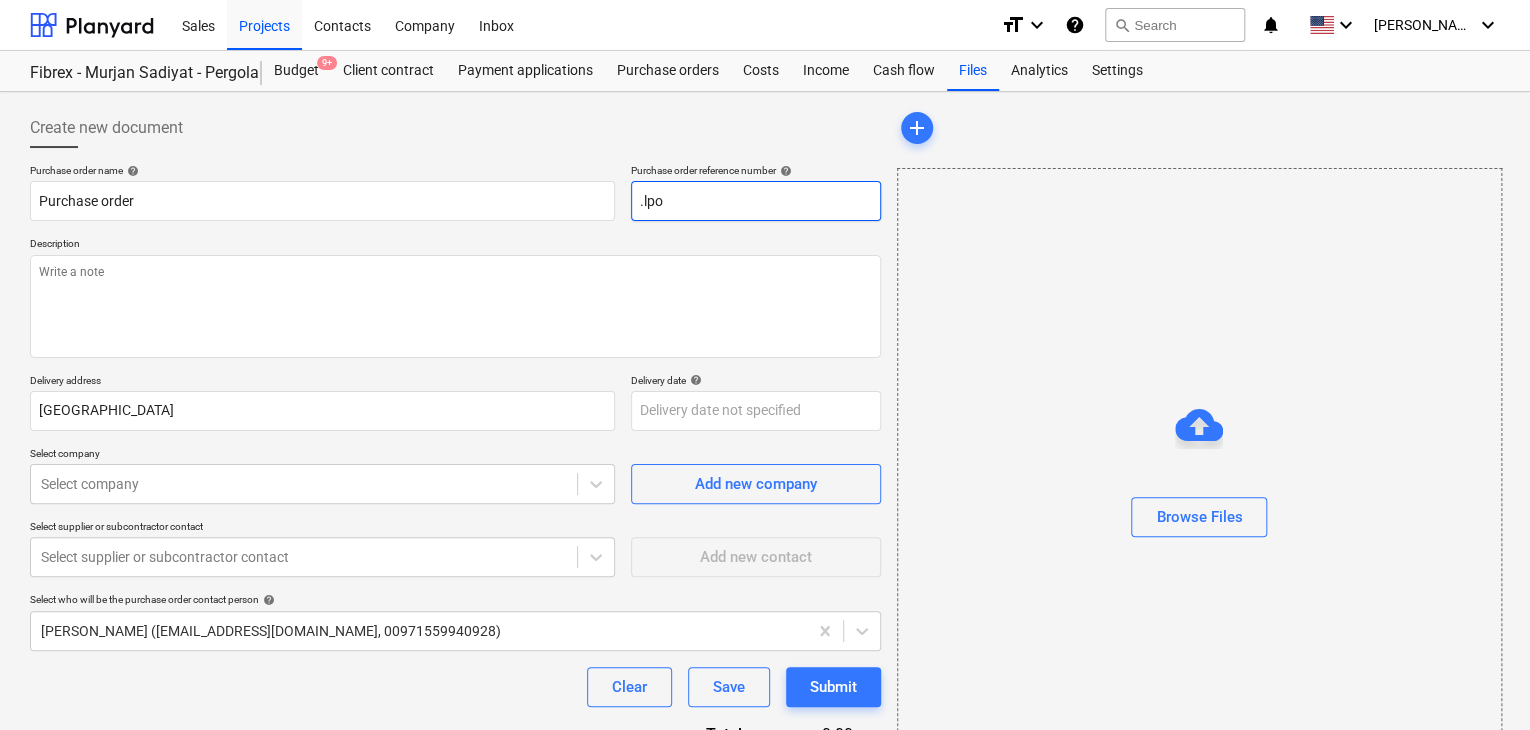 type on "x" 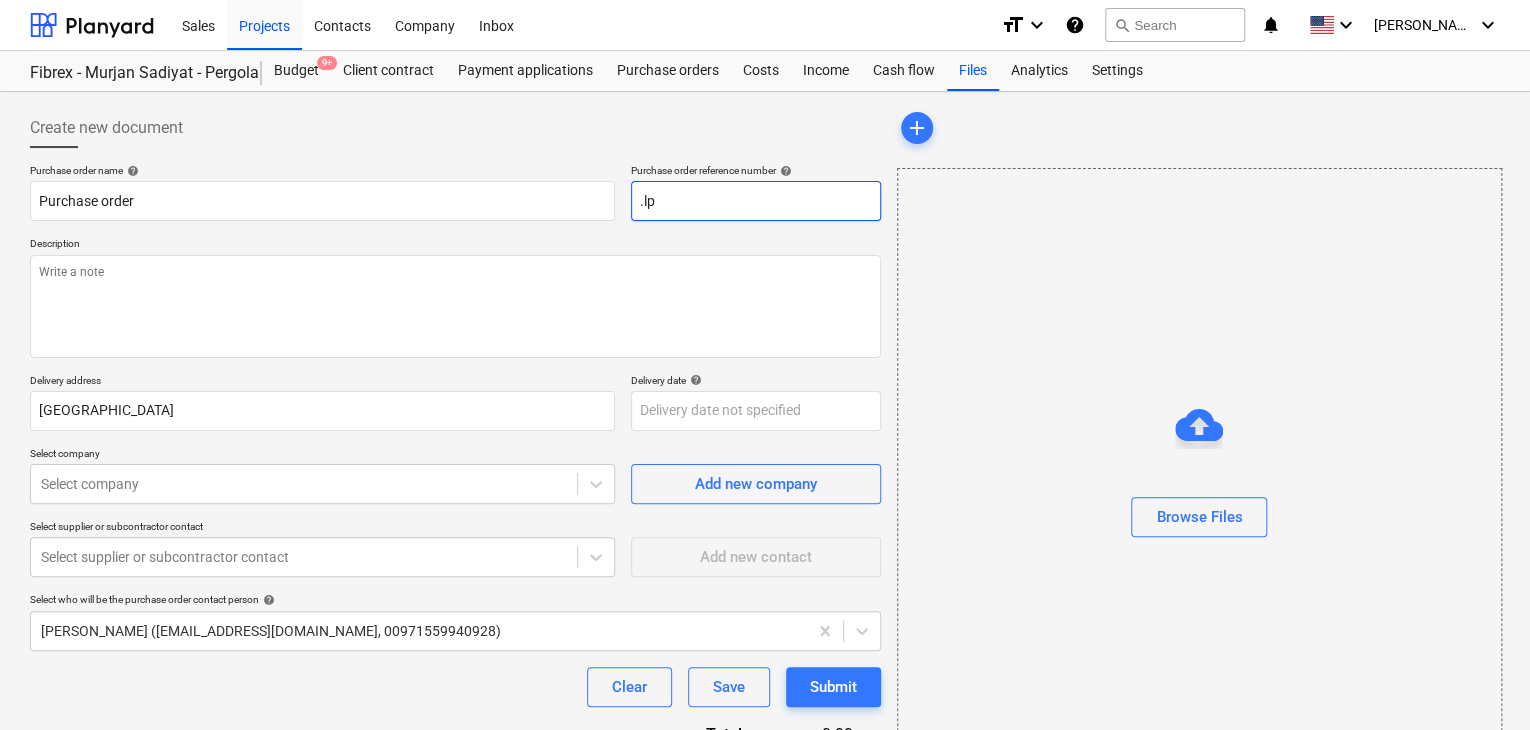 type on "x" 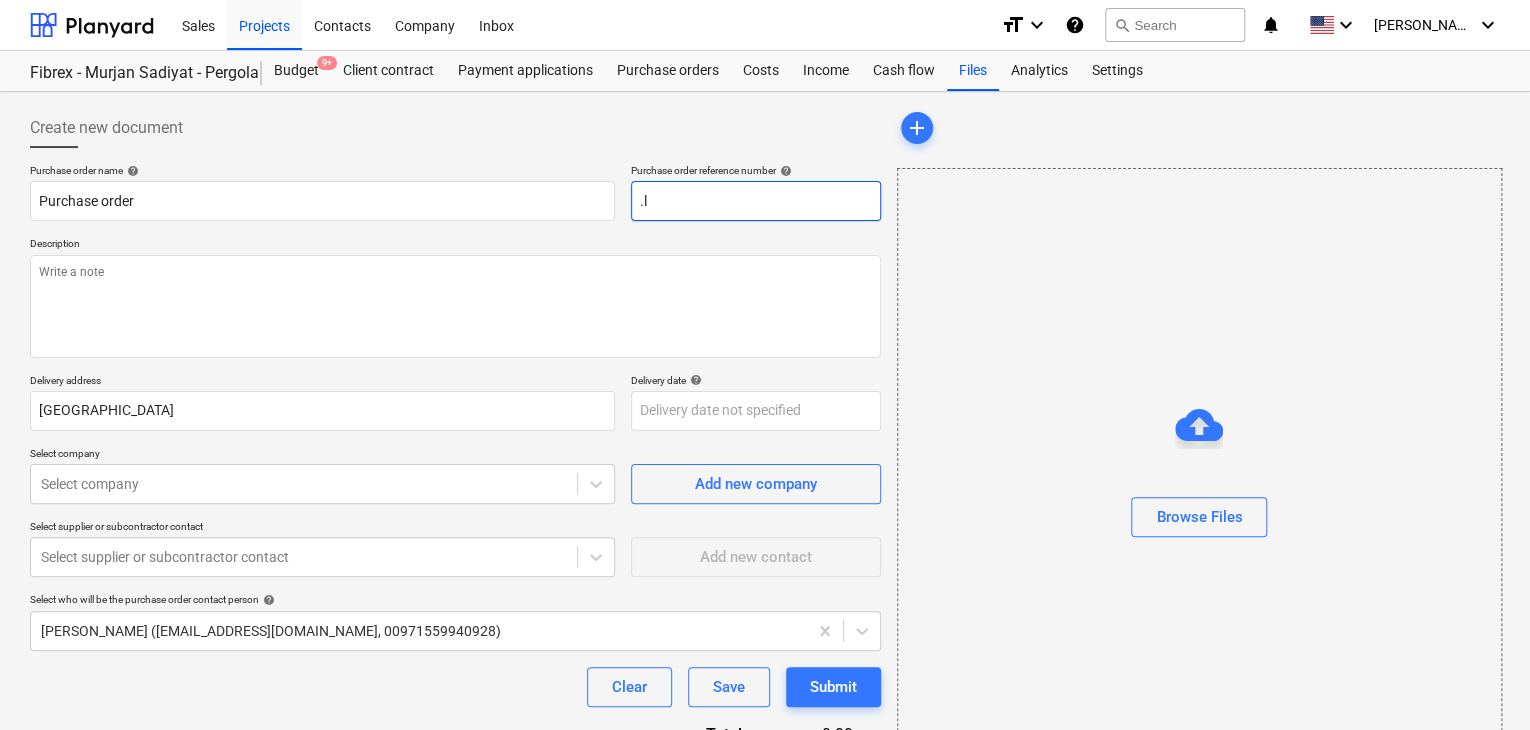 type on "x" 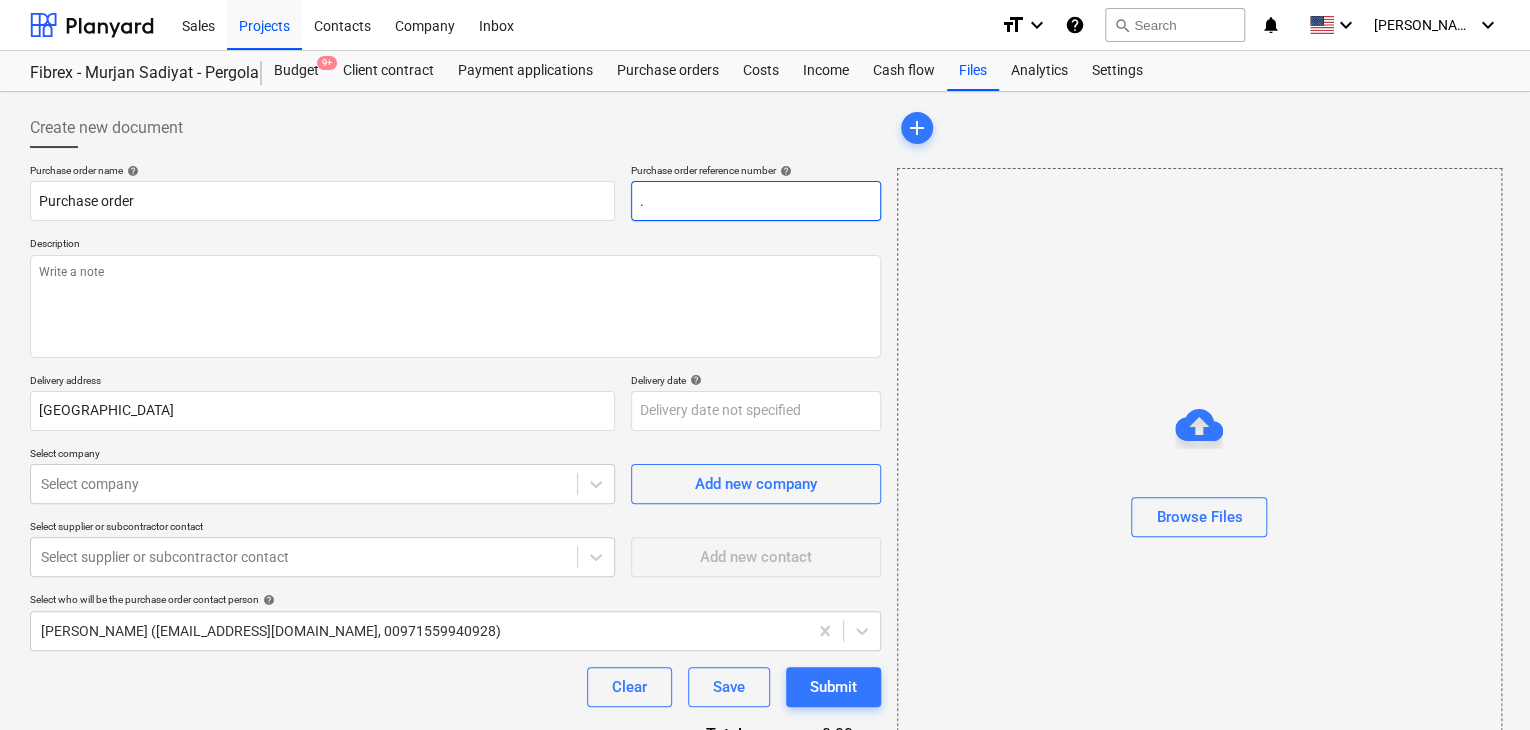 type on "x" 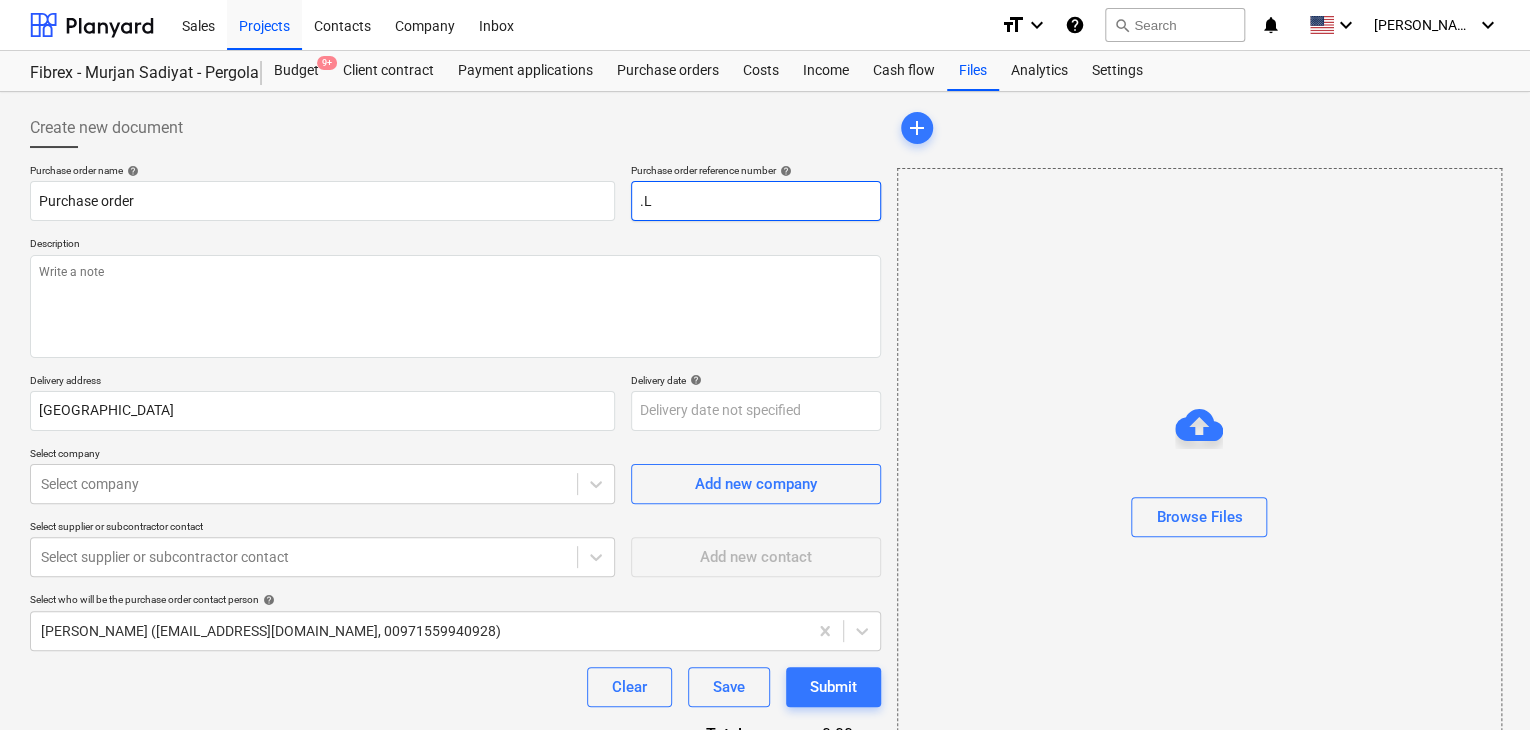 type on "x" 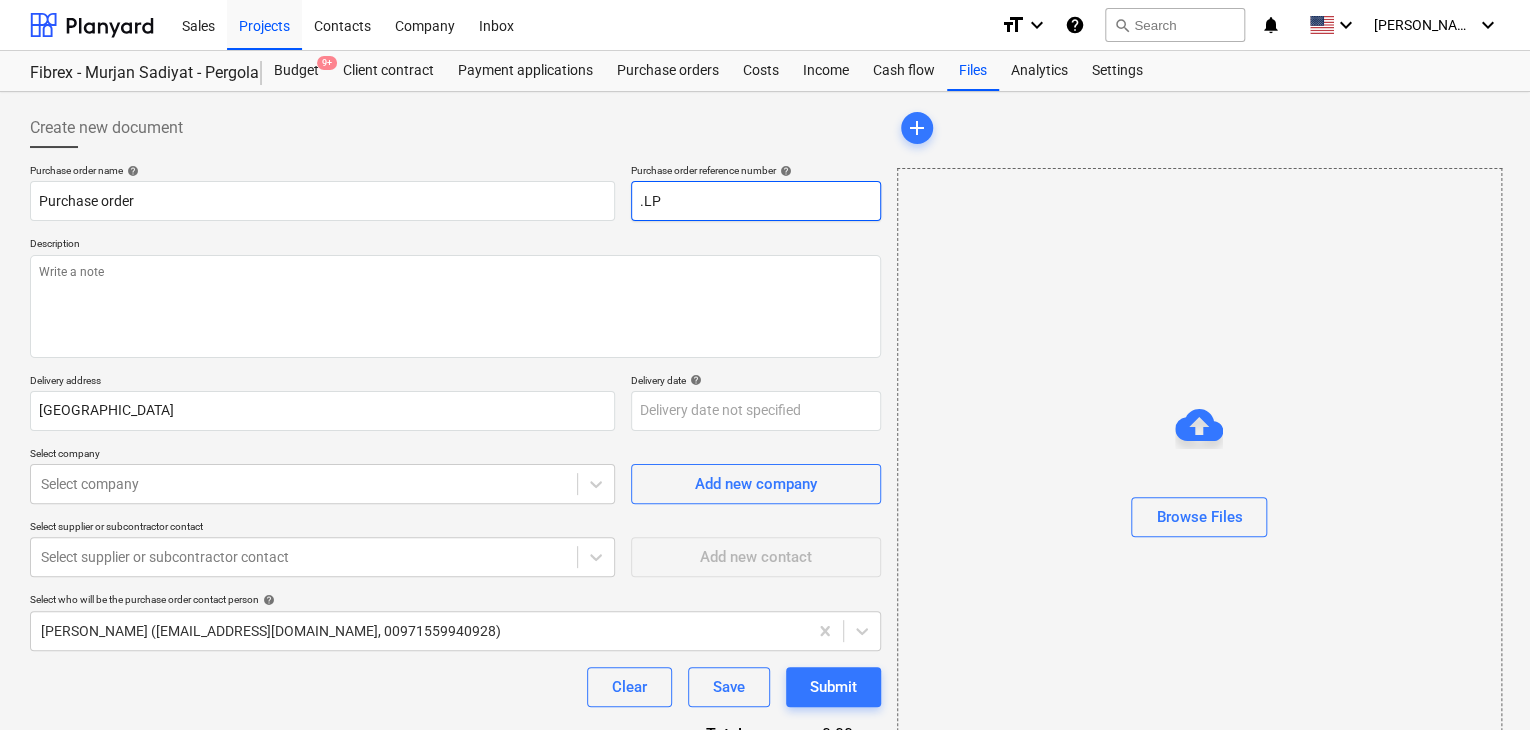 type on "x" 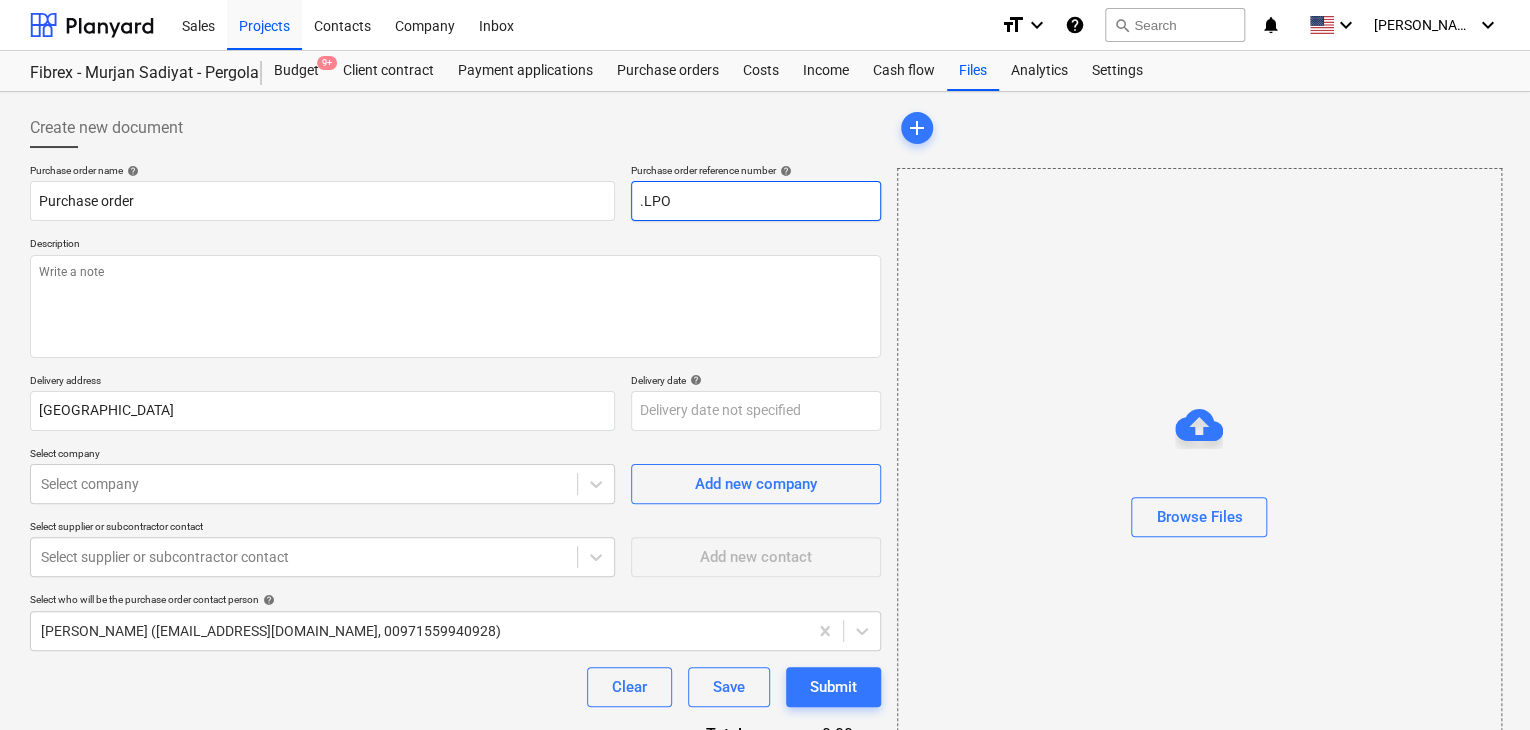 type on "x" 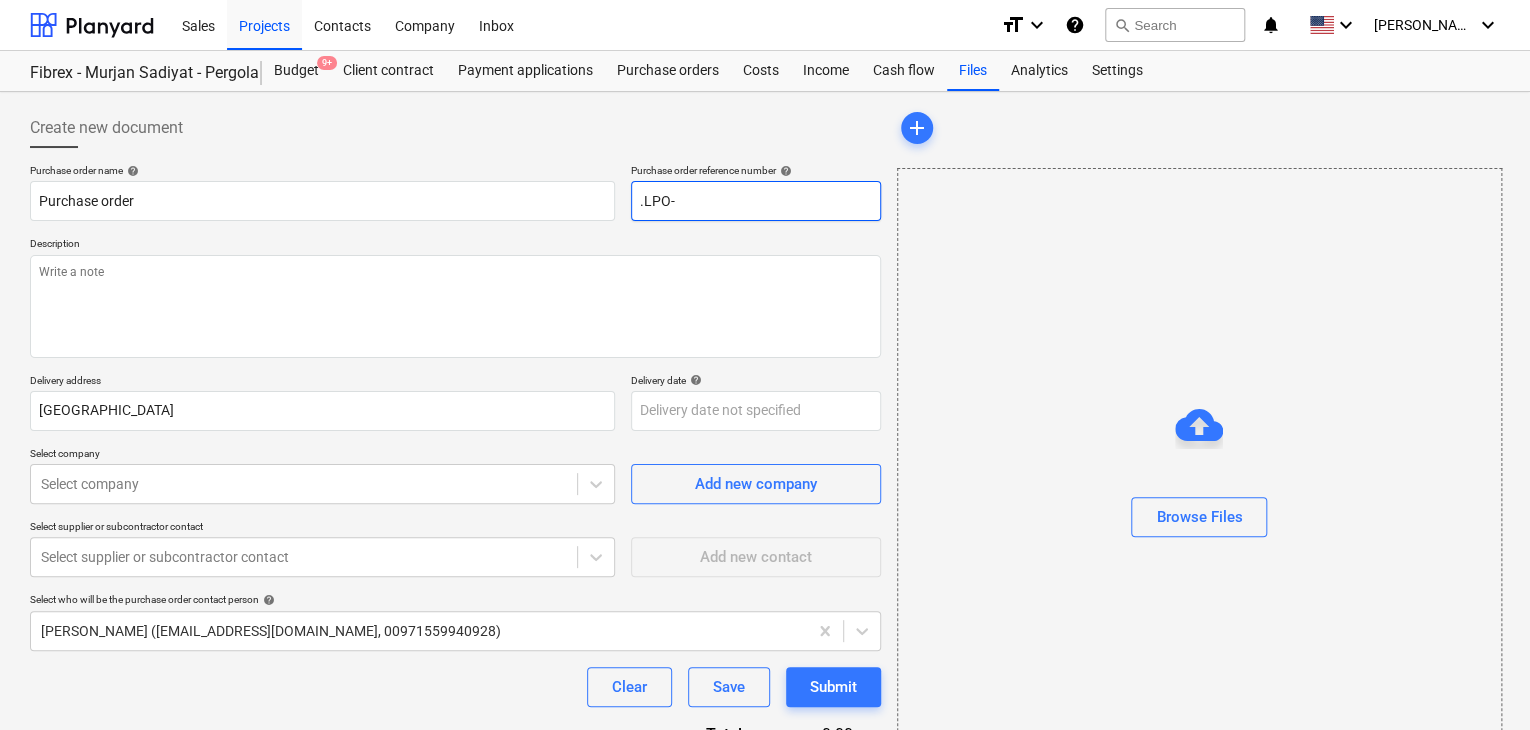 type on ".LPO-" 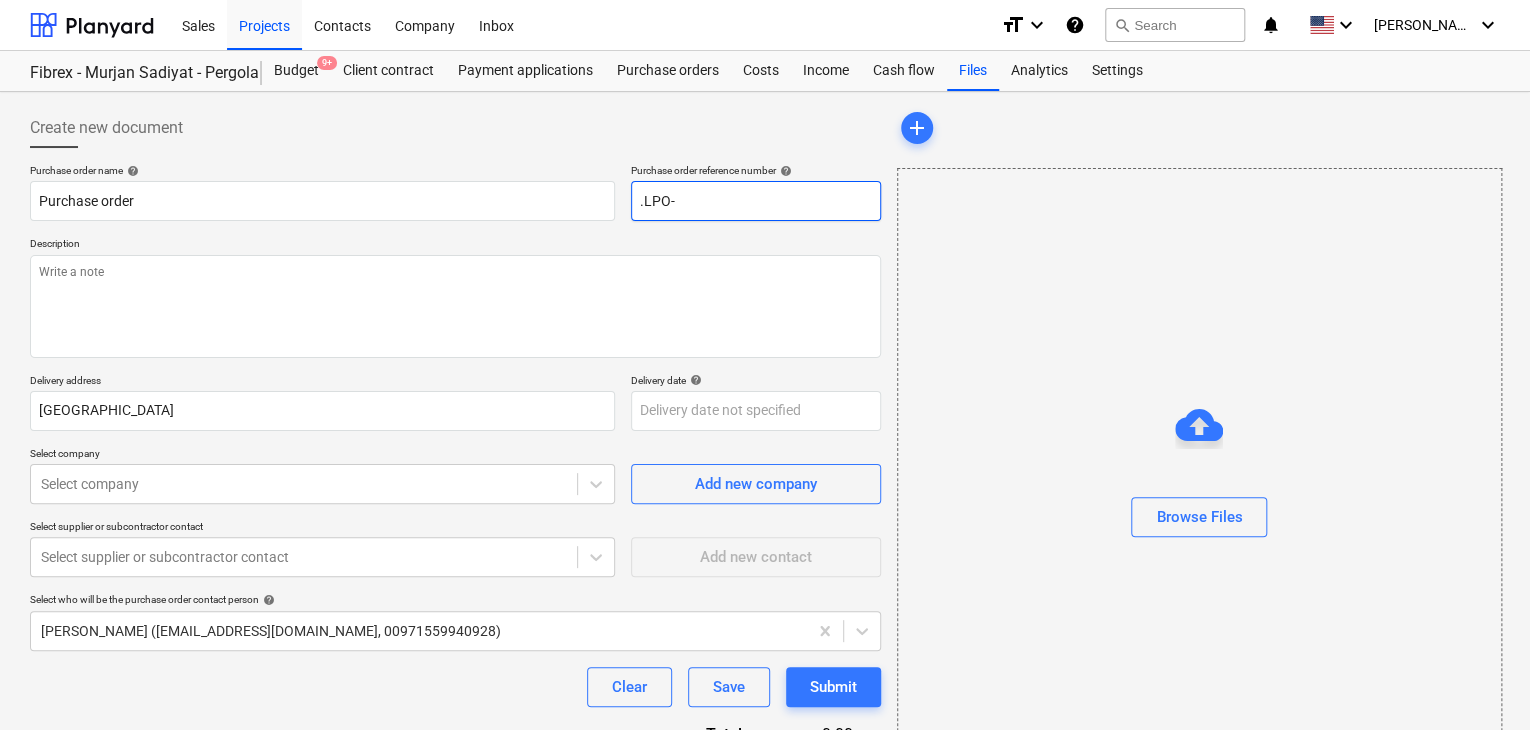 type on "x" 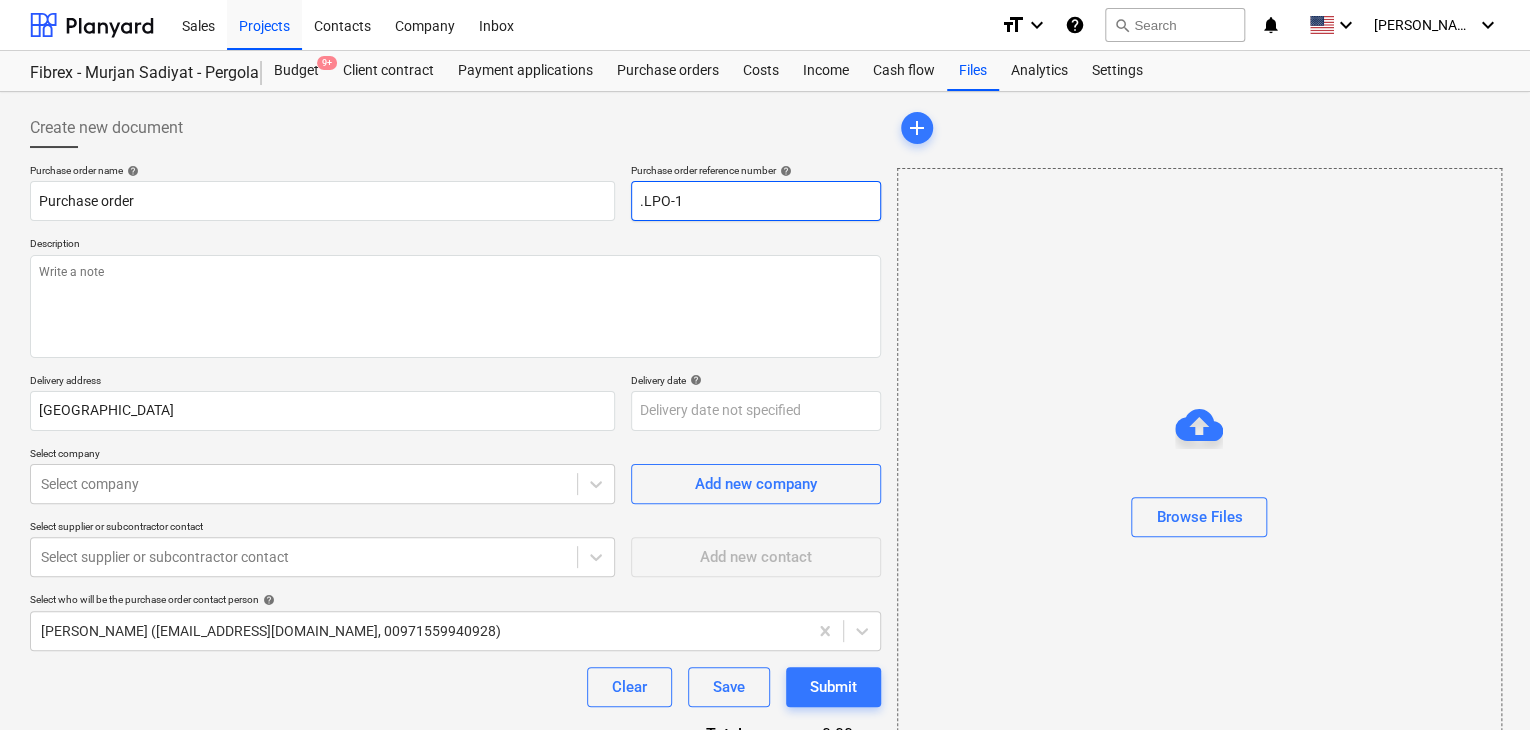 type on "x" 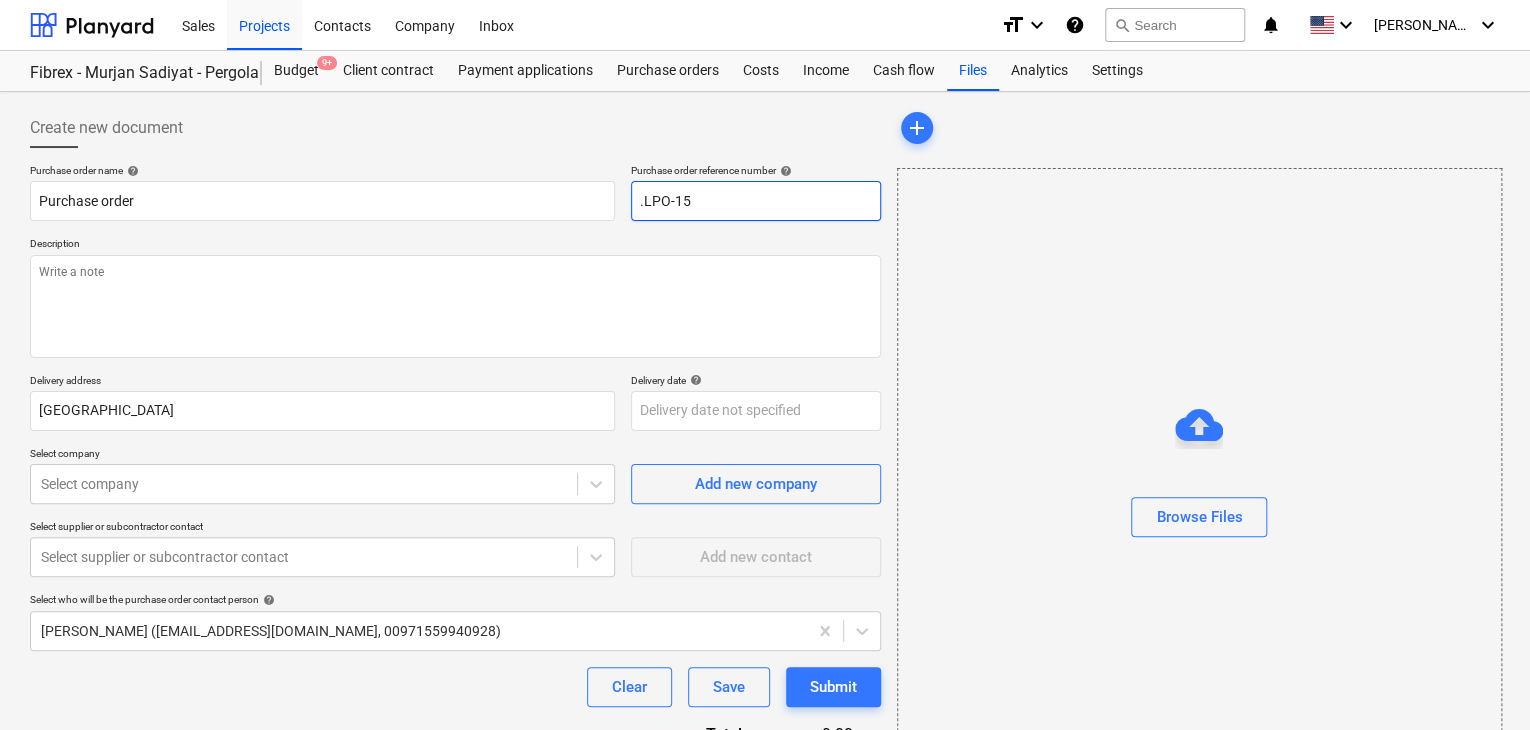 type on "x" 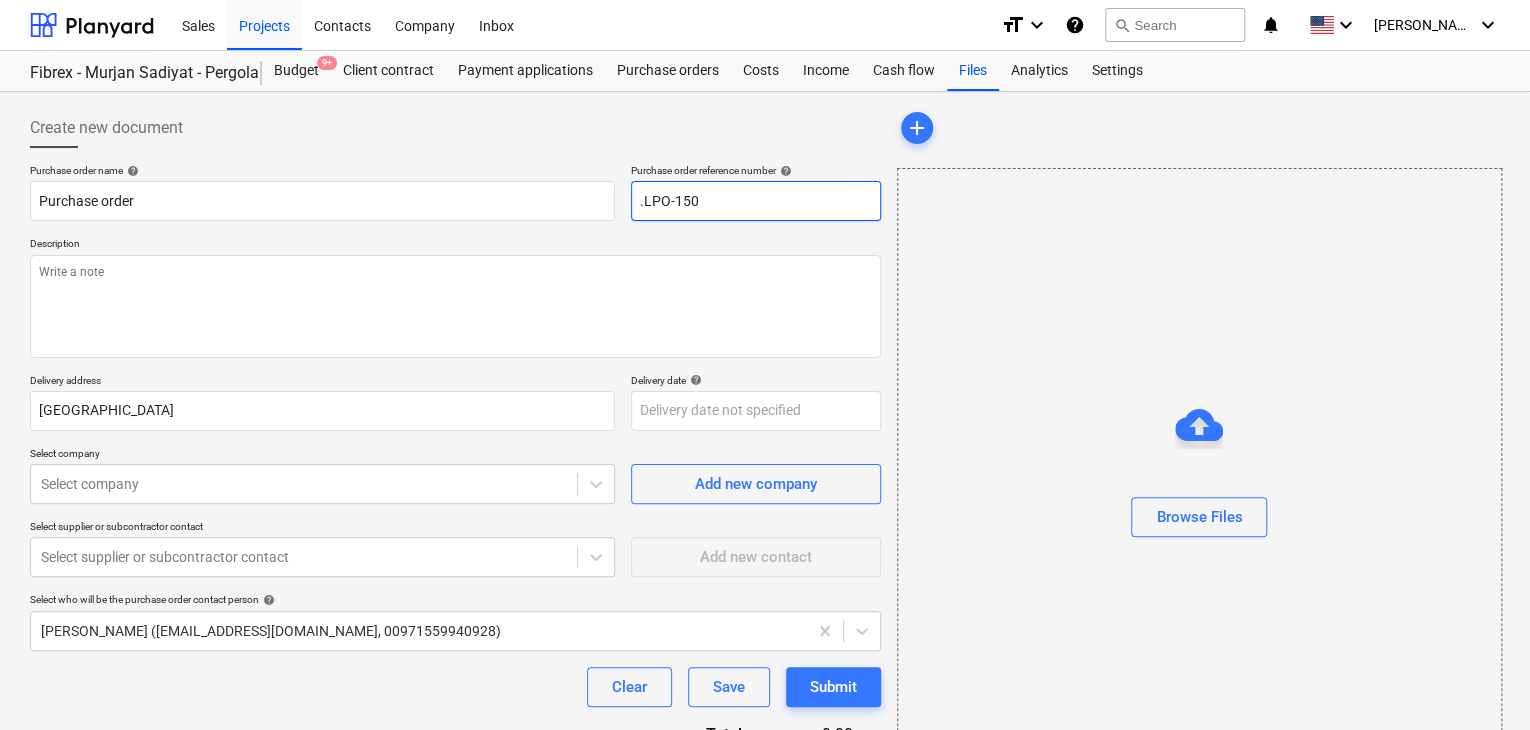 type on "x" 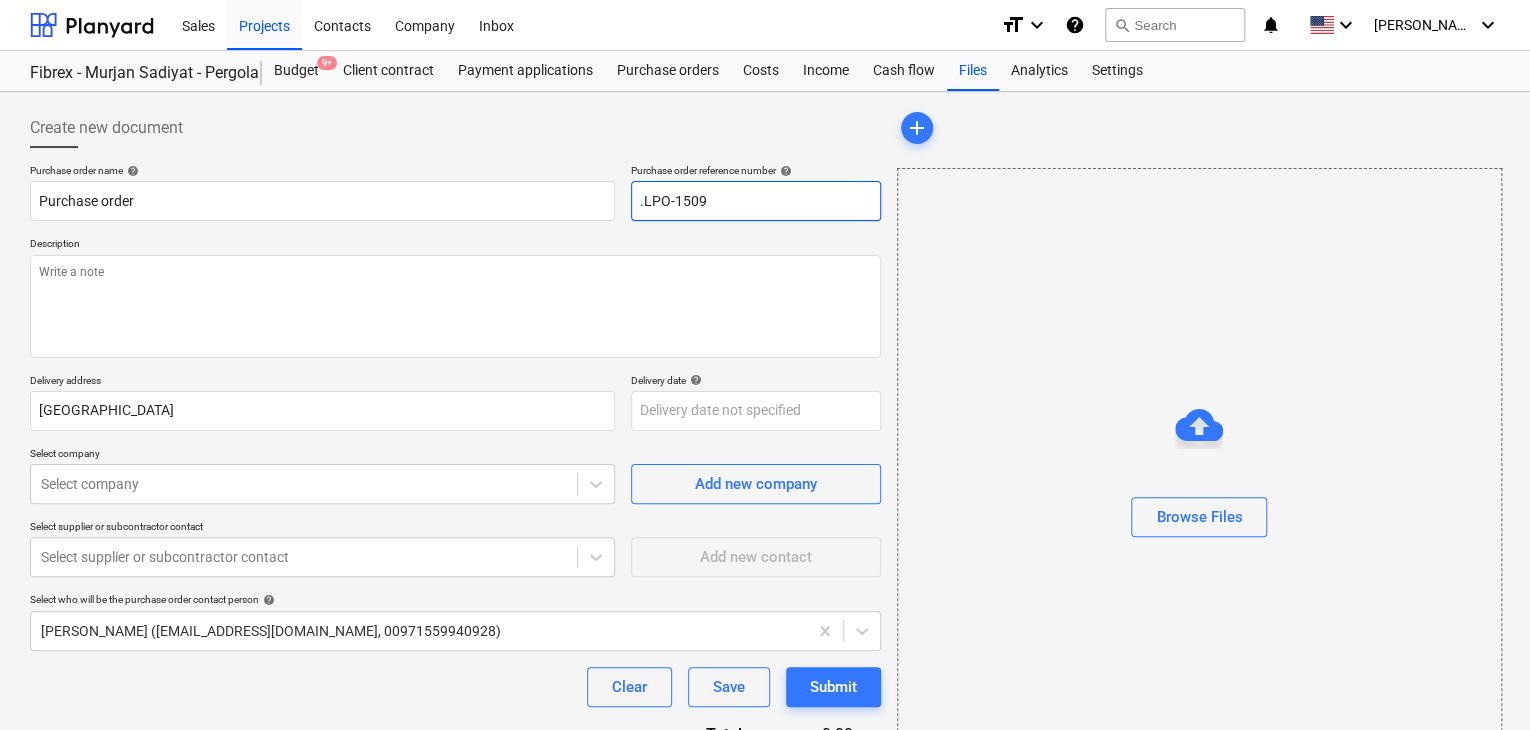 type on "x" 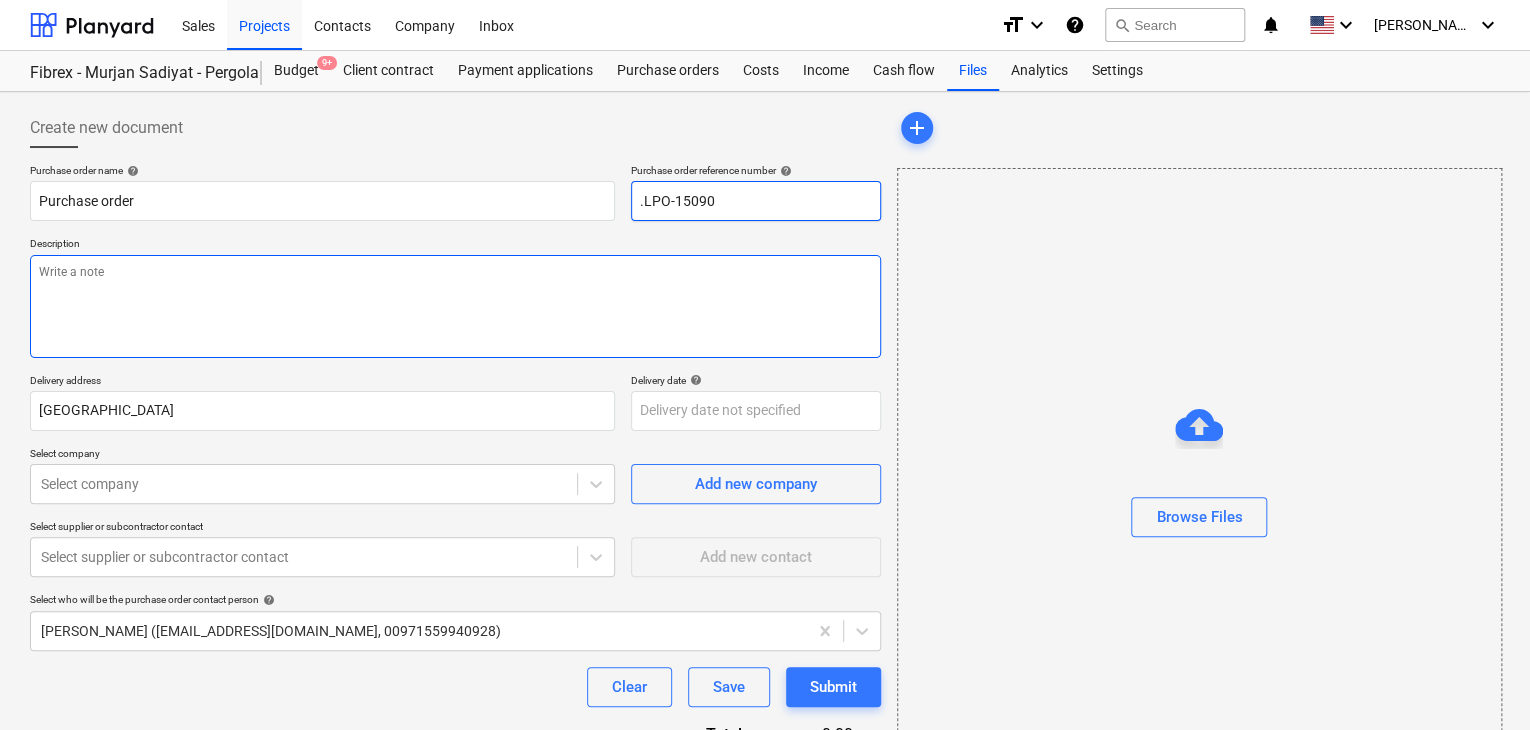 type on ".LPO-15090" 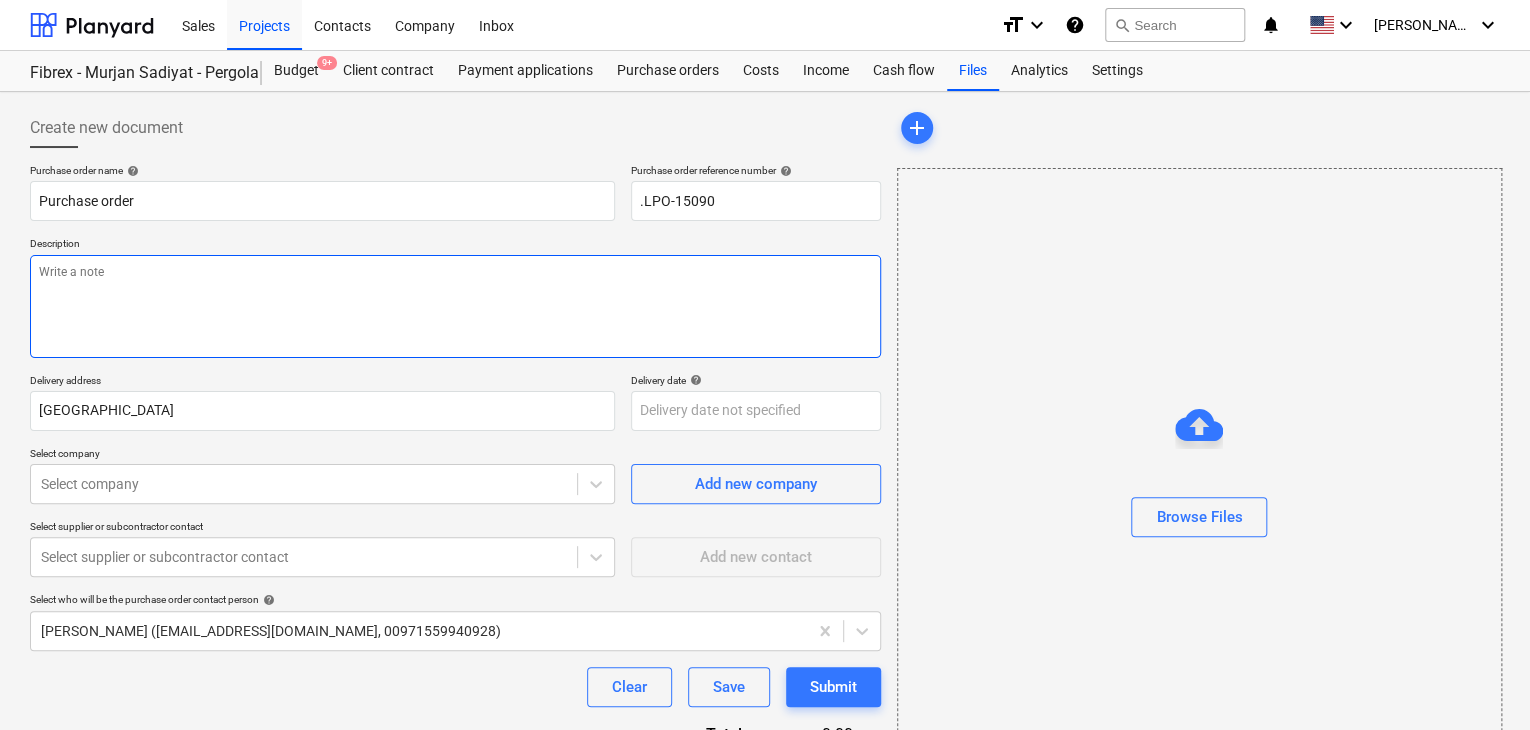 click at bounding box center (455, 306) 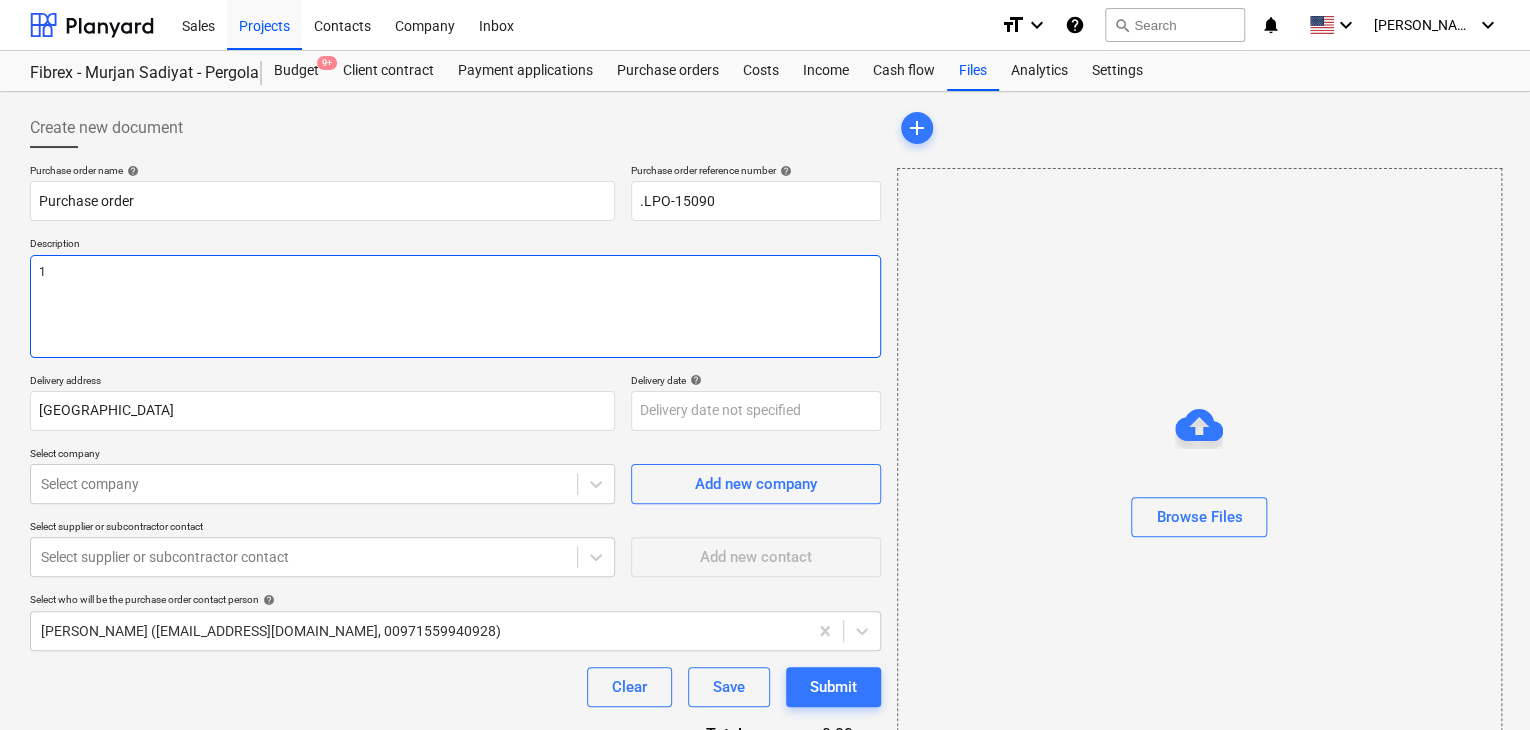 type on "x" 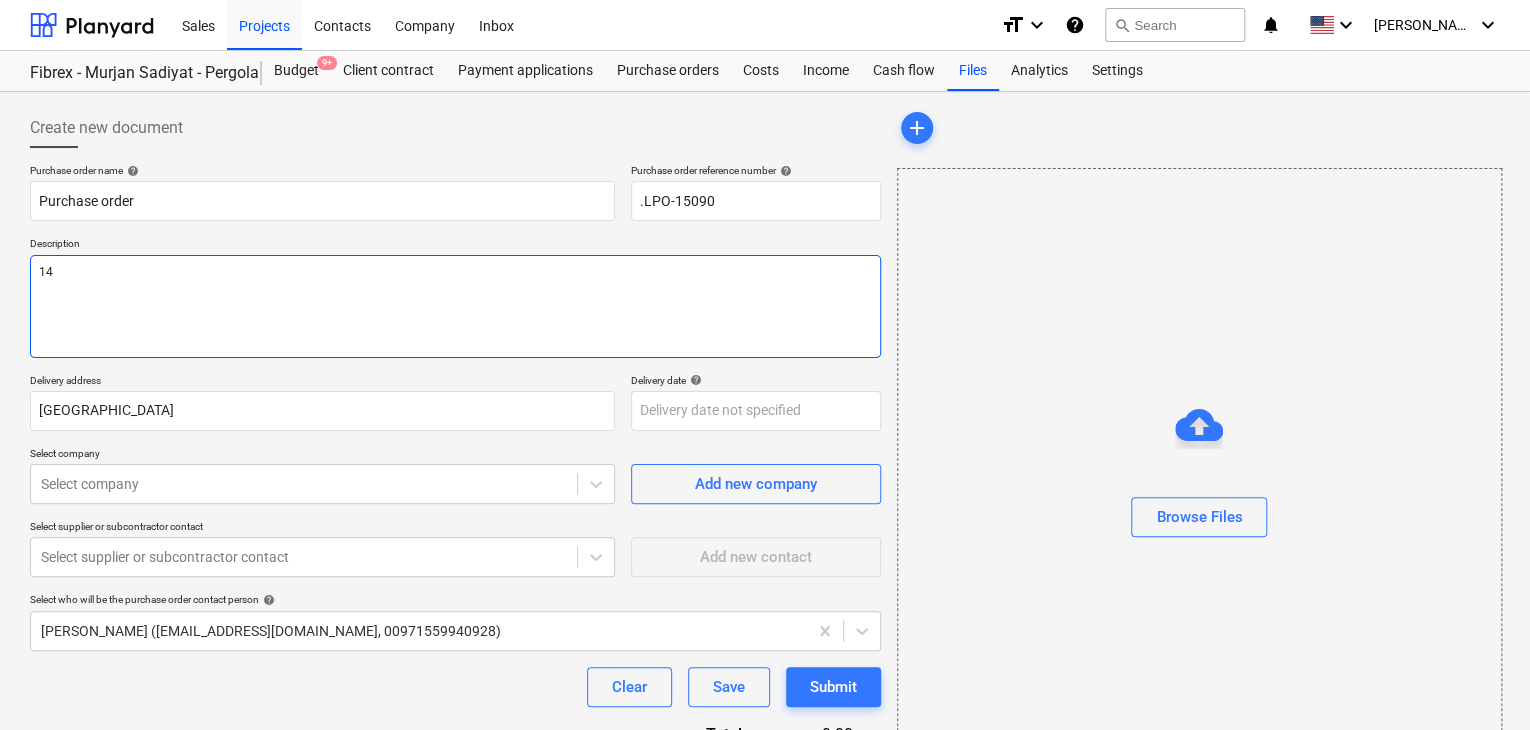 type on "x" 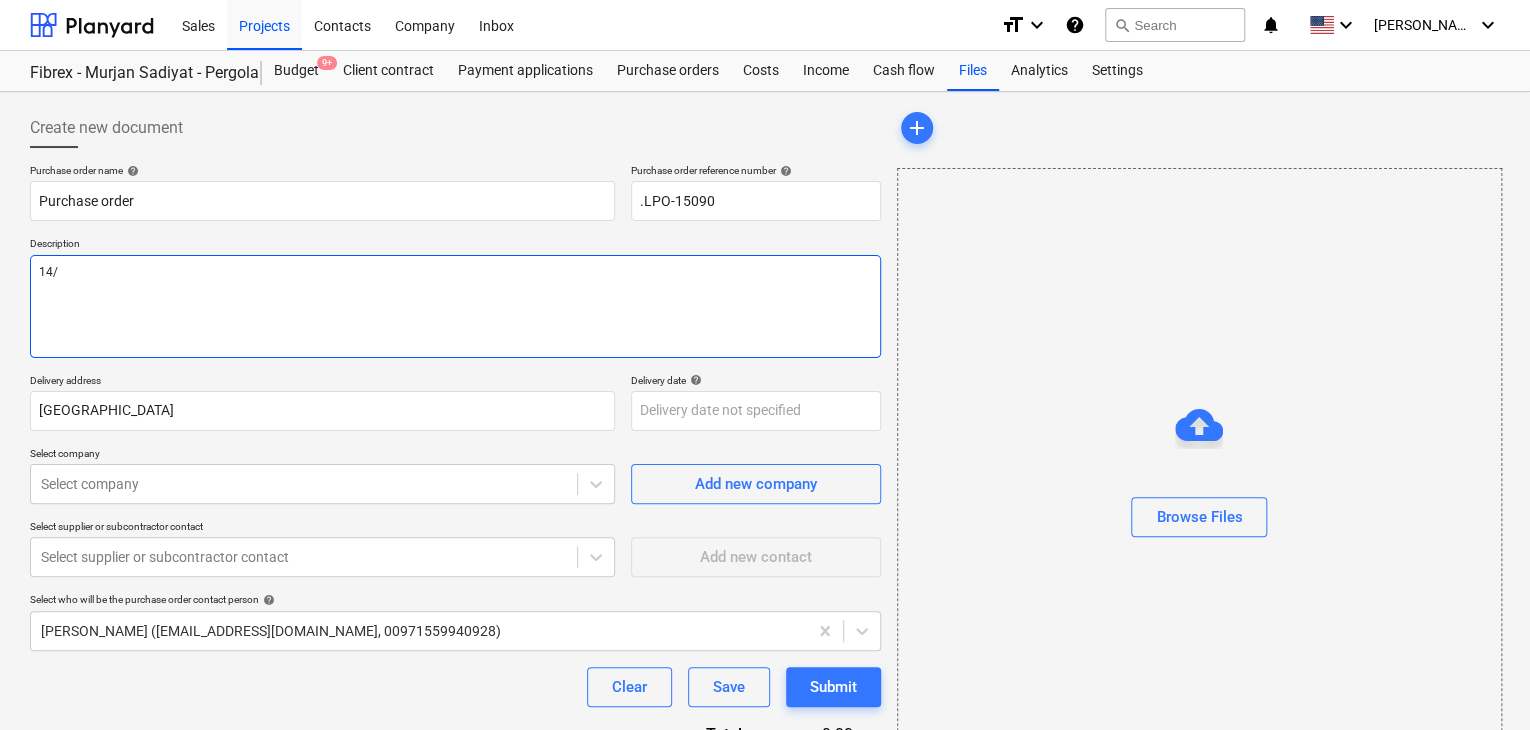 type on "x" 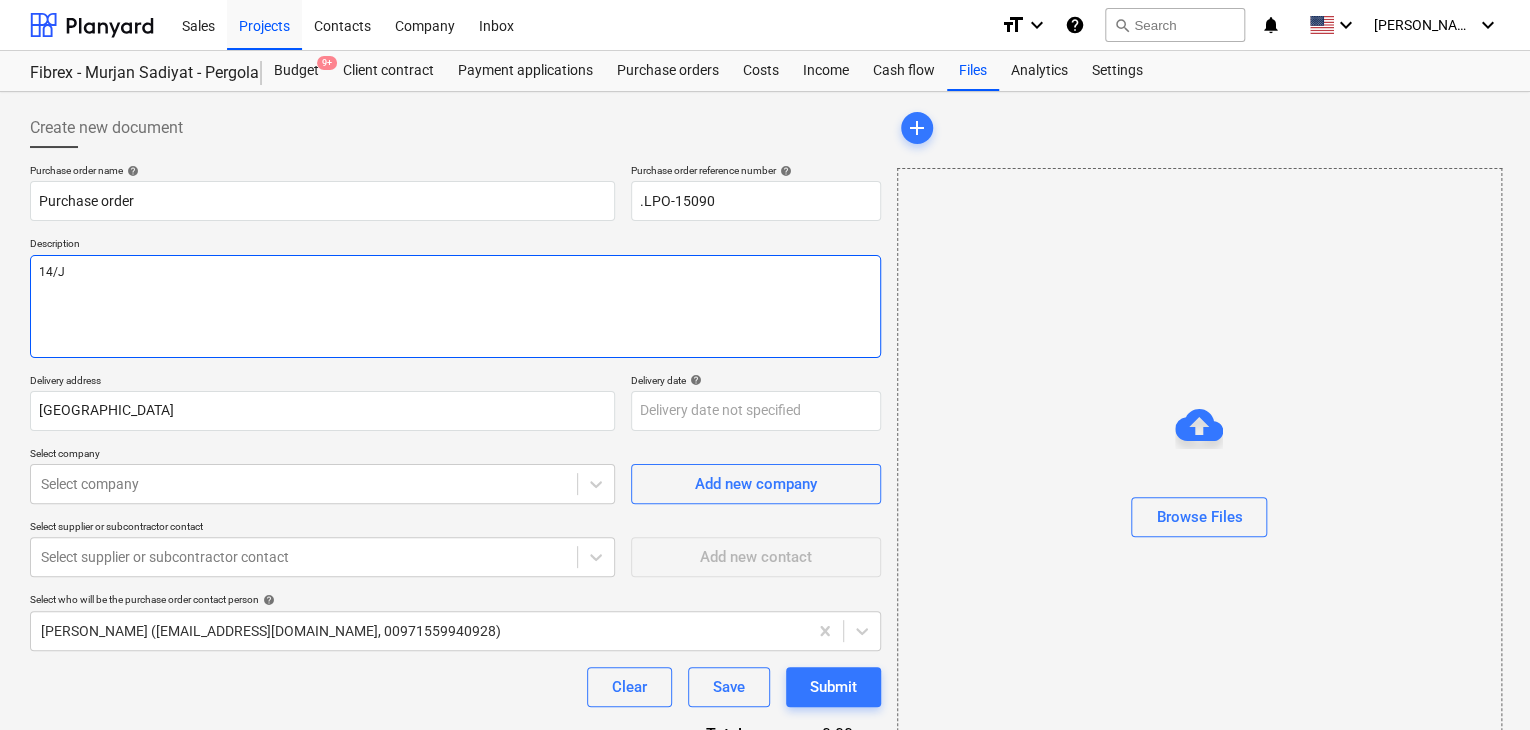 type on "x" 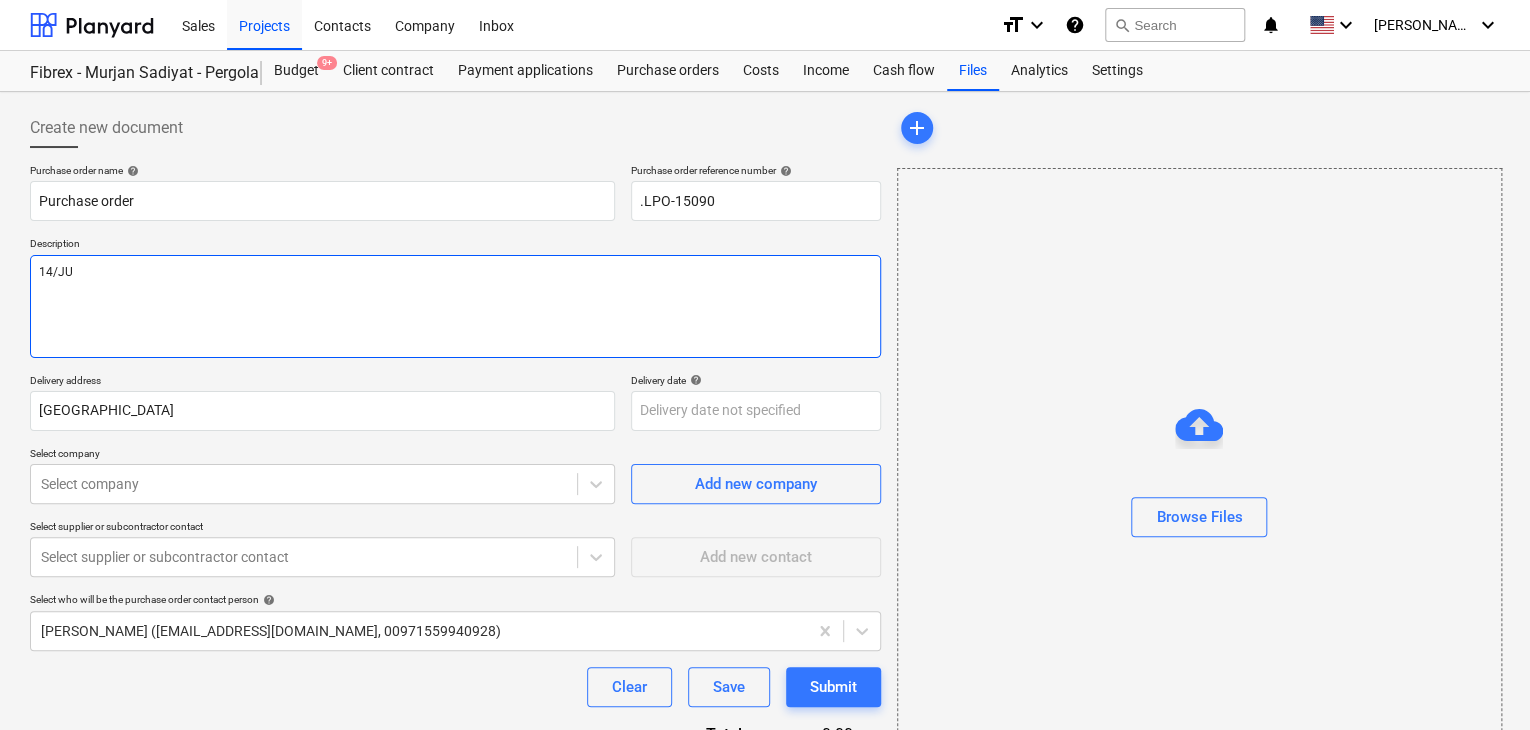 type on "x" 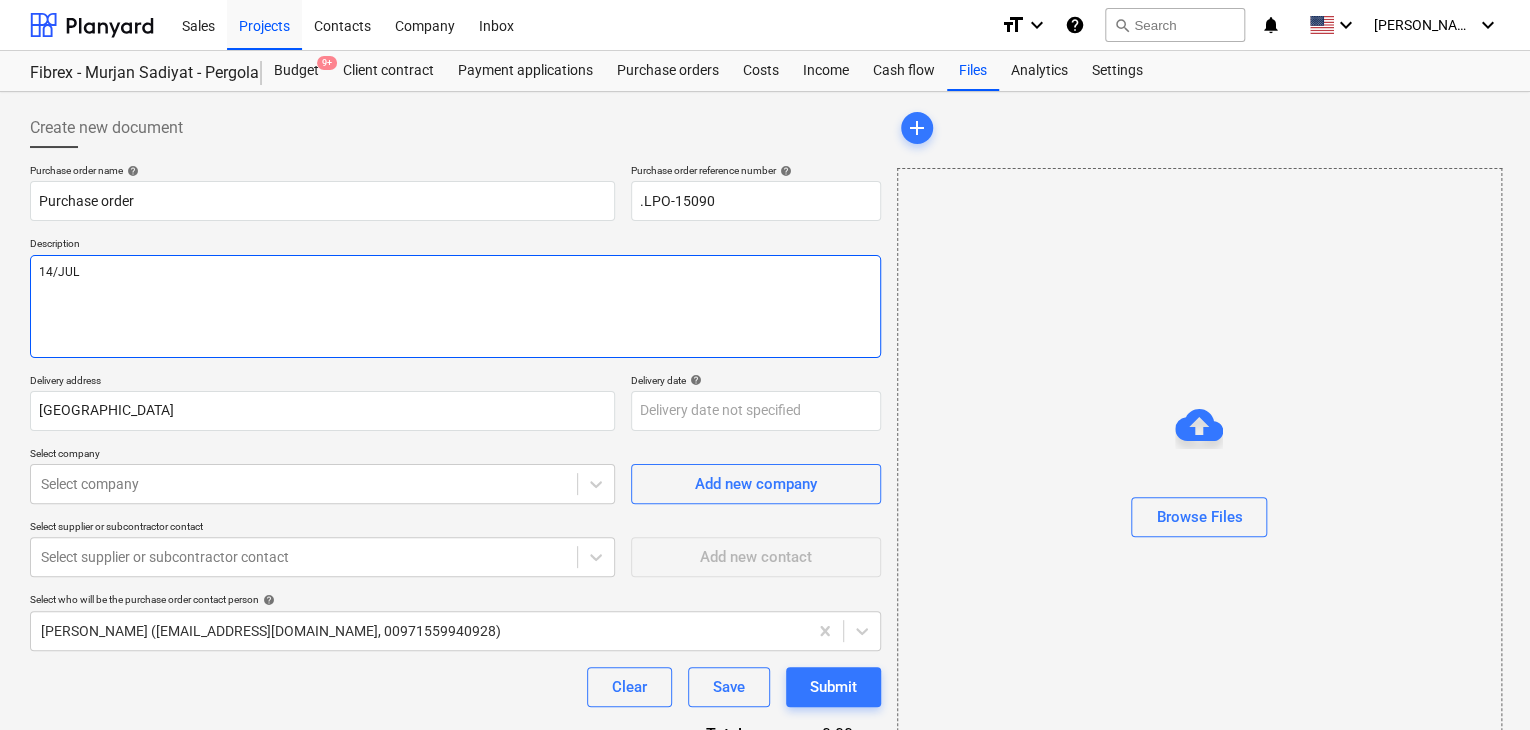 type on "x" 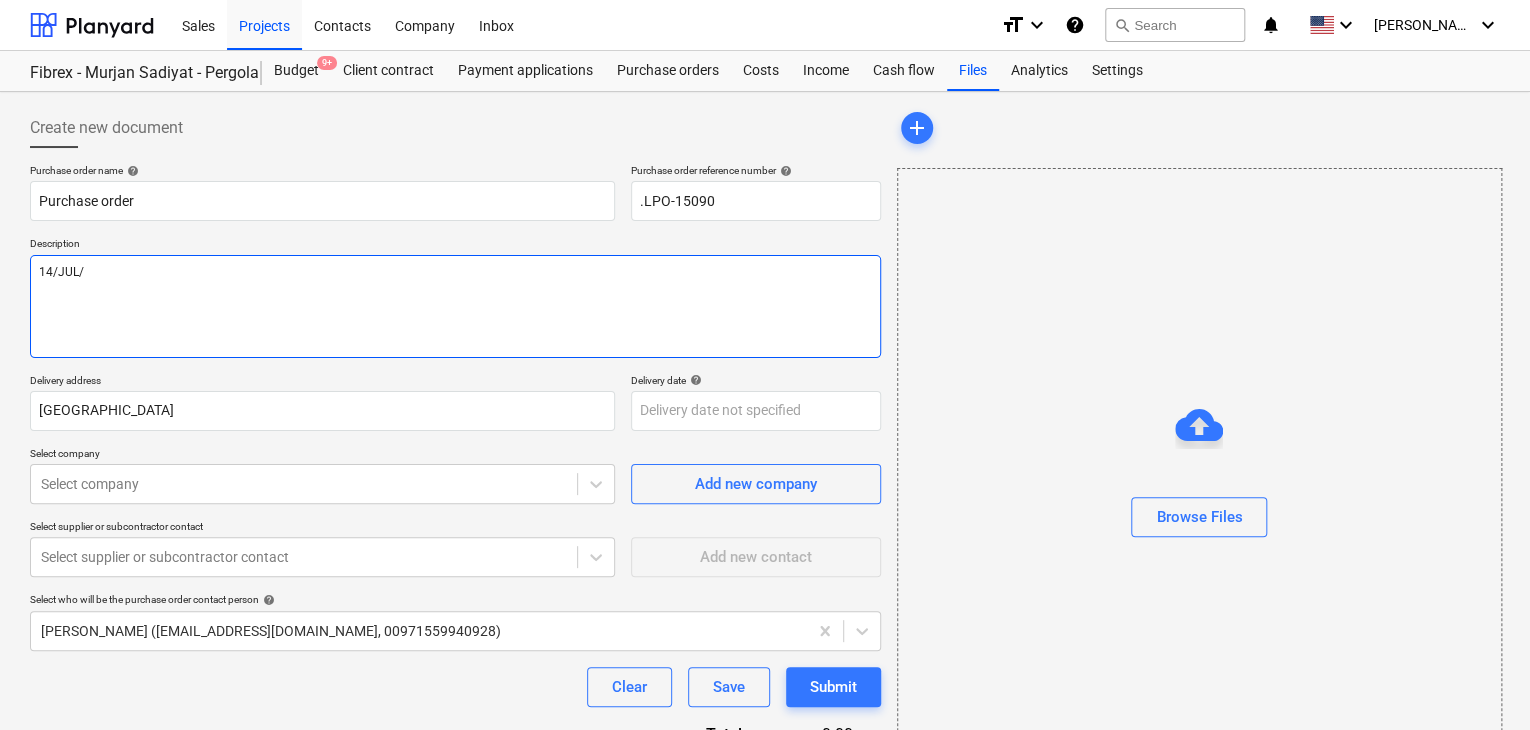 type on "x" 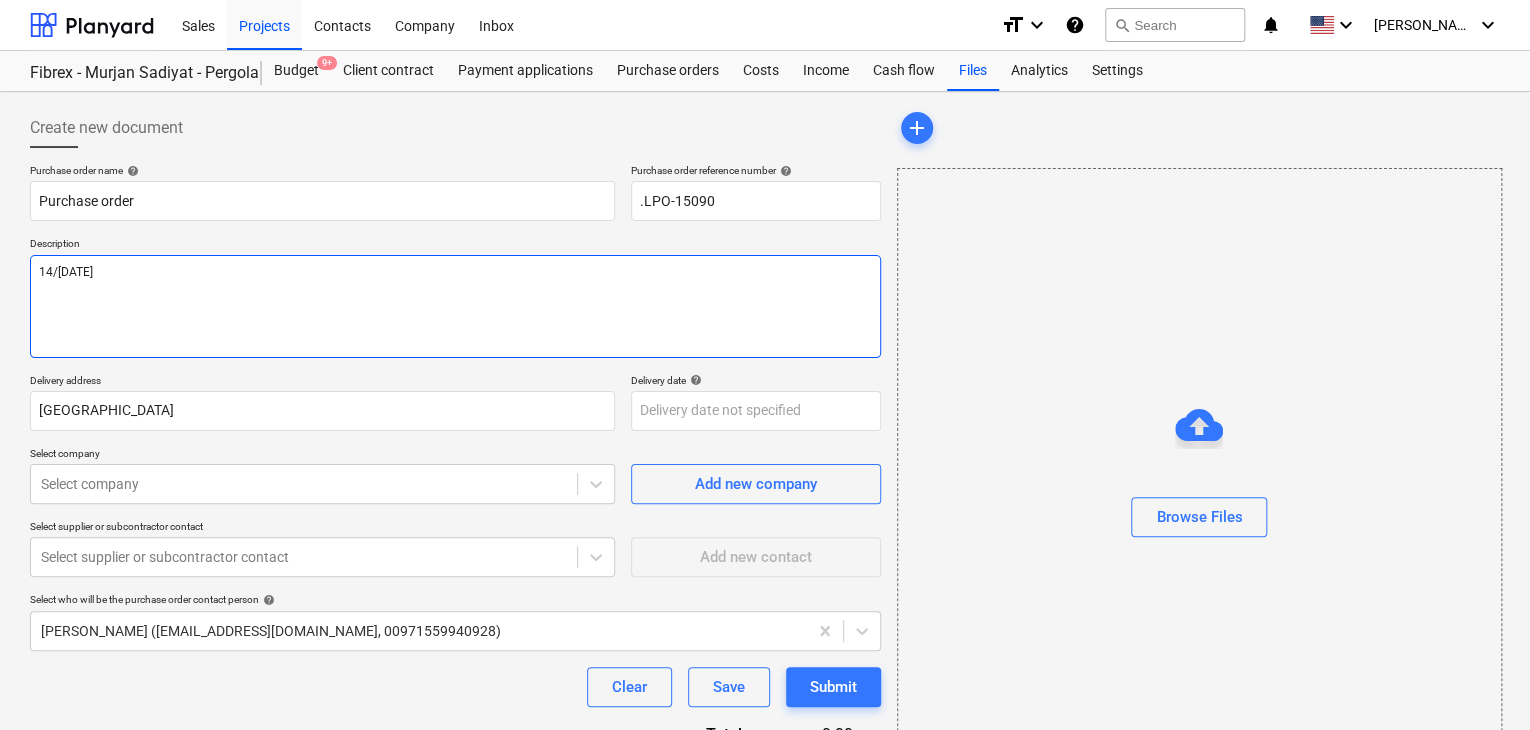 type on "x" 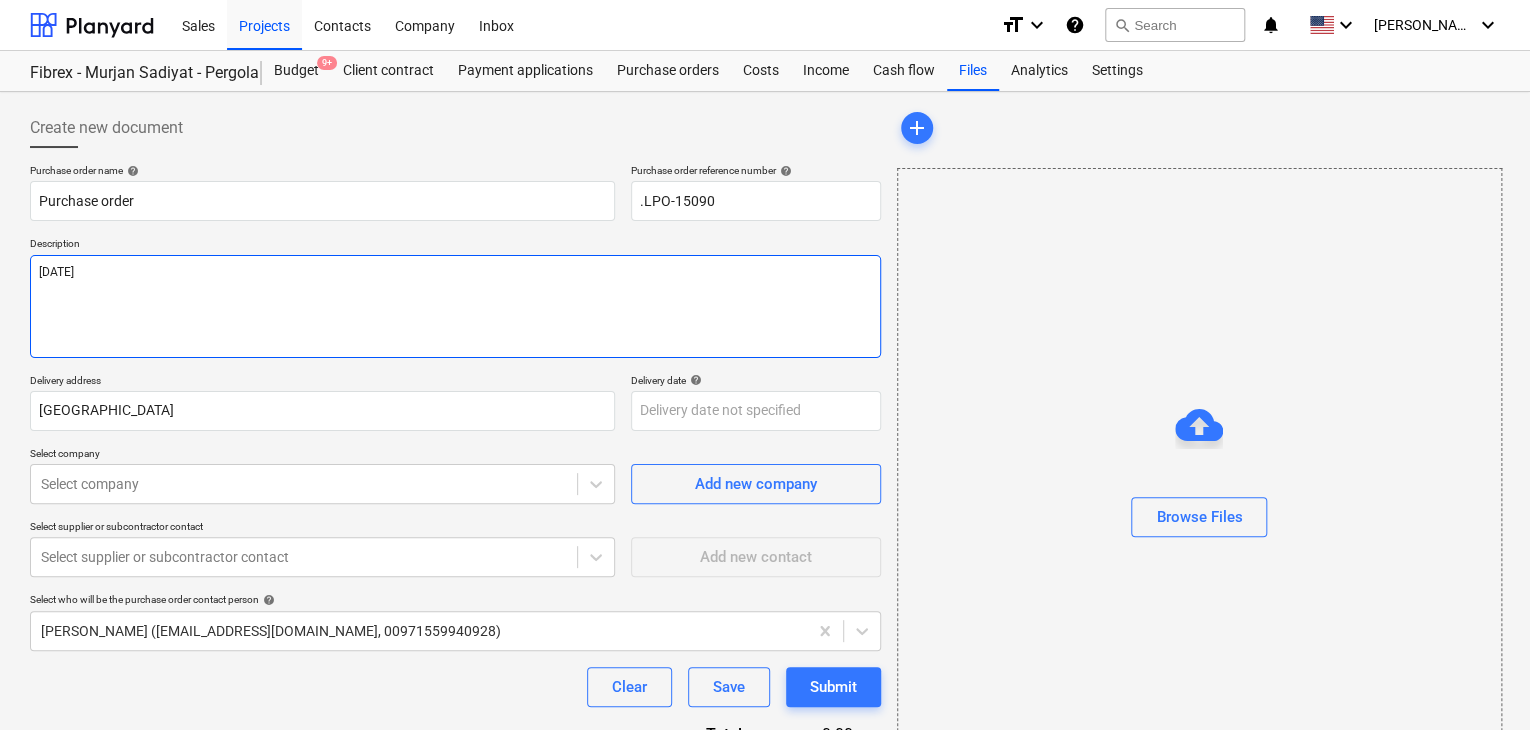 type on "x" 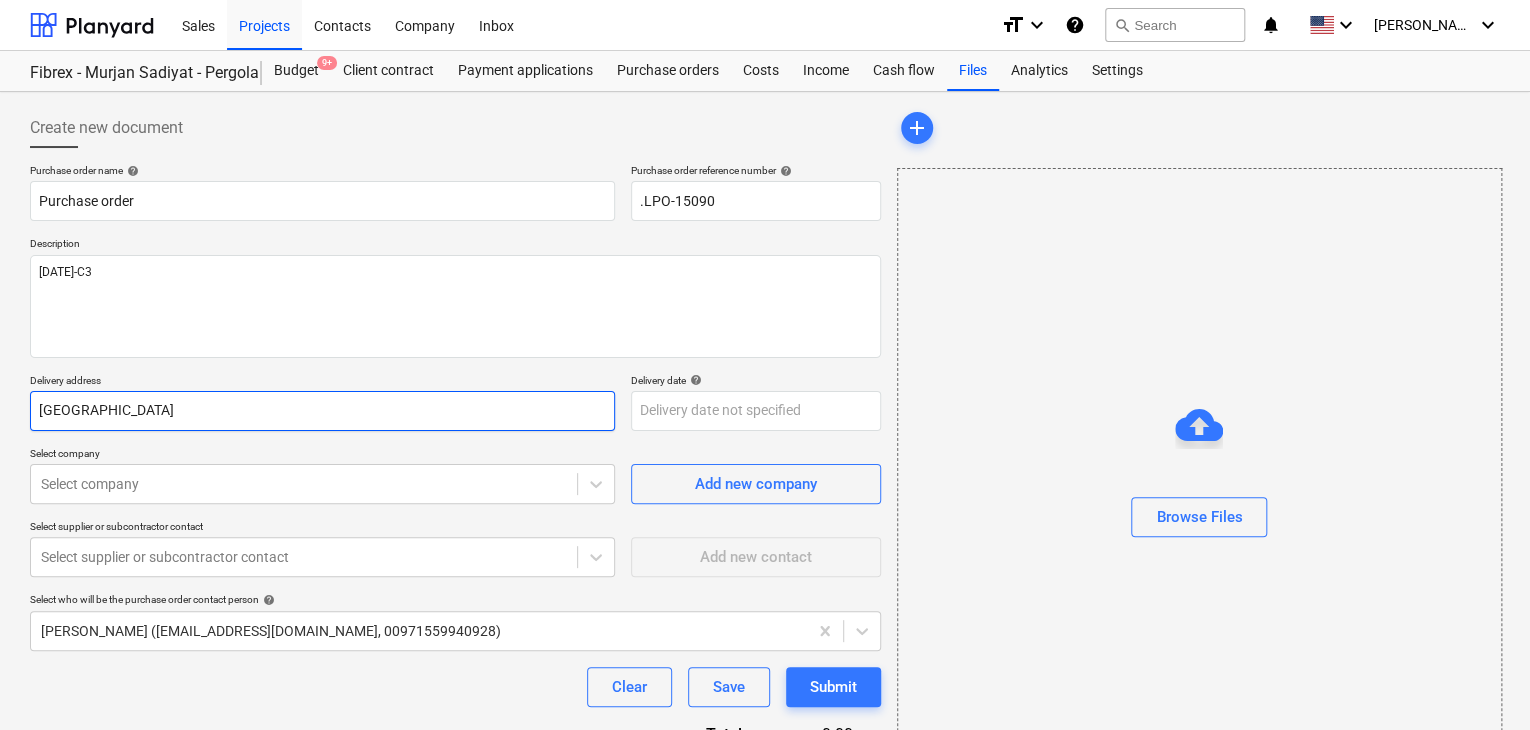 click on "[GEOGRAPHIC_DATA]" at bounding box center (322, 411) 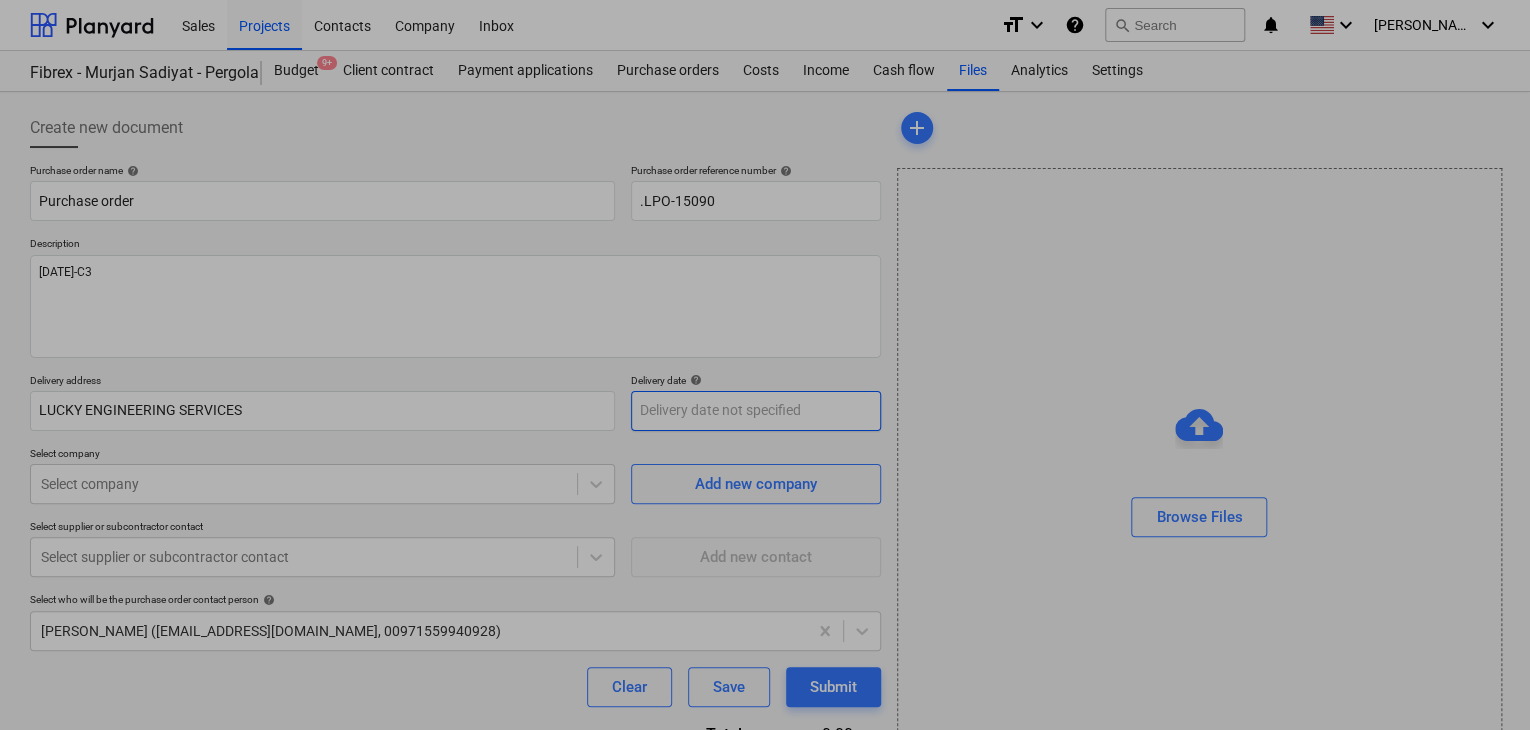 click on "Sales Projects Contacts Company Inbox format_size keyboard_arrow_down help search Search notifications 0 keyboard_arrow_down [PERSON_NAME] keyboard_arrow_down Fibrex - Murjan Sadiyat - Pergola & Canopies Budget 9+ Client contract Payment applications Purchase orders Costs Income Cash flow Files Analytics Settings Create new document Purchase order name help Purchase order Purchase order reference number help .LPO-15090 Description [DATE]-C3 Delivery address LUCKY ENGINEERING SERVICES Delivery date help Press the down arrow key to interact with the calendar and
select a date. Press the question mark key to get the keyboard shortcuts for changing dates. Select company Select company Add new company Select supplier or subcontractor contact Select supplier or subcontractor contact Add new contact Select who will be the purchase order contact person help [PERSON_NAME] ([EMAIL_ADDRESS][DOMAIN_NAME], 00971559940928) Clear Save Submit Total 0.00د.إ.‏ Select line-items to add help Search or select a line-item add" at bounding box center (765, 365) 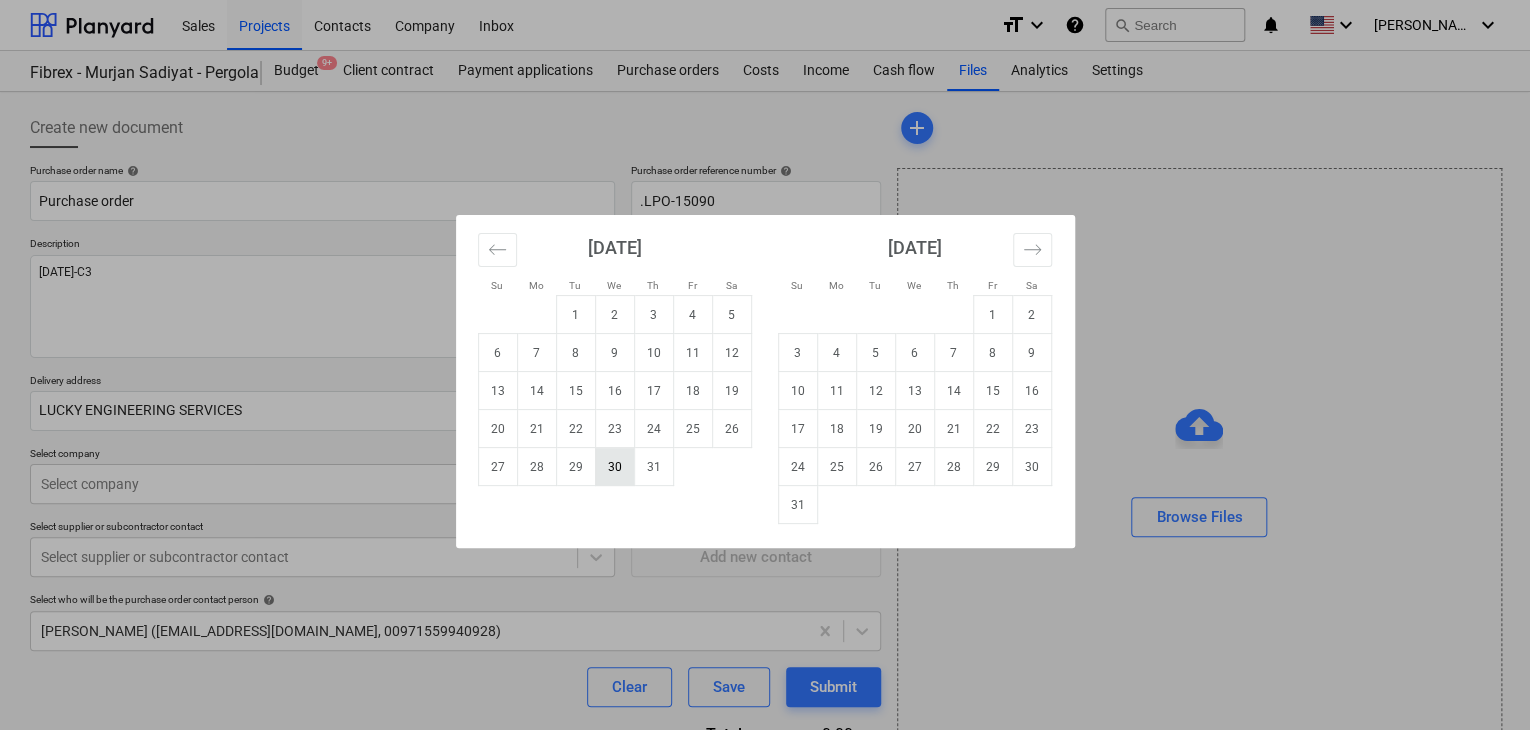 click on "30" at bounding box center [614, 467] 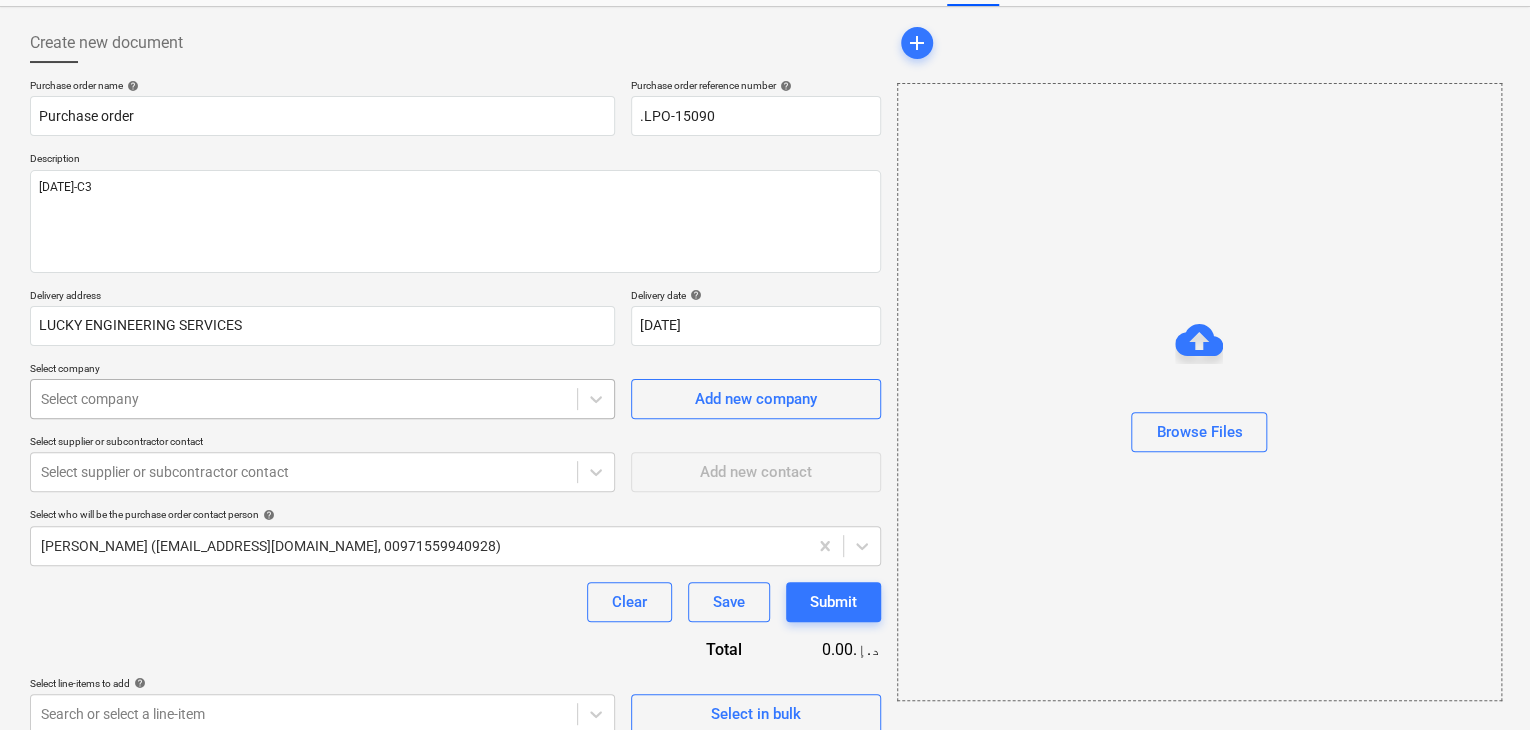 click on "Sales Projects Contacts Company Inbox format_size keyboard_arrow_down help search Search notifications 0 keyboard_arrow_down [PERSON_NAME] keyboard_arrow_down Fibrex - Murjan Sadiyat - Pergola & Canopies Budget 9+ Client contract Payment applications Purchase orders Costs Income Cash flow Files Analytics Settings Create new document Purchase order name help Purchase order Purchase order reference number help .LPO-15090 Description [DATE]-C3 Delivery address LUCKY ENGINEERING SERVICES Delivery date help [DATE] [DATE] Press the down arrow key to interact with the calendar and
select a date. Press the question mark key to get the keyboard shortcuts for changing dates. Select company Select company Add new company Select supplier or subcontractor contact Select supplier or subcontractor contact Add new contact Select who will be the purchase order contact person help [PERSON_NAME] ([EMAIL_ADDRESS][DOMAIN_NAME], 00971559940928) Clear Save Submit Total 0.00د.إ.‏ Select line-items to add help add" at bounding box center [765, 280] 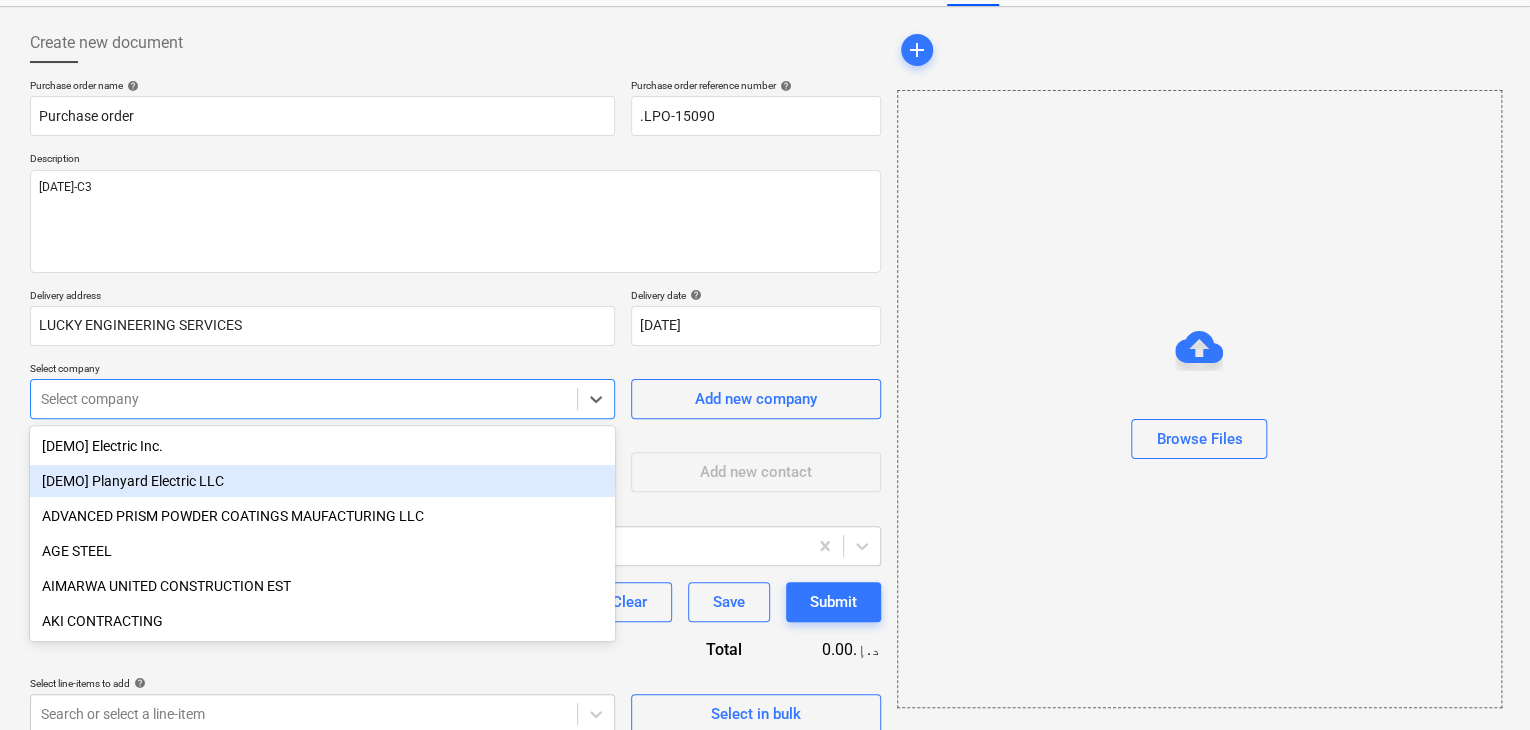 scroll, scrollTop: 93, scrollLeft: 0, axis: vertical 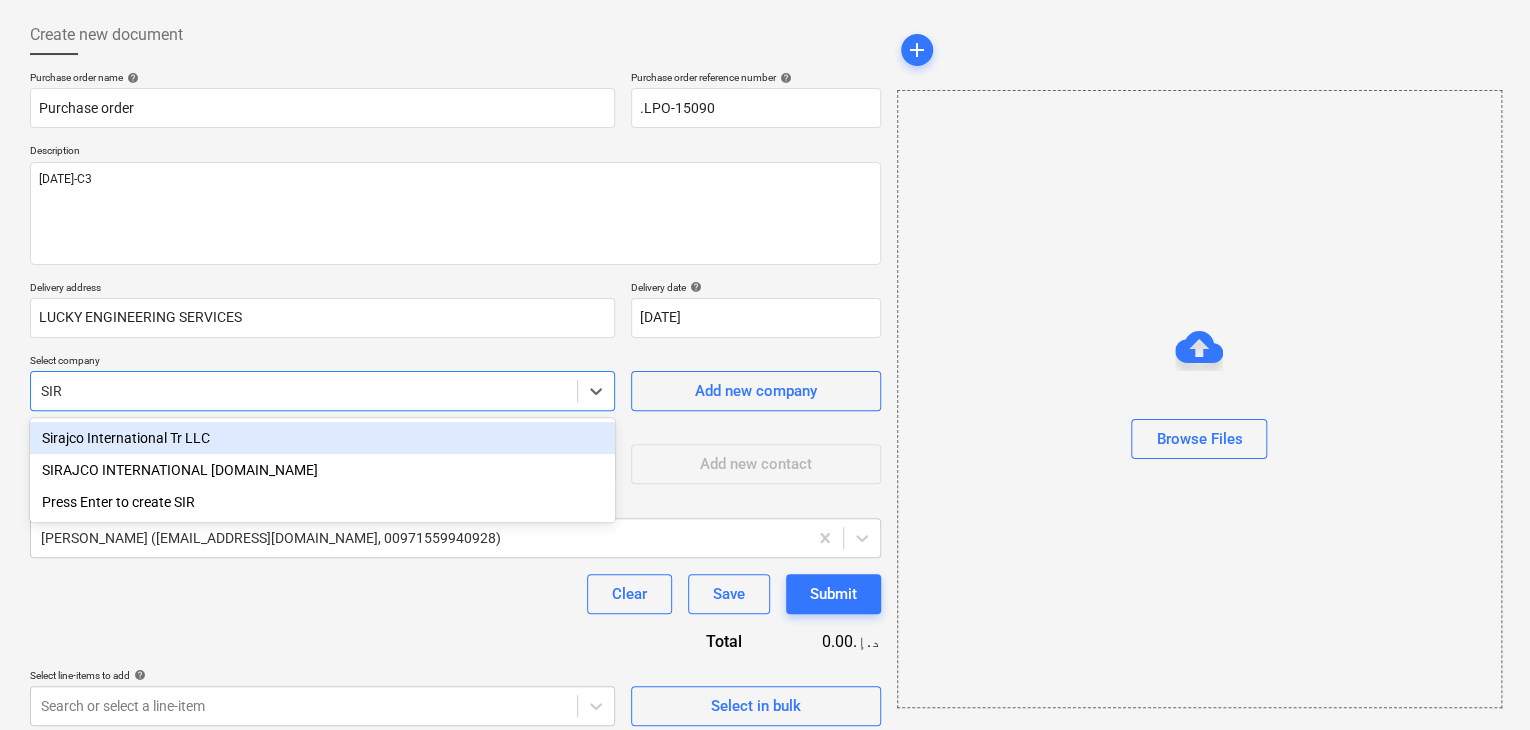 click on "Sirajco International Tr LLC" at bounding box center (322, 438) 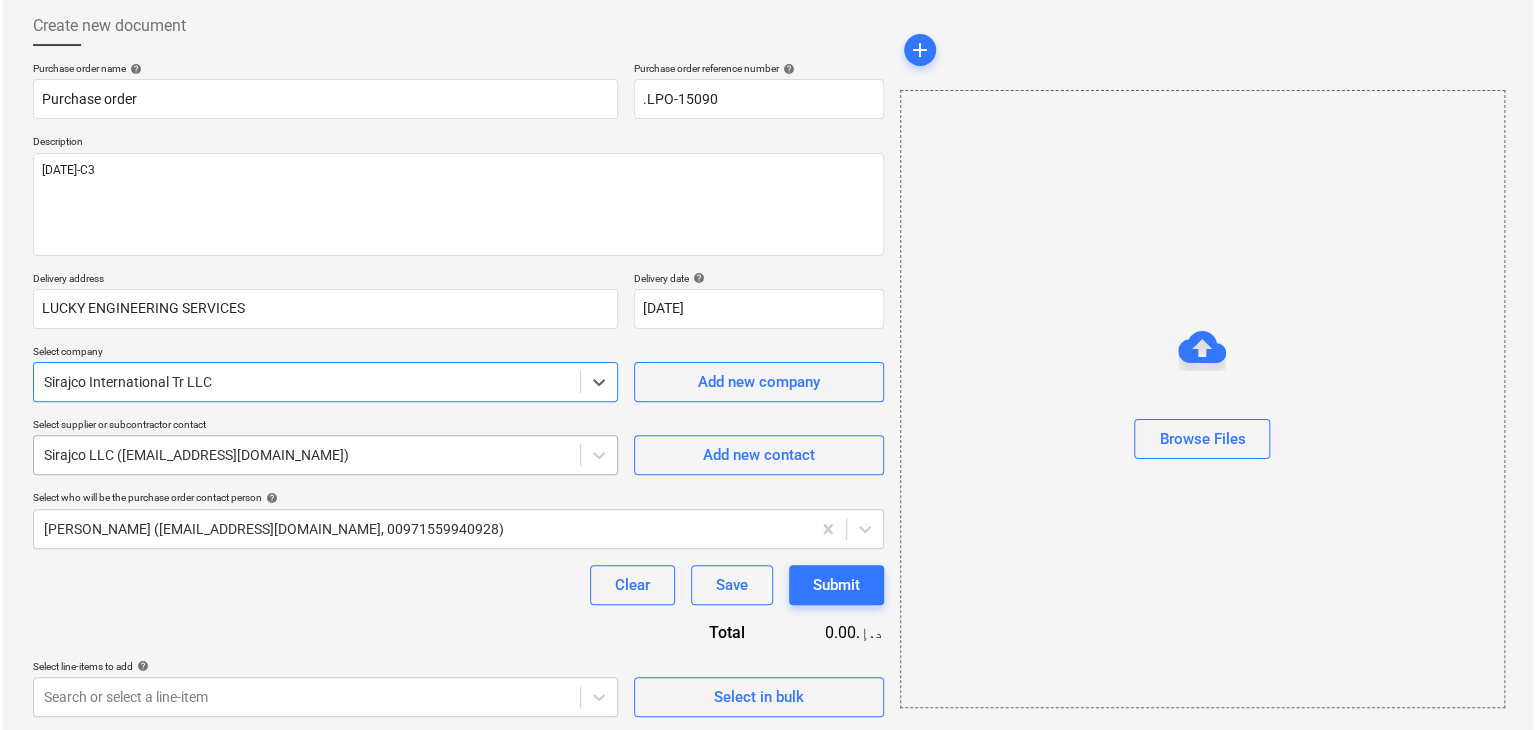 scroll, scrollTop: 104, scrollLeft: 0, axis: vertical 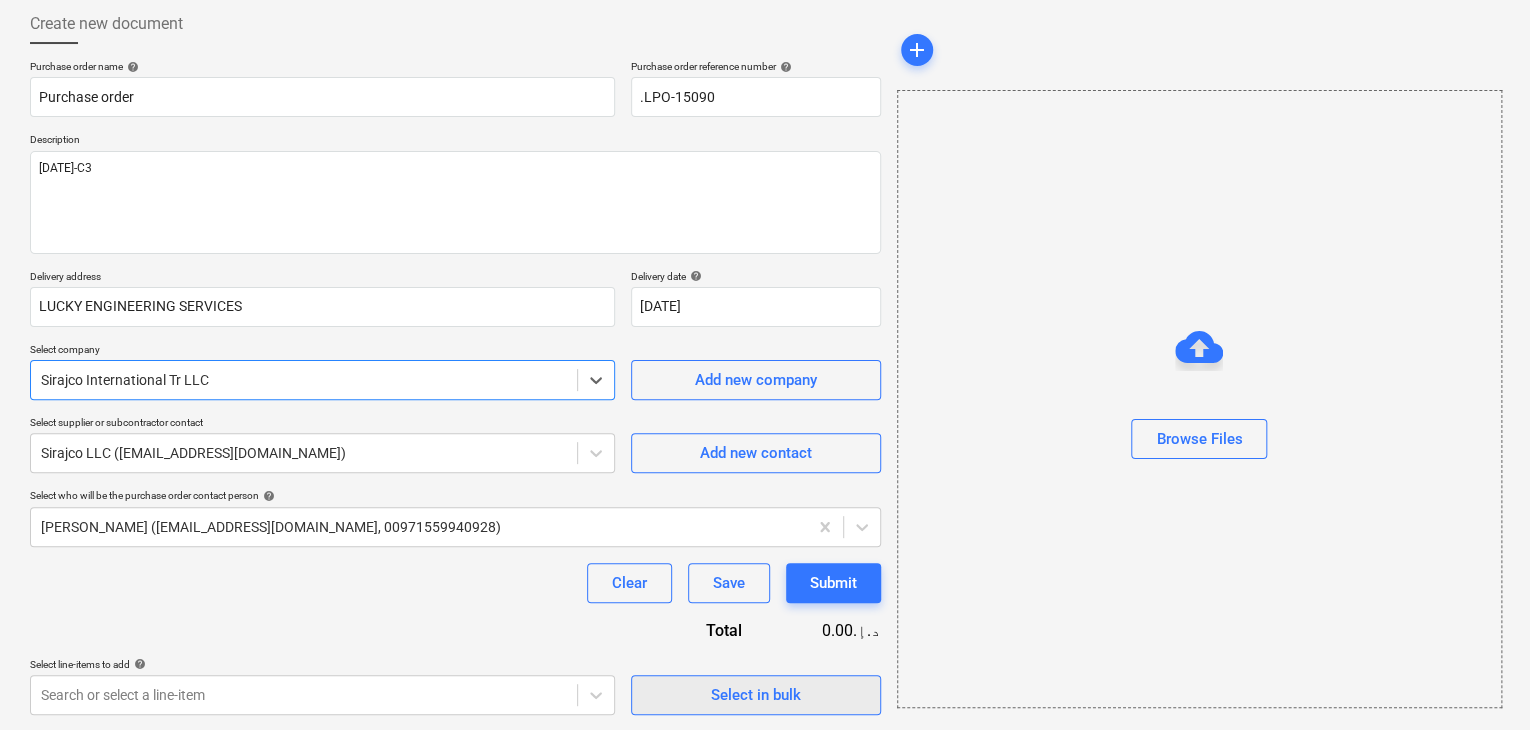 click on "Select in bulk" at bounding box center [756, 695] 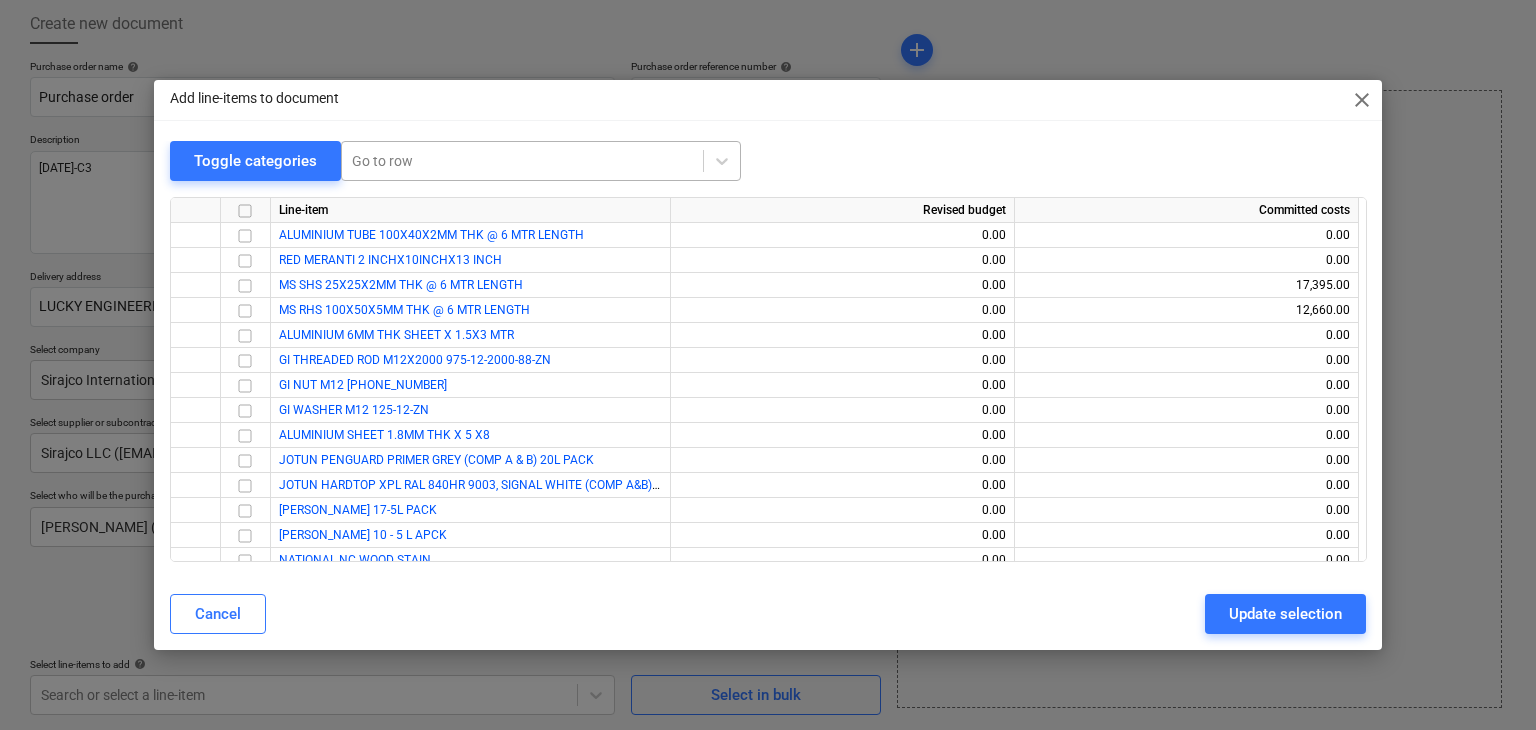click at bounding box center [522, 161] 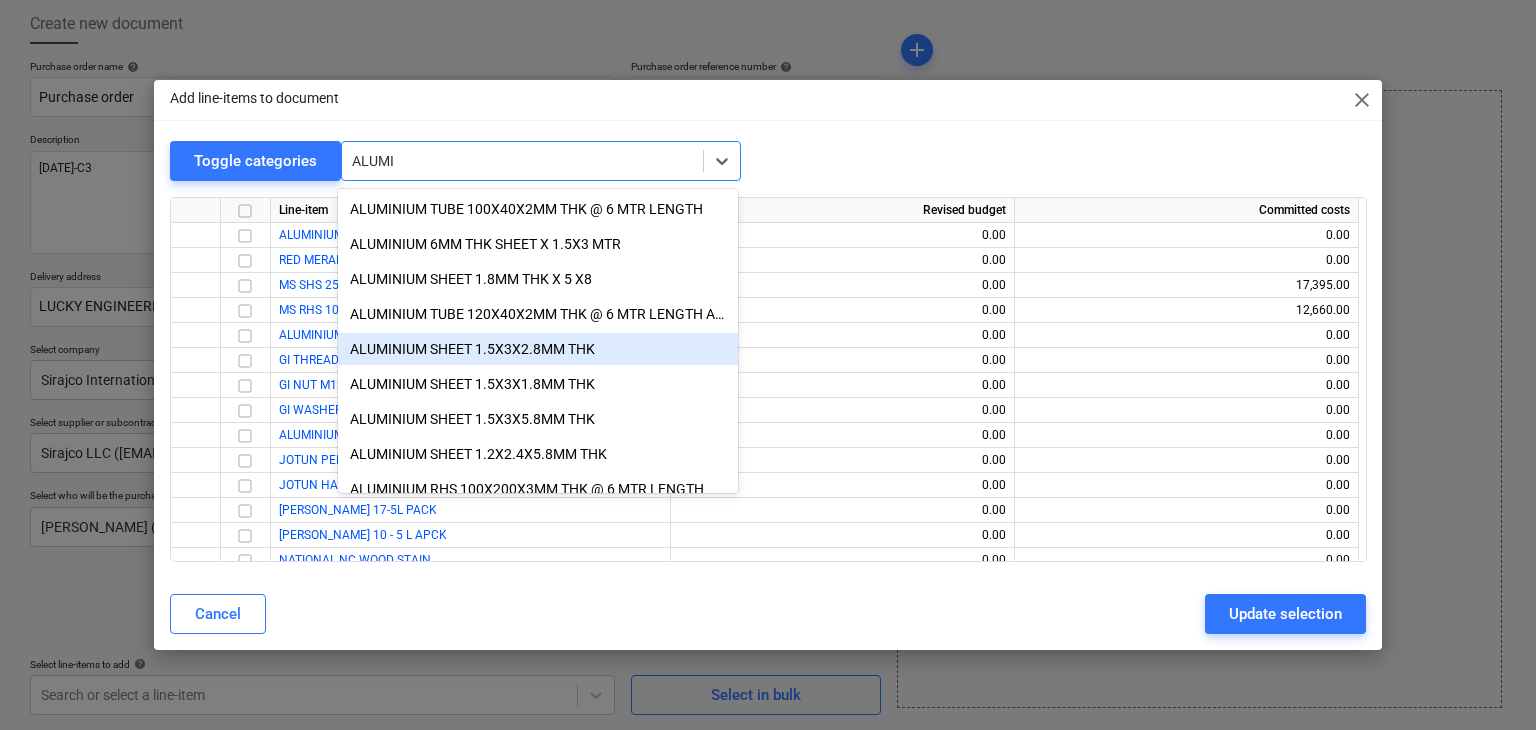 click on "ALUMINIUM SHEET 1.5X3X2.8MM THK" at bounding box center [538, 349] 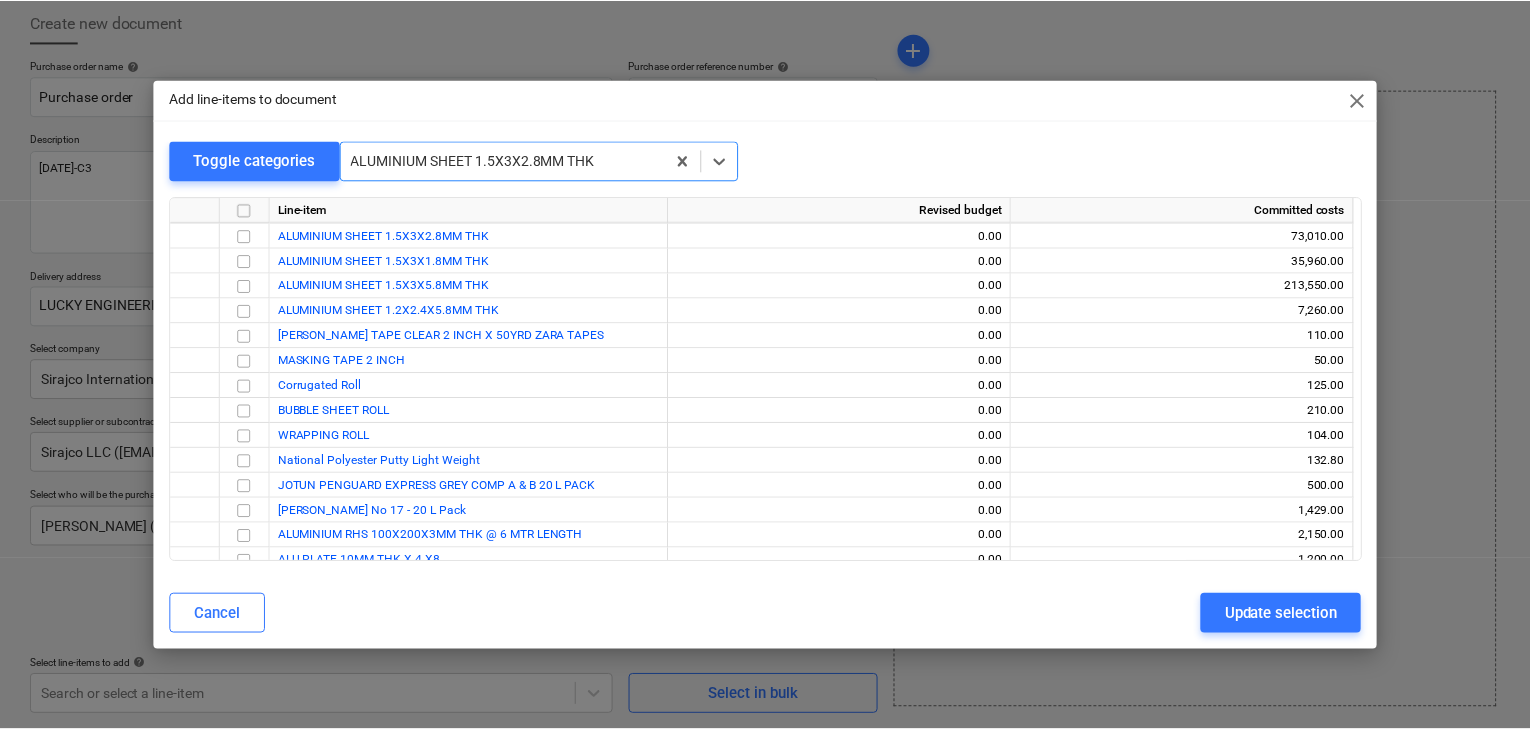 scroll, scrollTop: 1324, scrollLeft: 0, axis: vertical 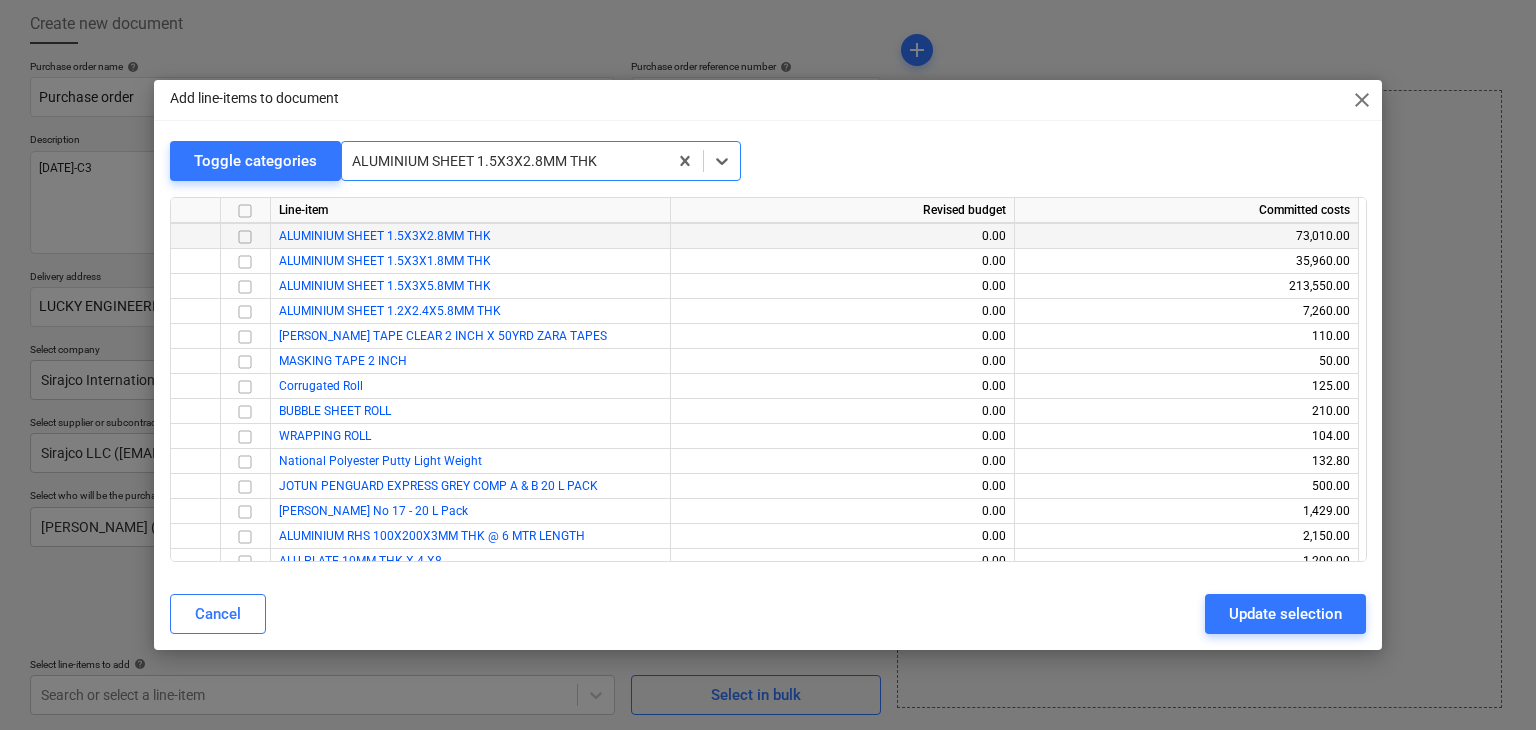 click at bounding box center (245, 237) 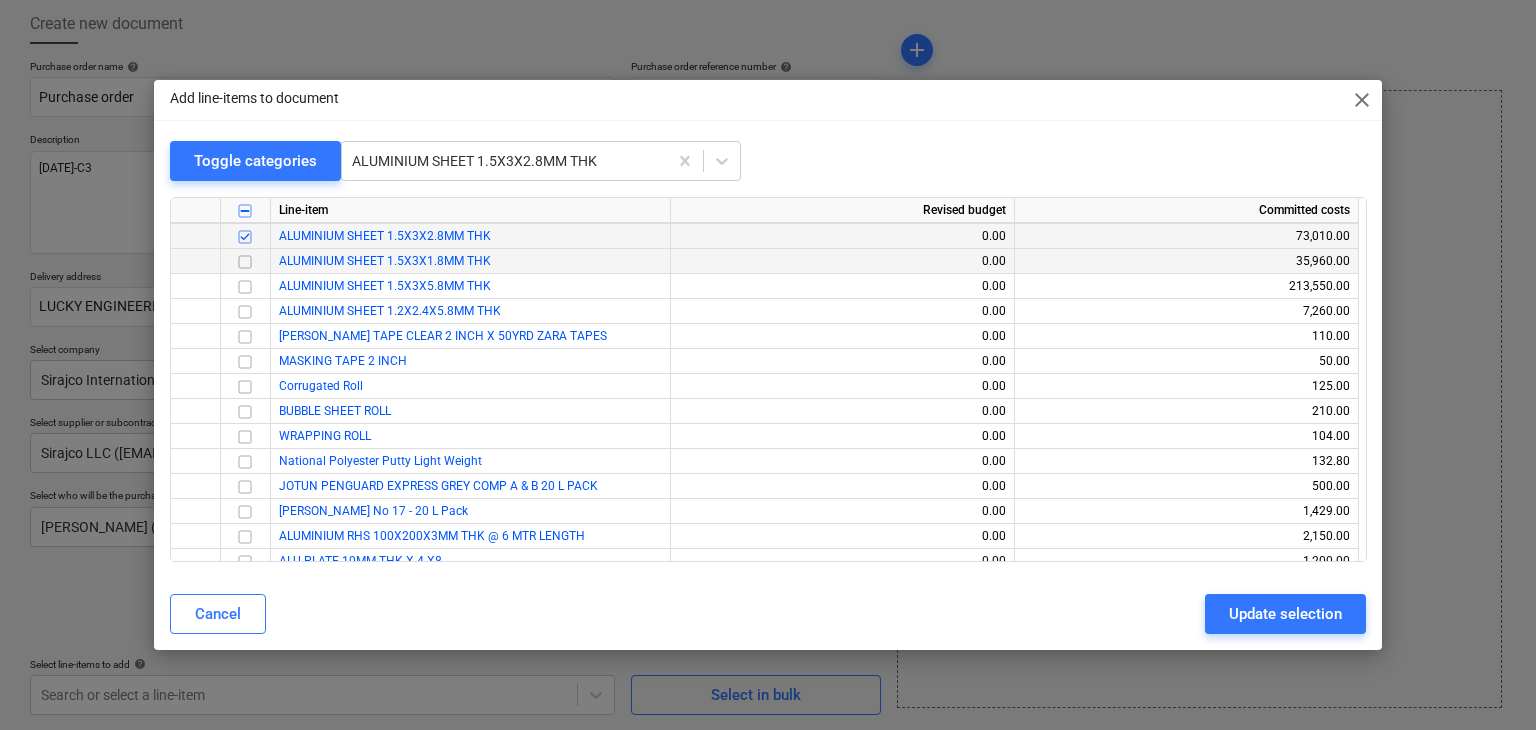 click at bounding box center [245, 262] 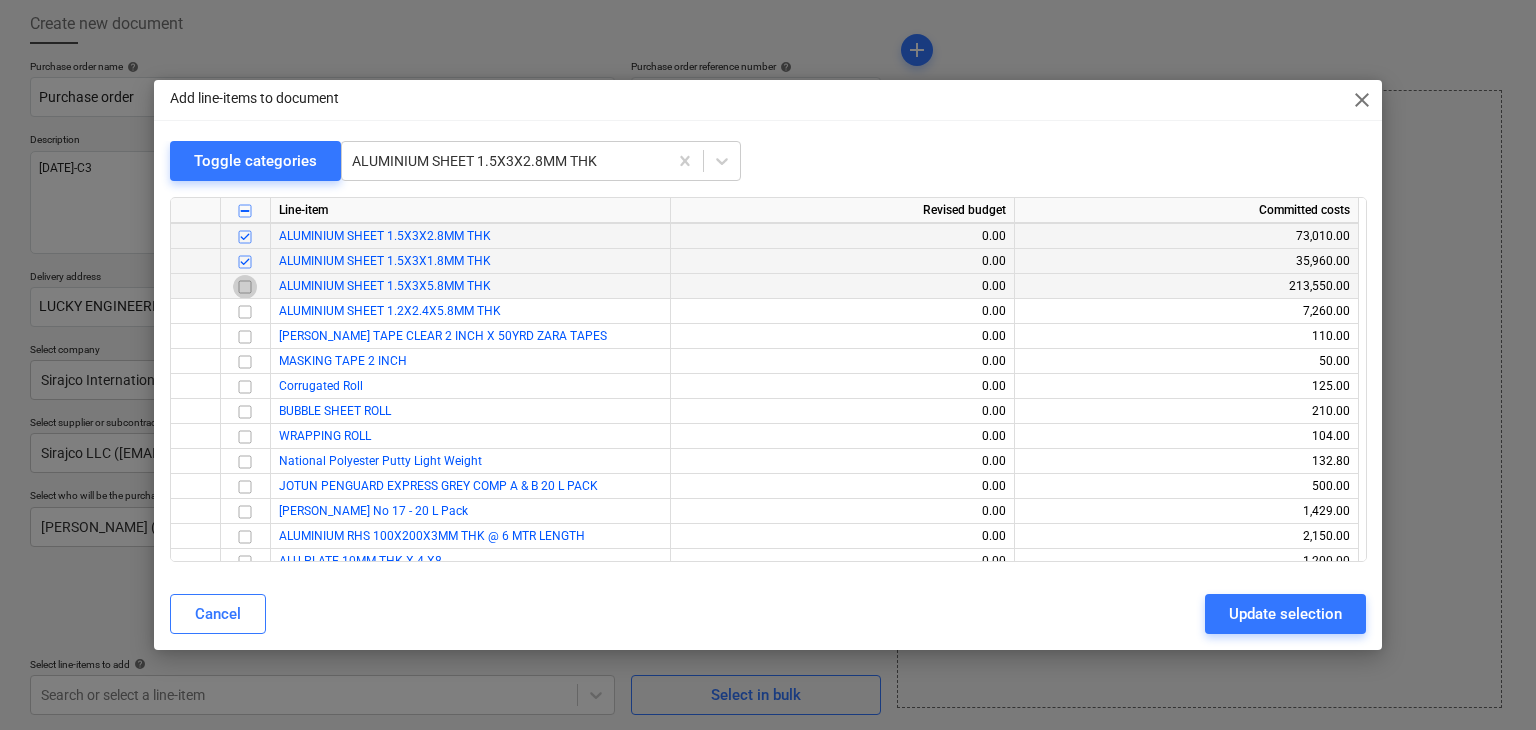 click at bounding box center (245, 287) 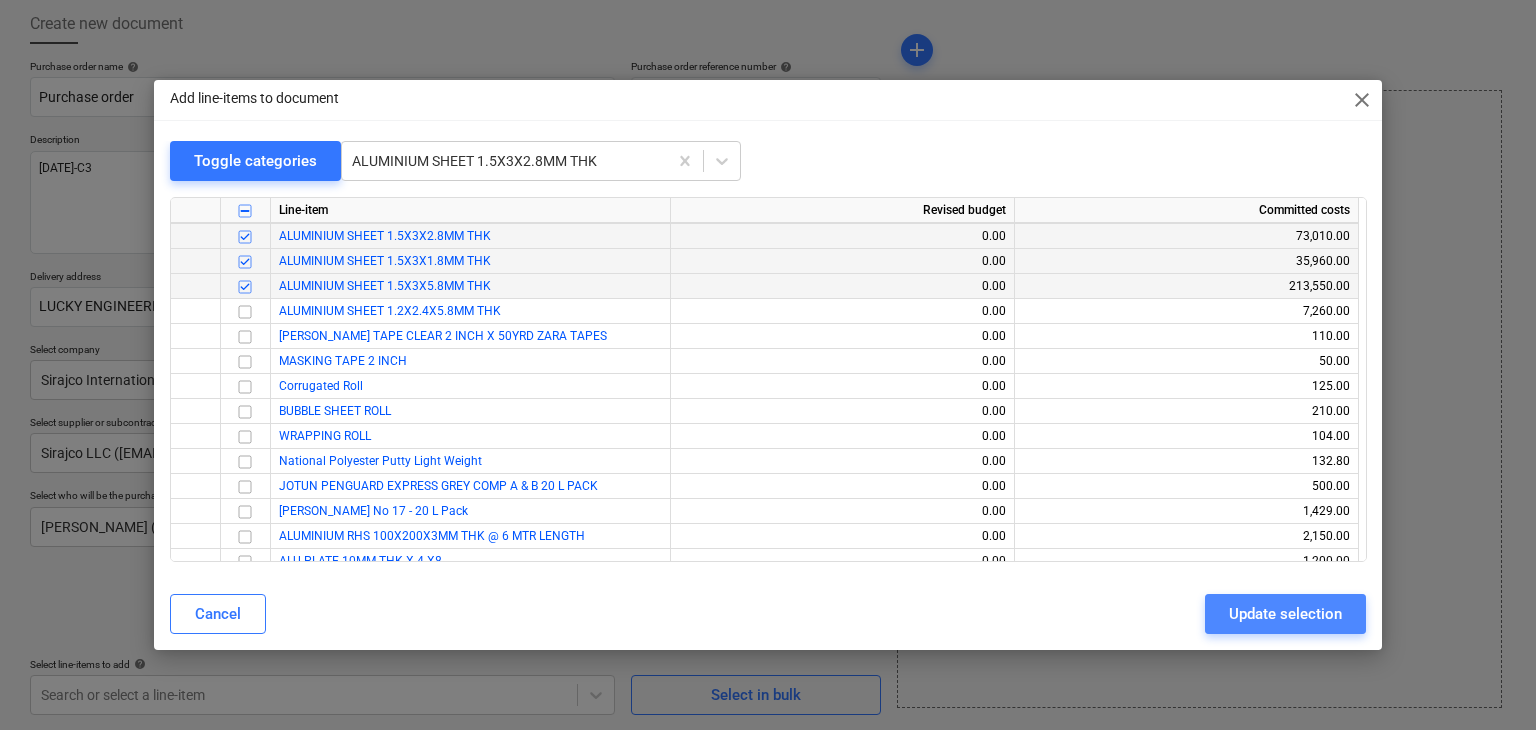click on "Update selection" at bounding box center [1285, 614] 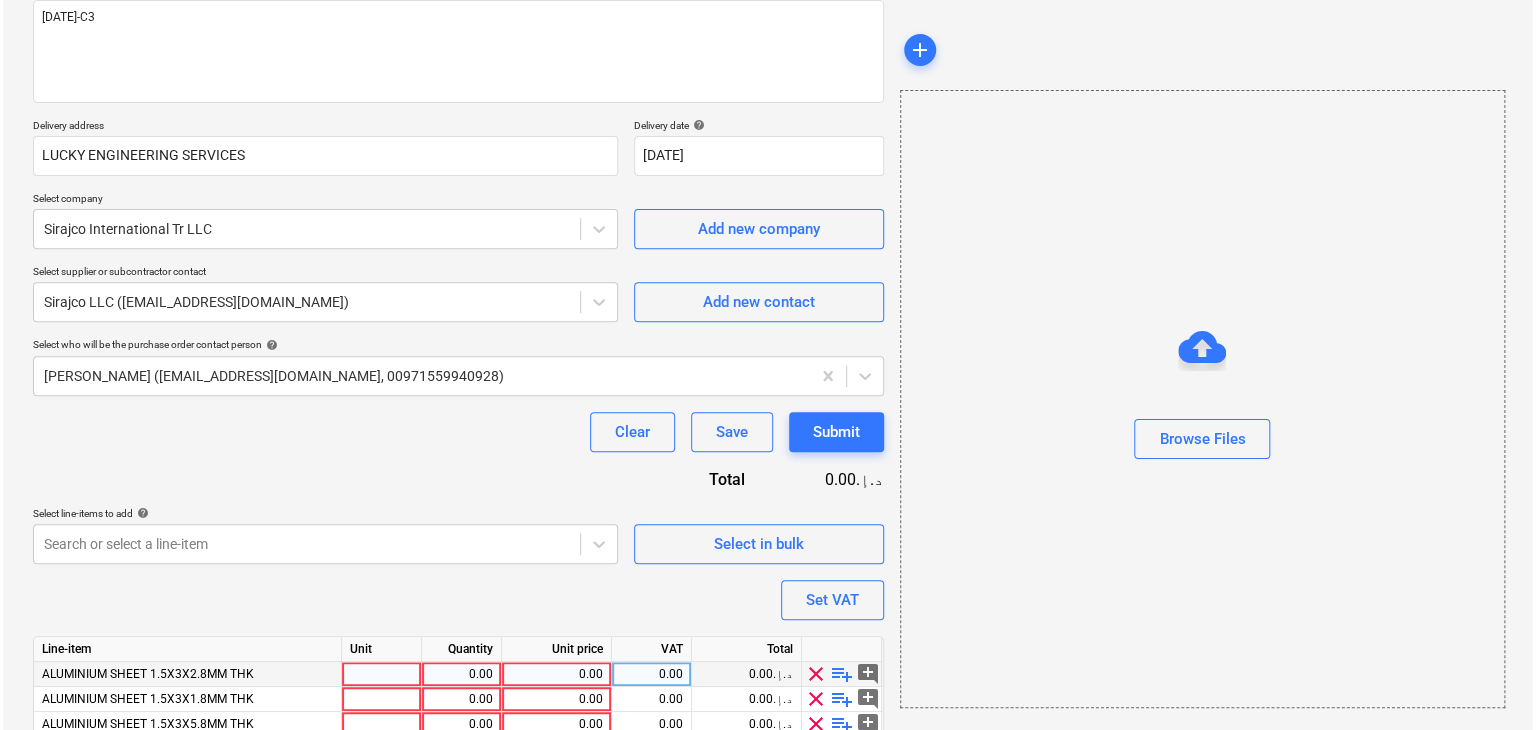 scroll, scrollTop: 343, scrollLeft: 0, axis: vertical 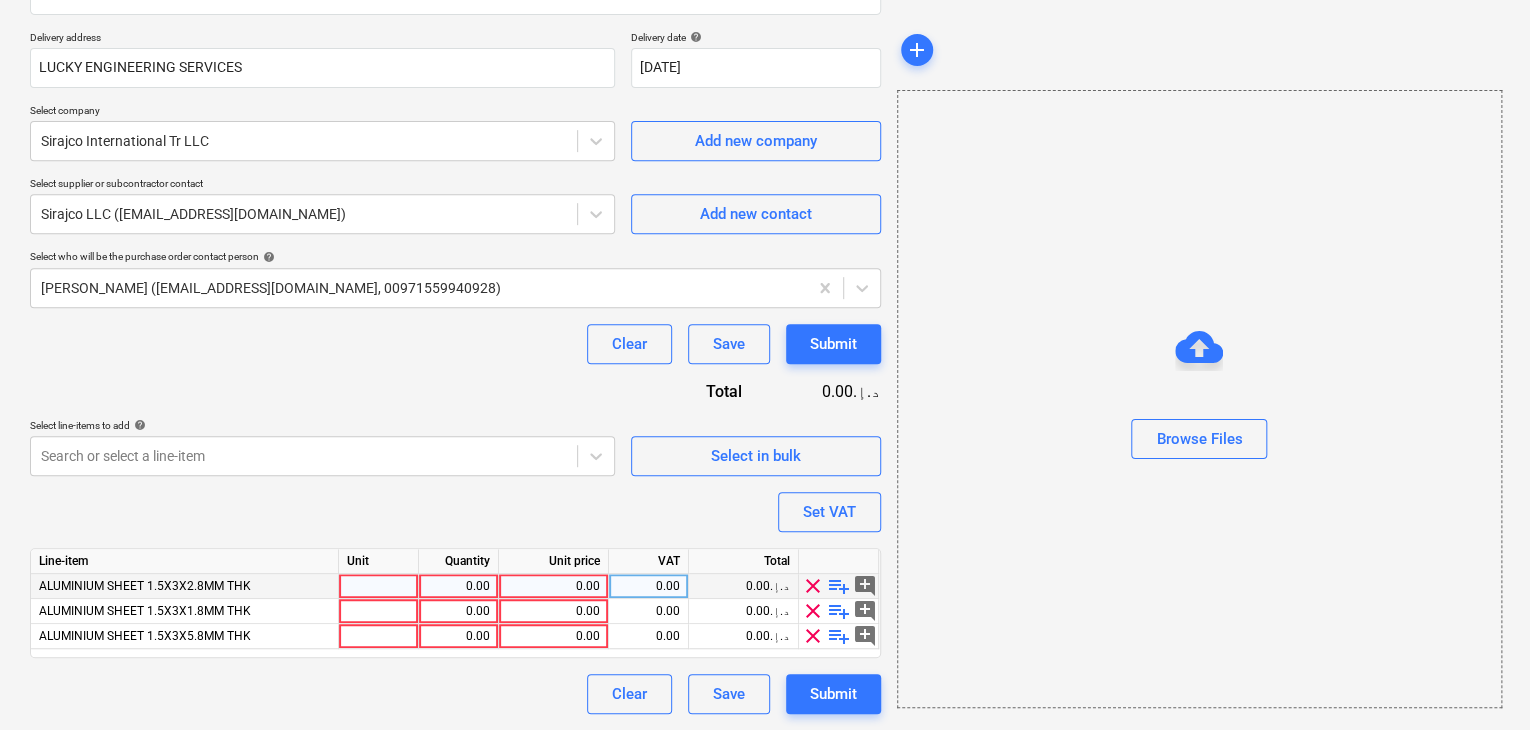 click at bounding box center [379, 586] 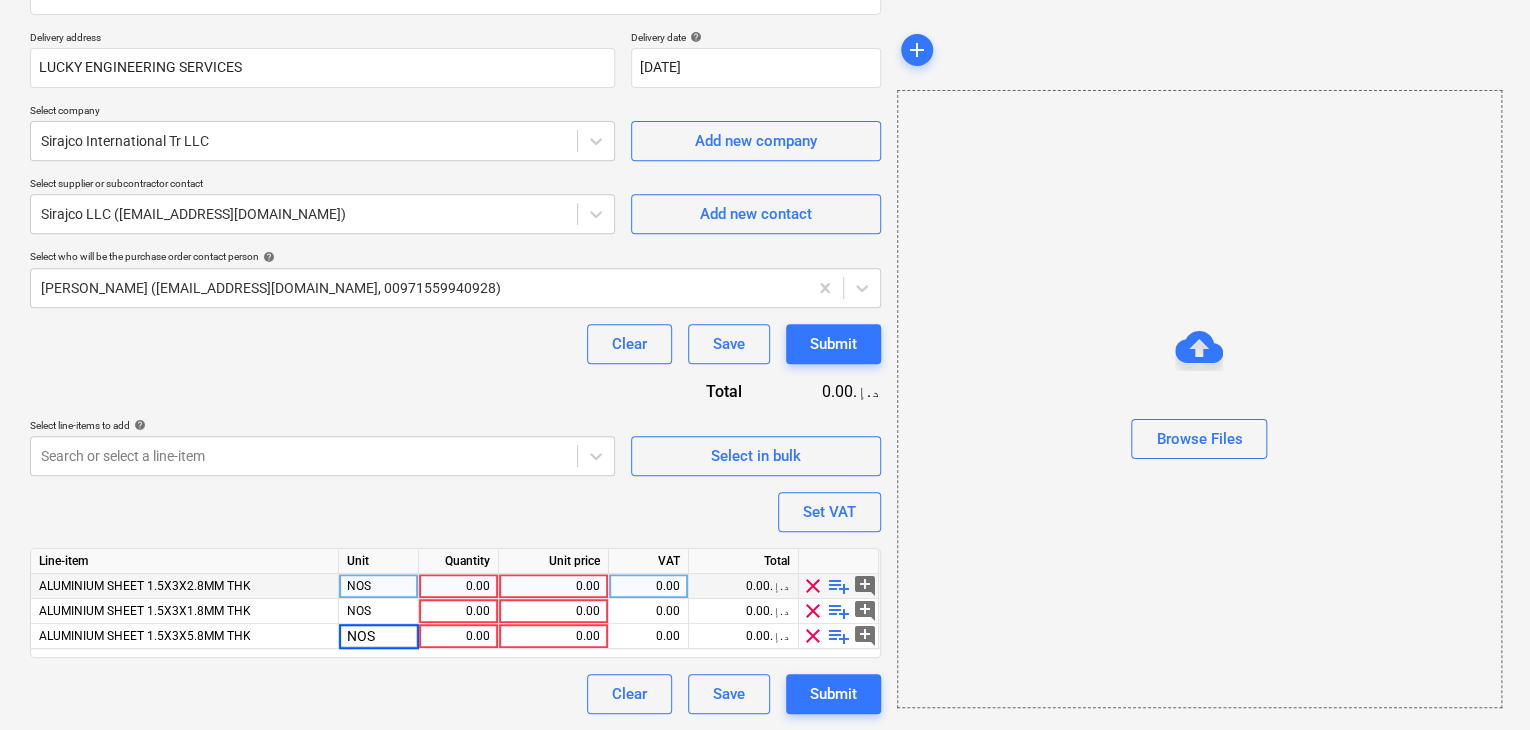 click on "0.00" at bounding box center [458, 586] 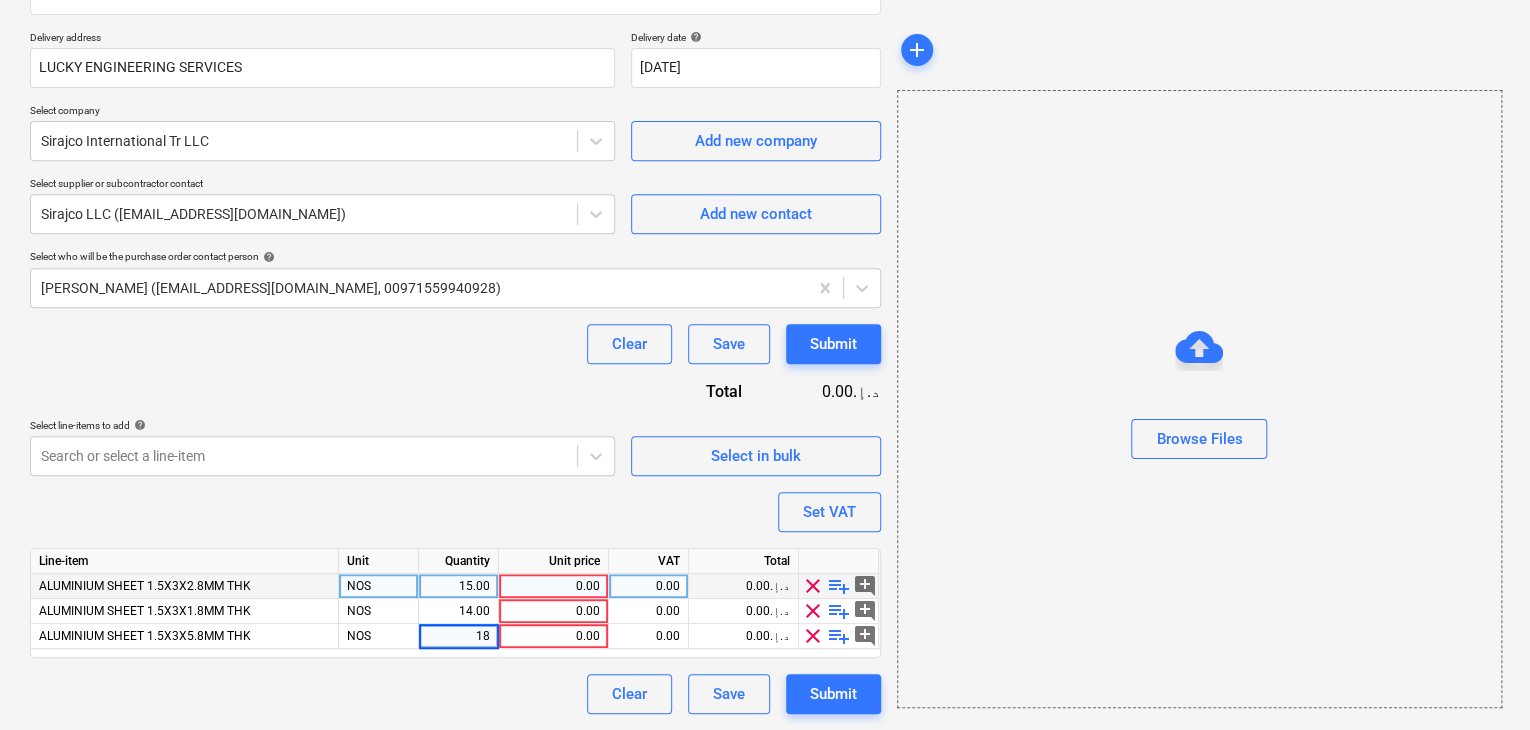 click on "0.00" at bounding box center [553, 586] 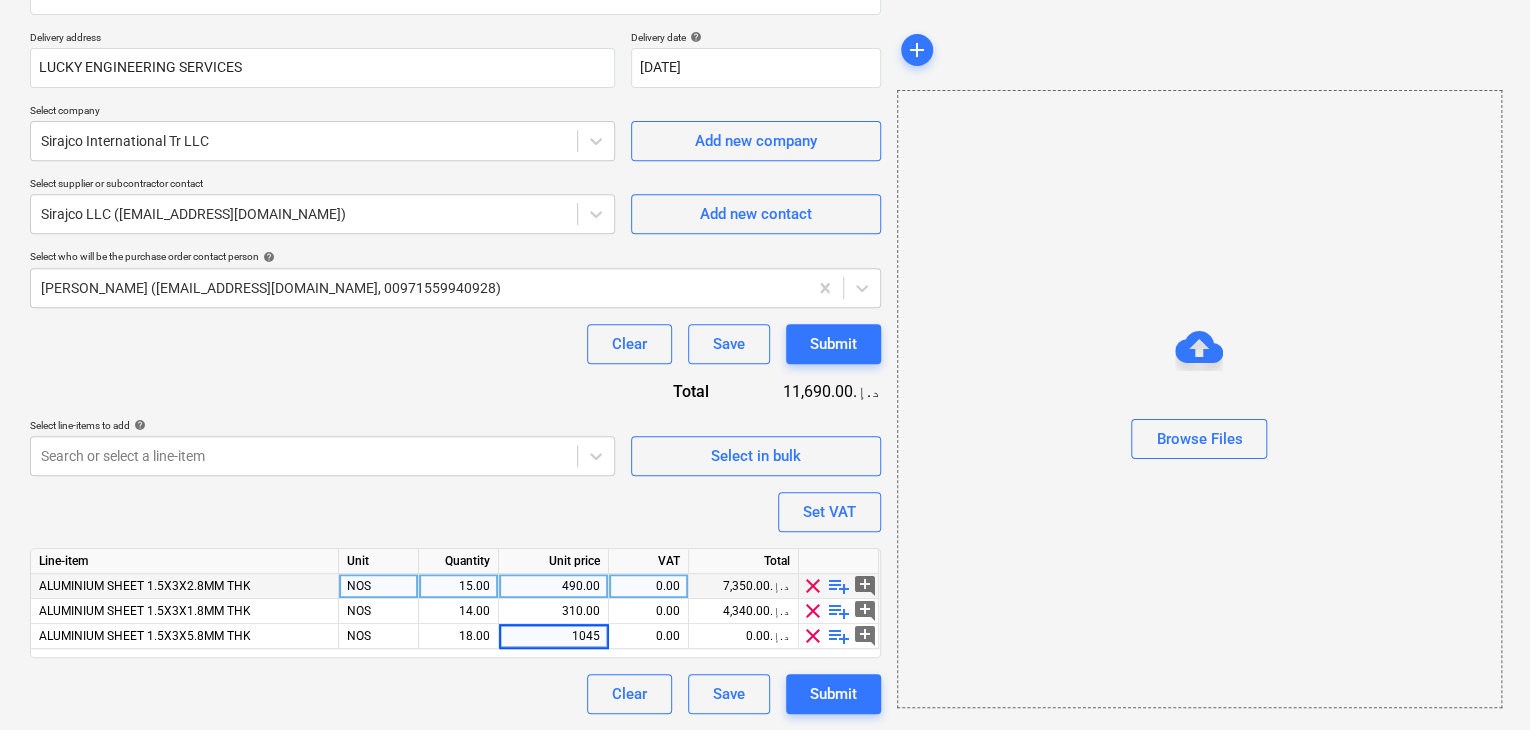 click on "Browse Files" at bounding box center (1199, 399) 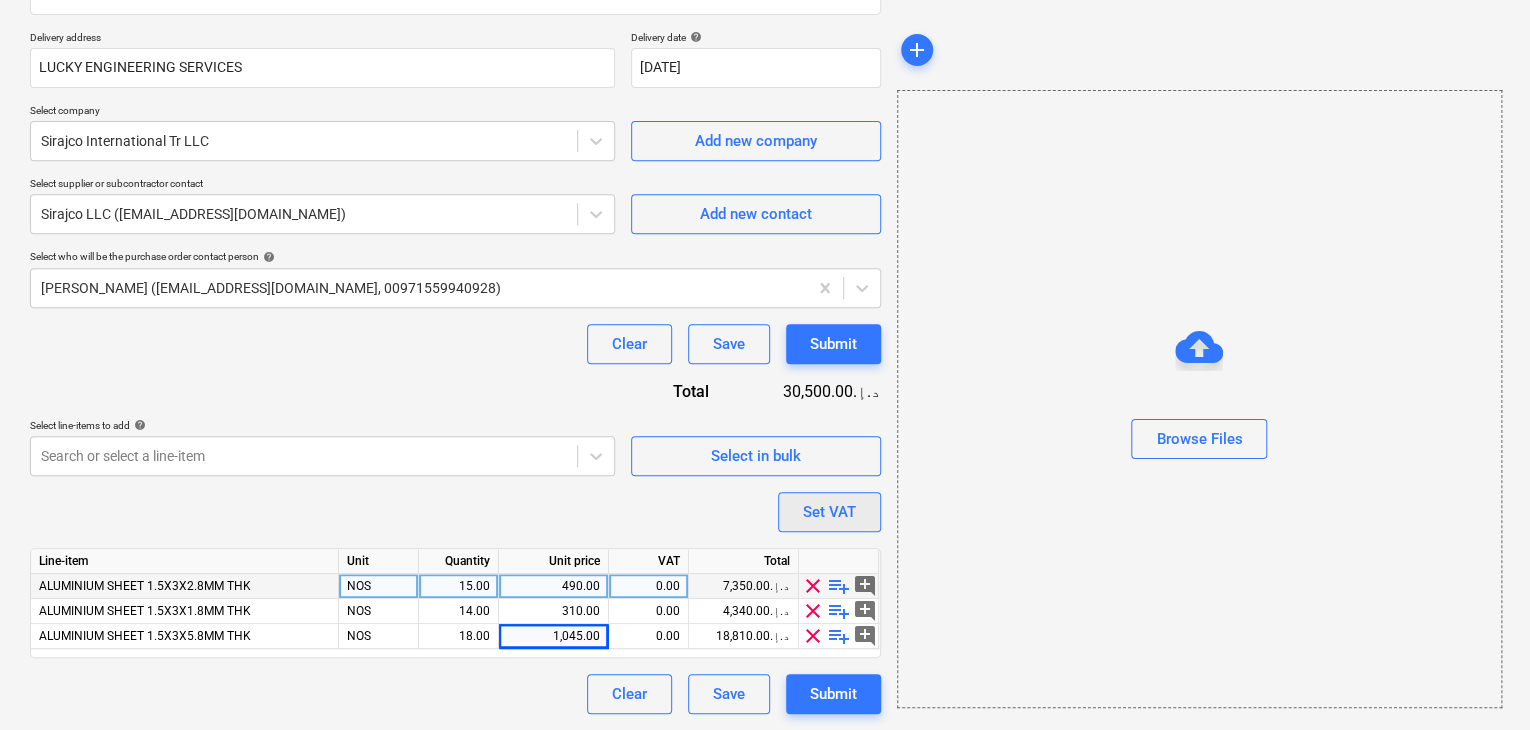 click on "Set VAT" at bounding box center (829, 512) 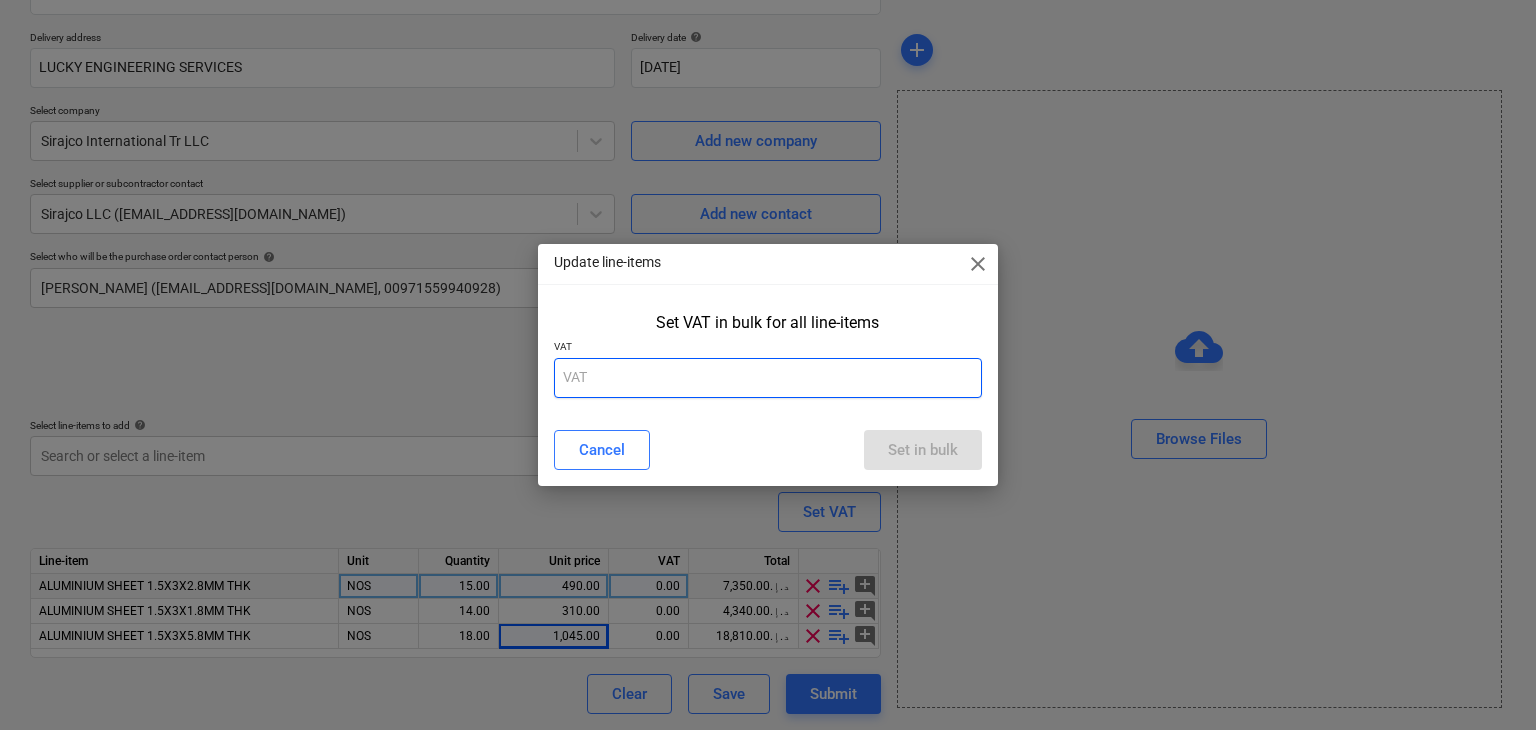 click at bounding box center [768, 378] 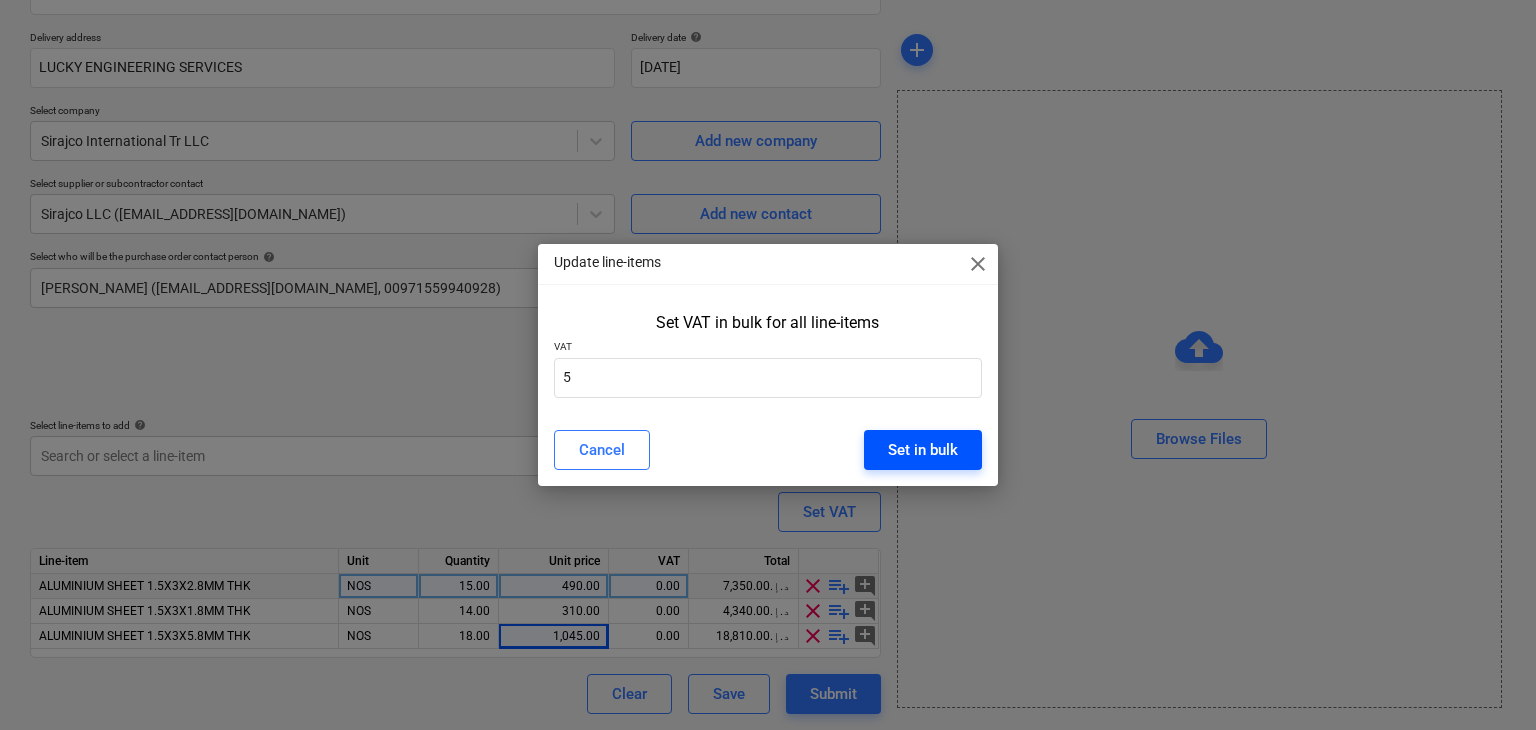 click on "Set in bulk" at bounding box center (923, 450) 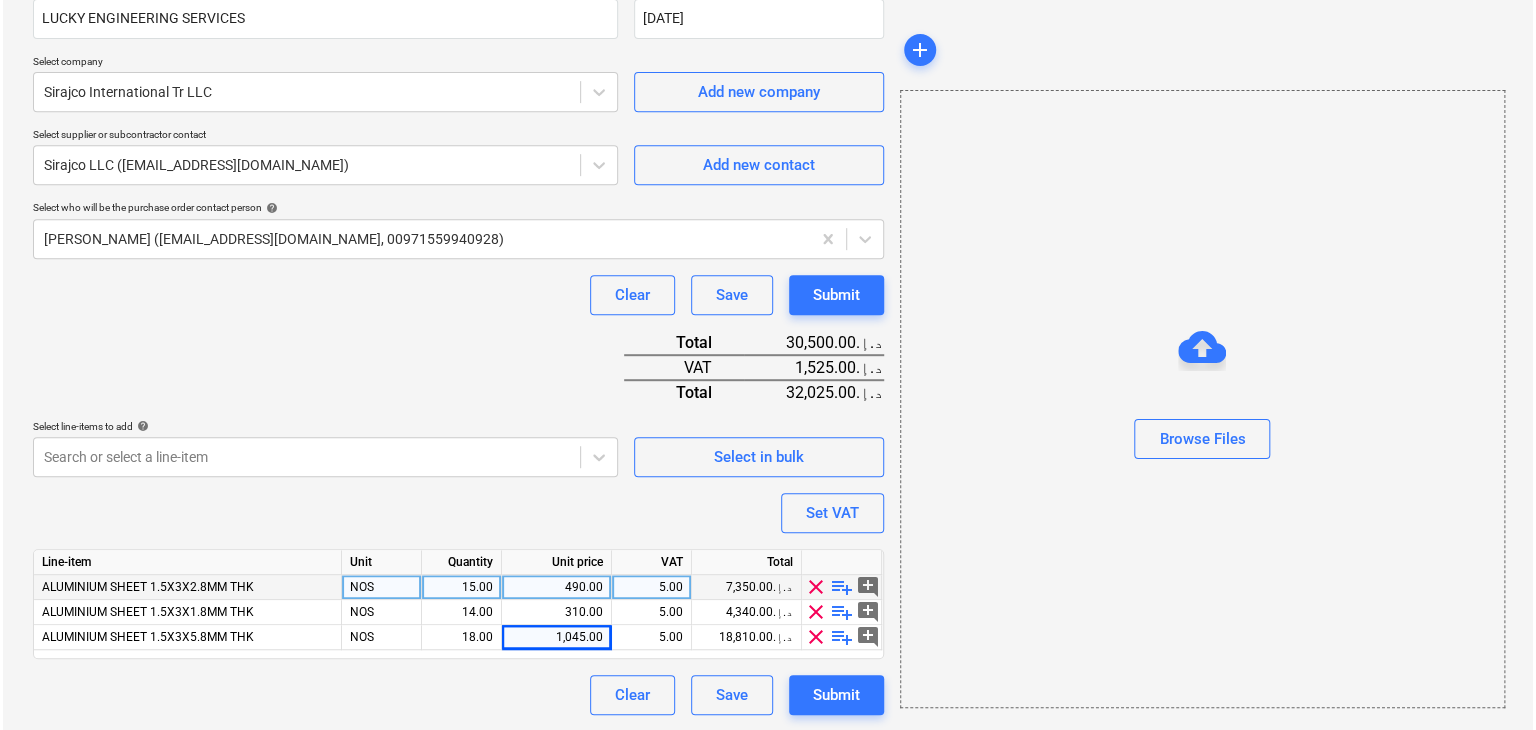 scroll, scrollTop: 392, scrollLeft: 0, axis: vertical 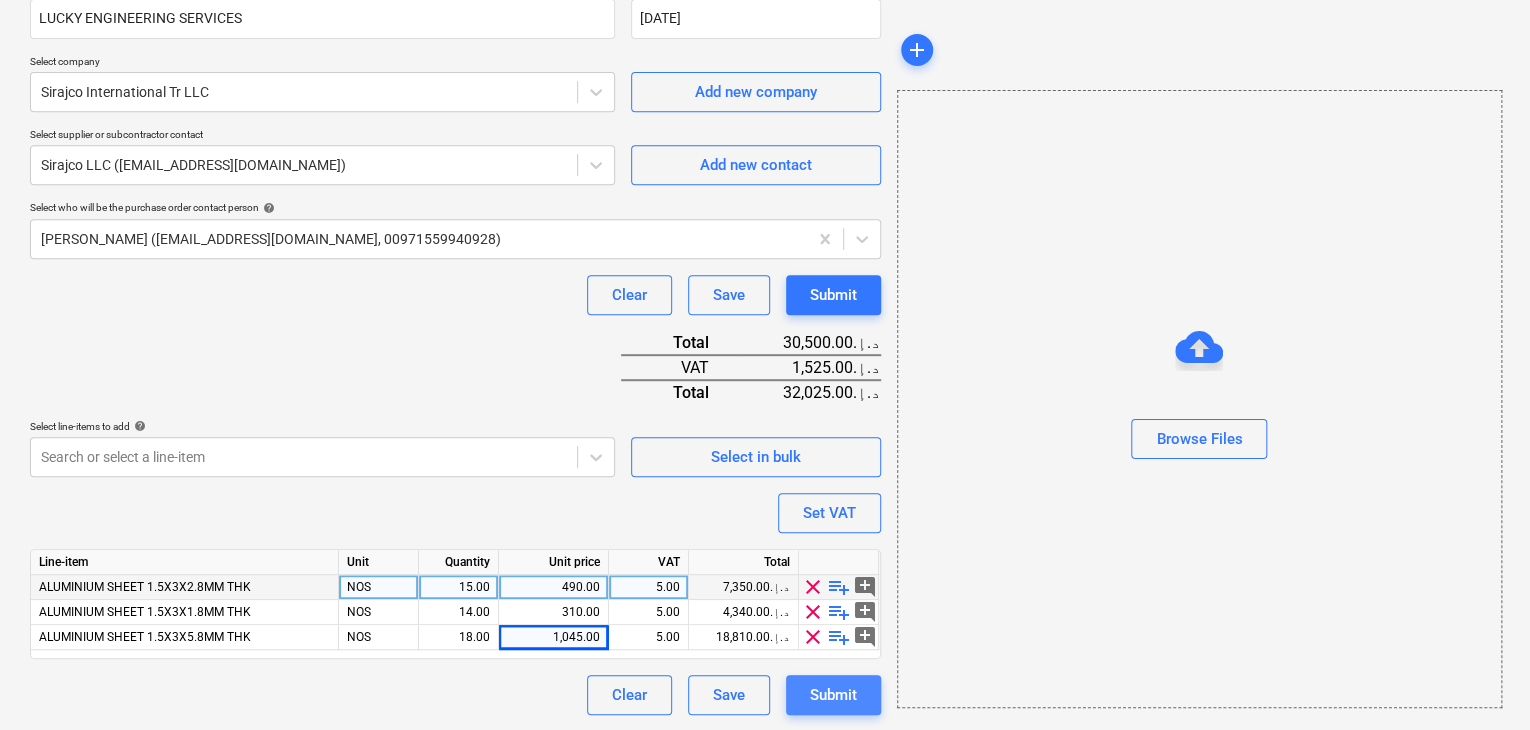 click on "Submit" at bounding box center (833, 695) 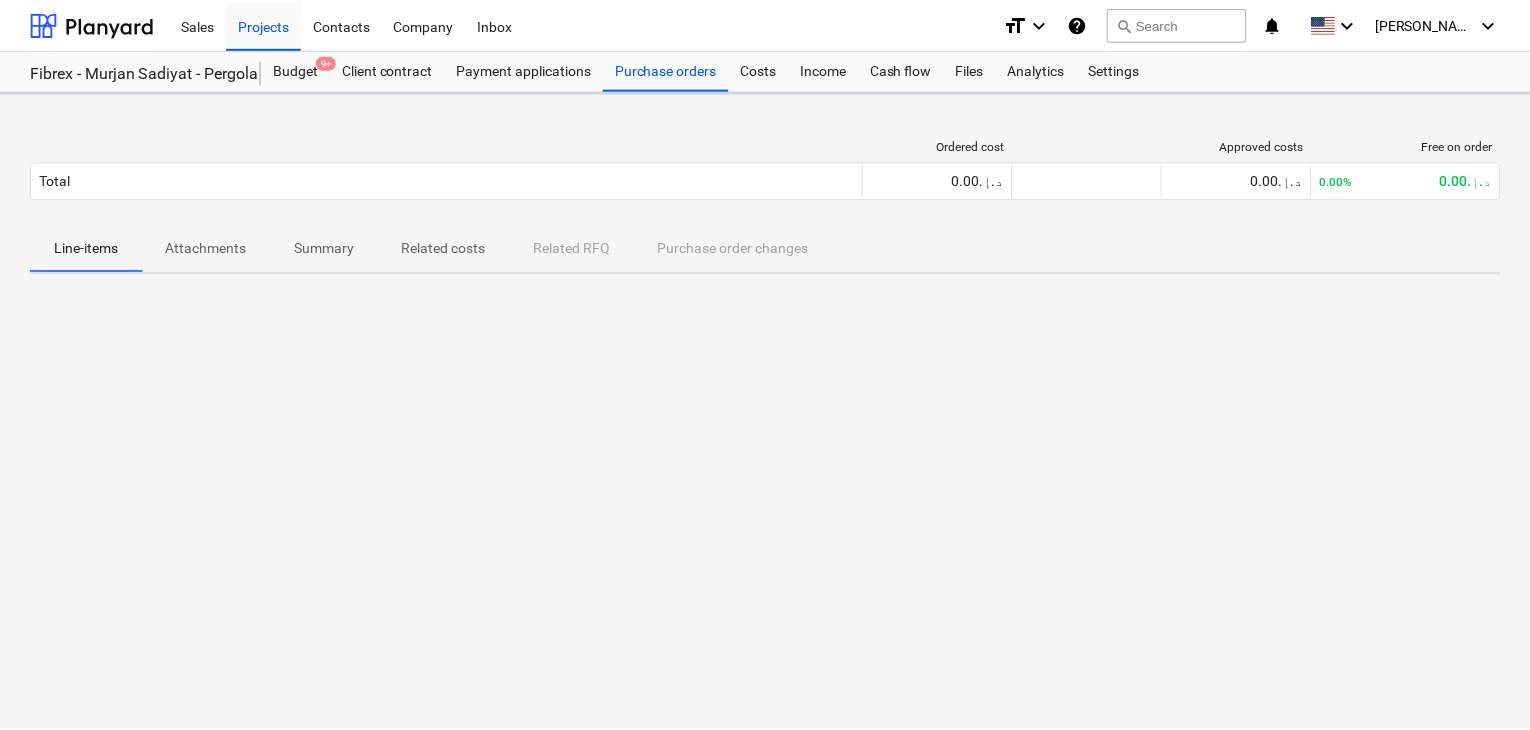 scroll, scrollTop: 0, scrollLeft: 0, axis: both 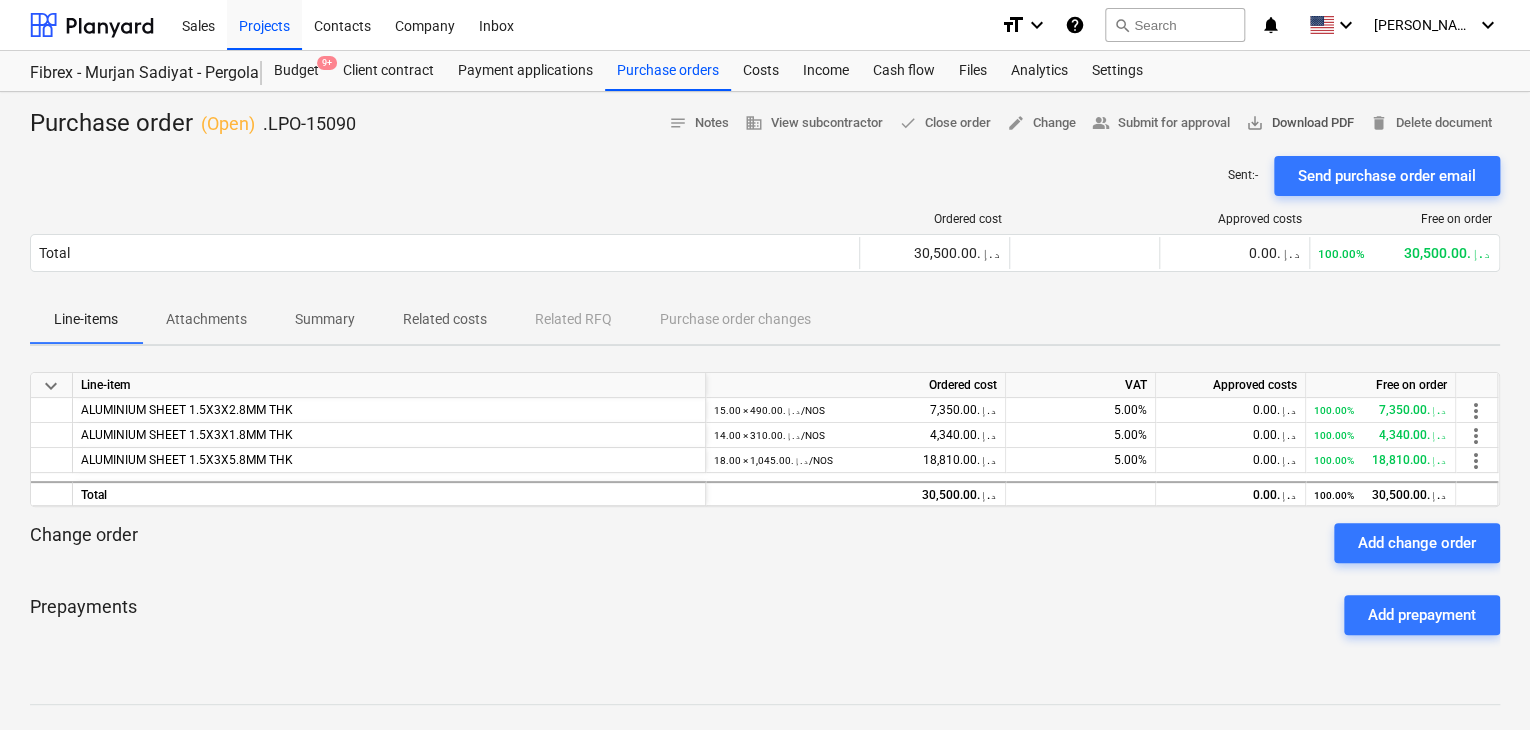 click on "save_alt Download PDF" at bounding box center [1300, 123] 